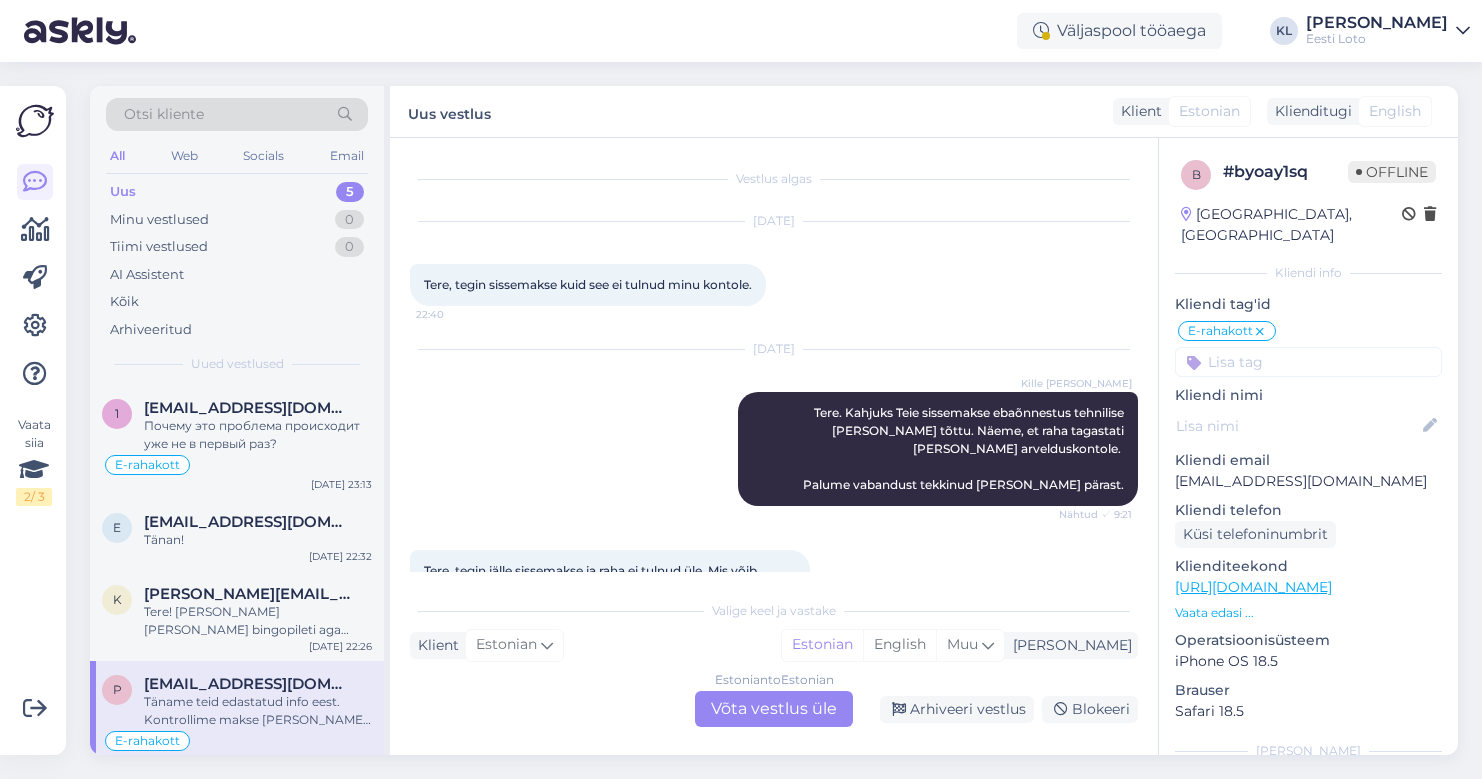 scroll, scrollTop: 0, scrollLeft: 0, axis: both 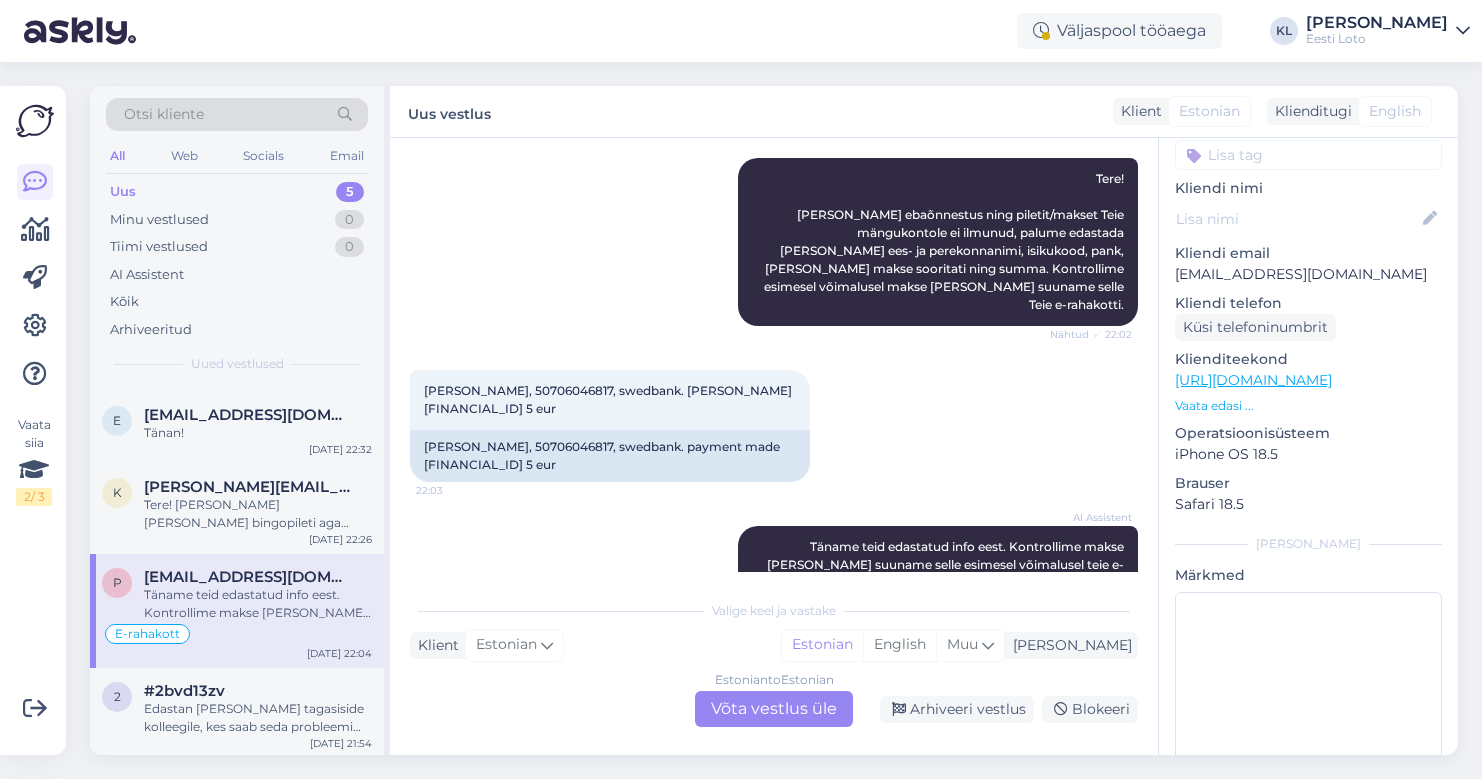click on "Uus 5" at bounding box center (237, 192) 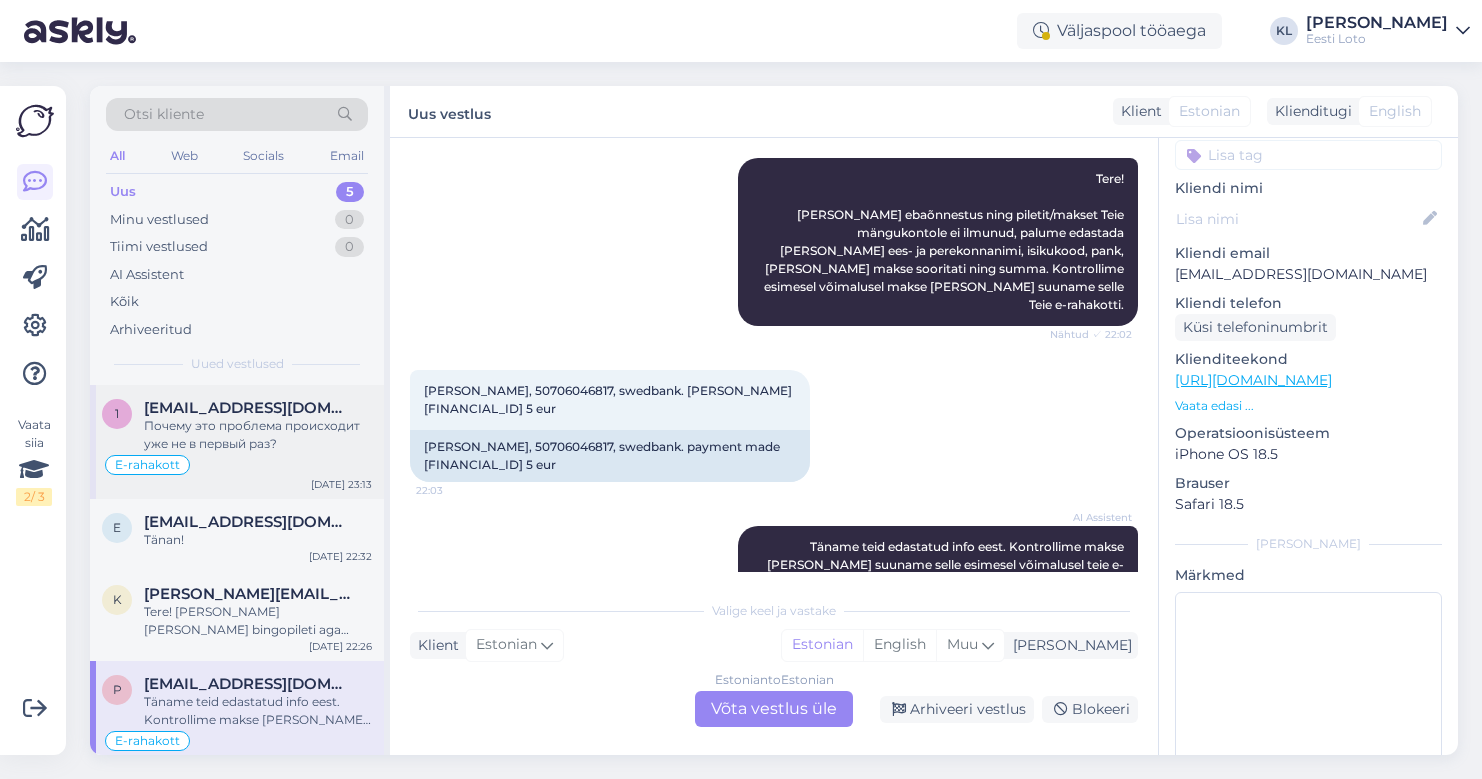 click on "Почему это проблема происходит уже не в первый раз?" at bounding box center [258, 435] 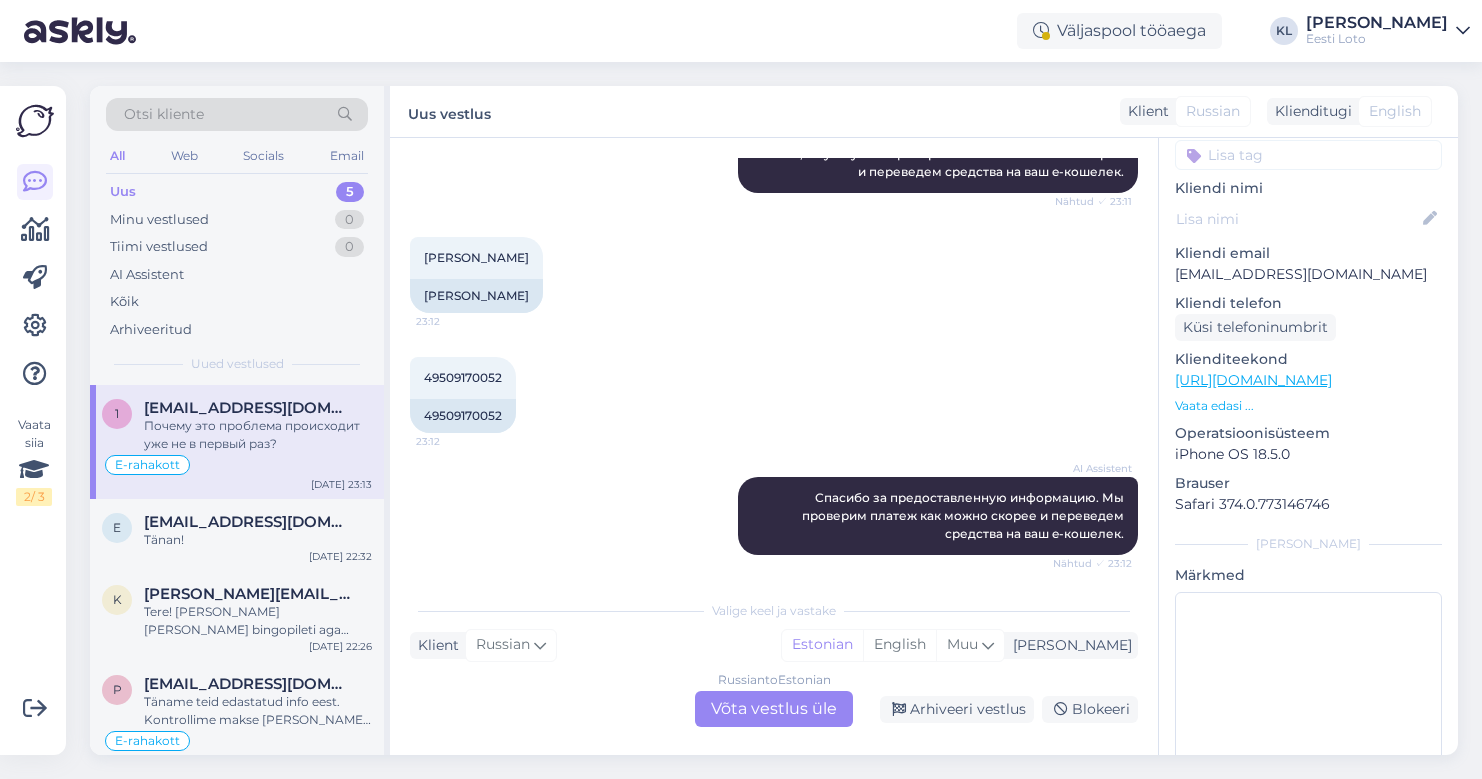 scroll, scrollTop: 1640, scrollLeft: 0, axis: vertical 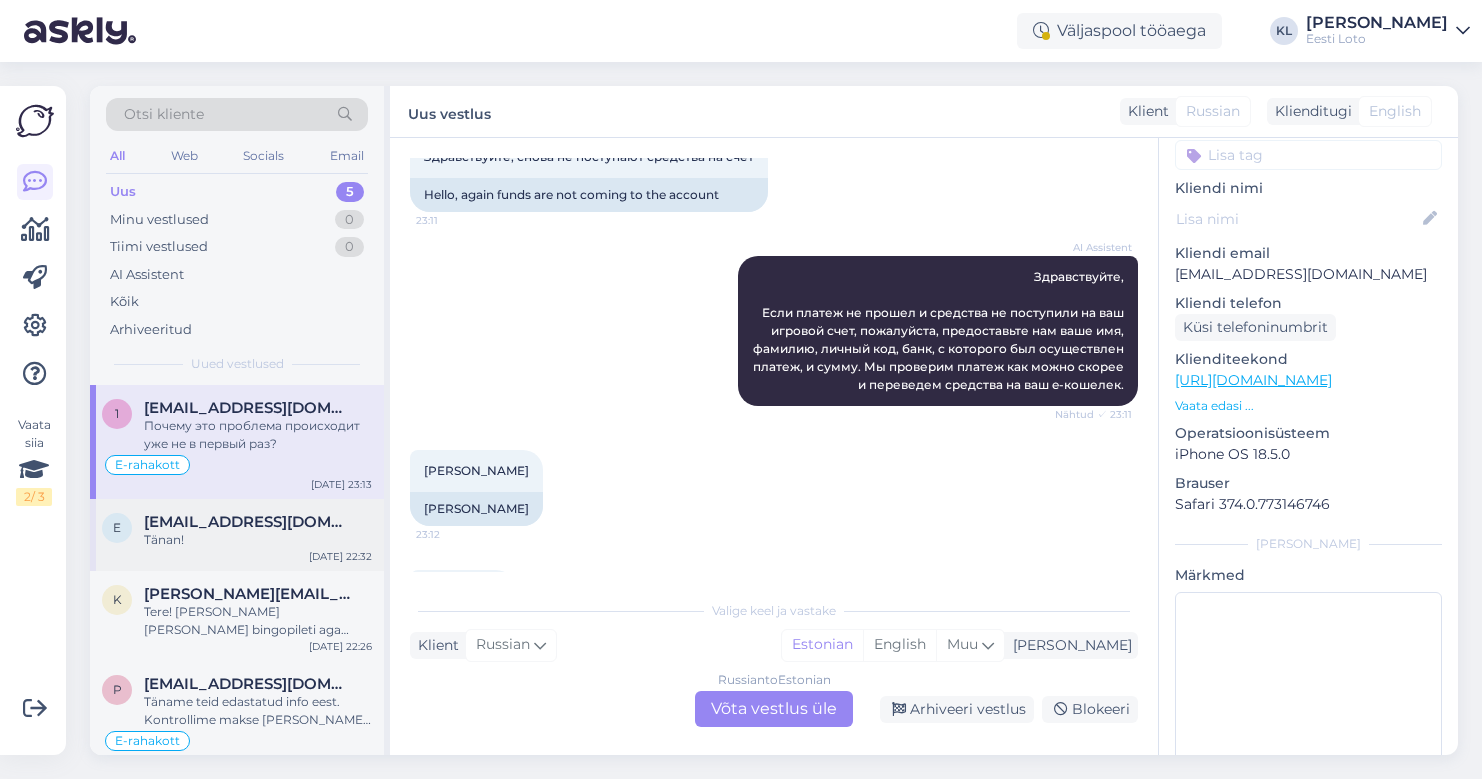 click on "e [EMAIL_ADDRESS][DOMAIN_NAME] Tänan! [DATE] 22:32" at bounding box center (237, 535) 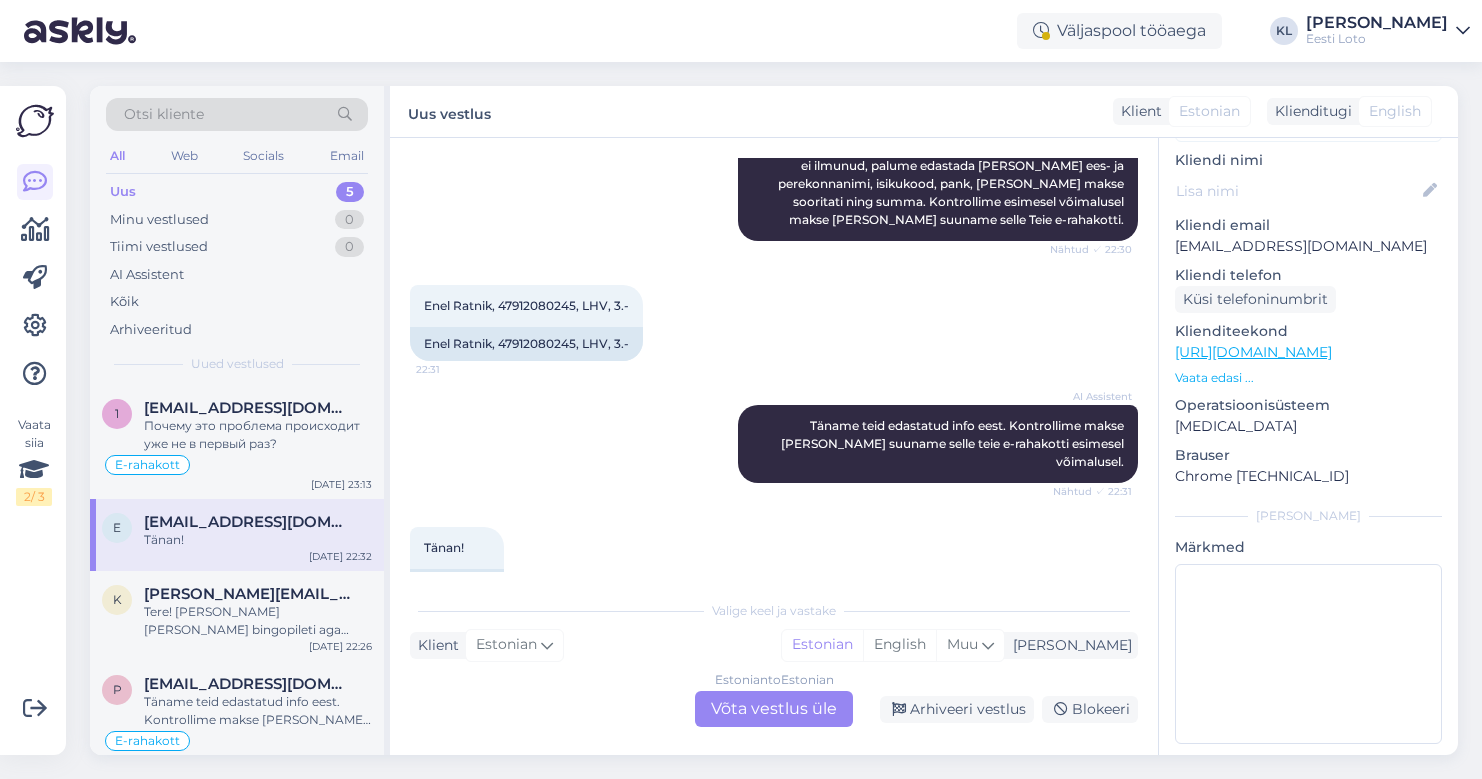 scroll, scrollTop: 494, scrollLeft: 0, axis: vertical 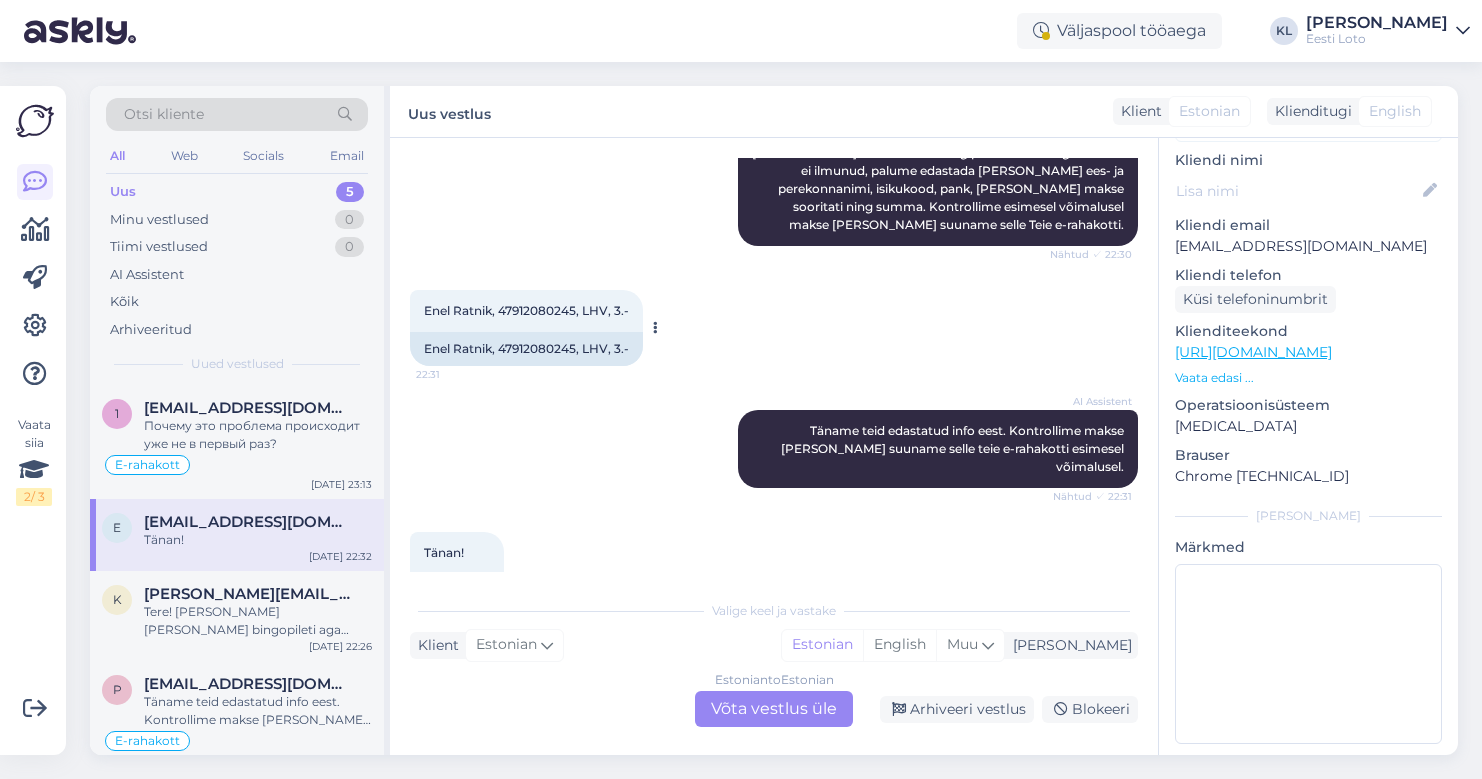 click on "Enel Ratnik, 47912080245, LHV, 3.-" at bounding box center [526, 310] 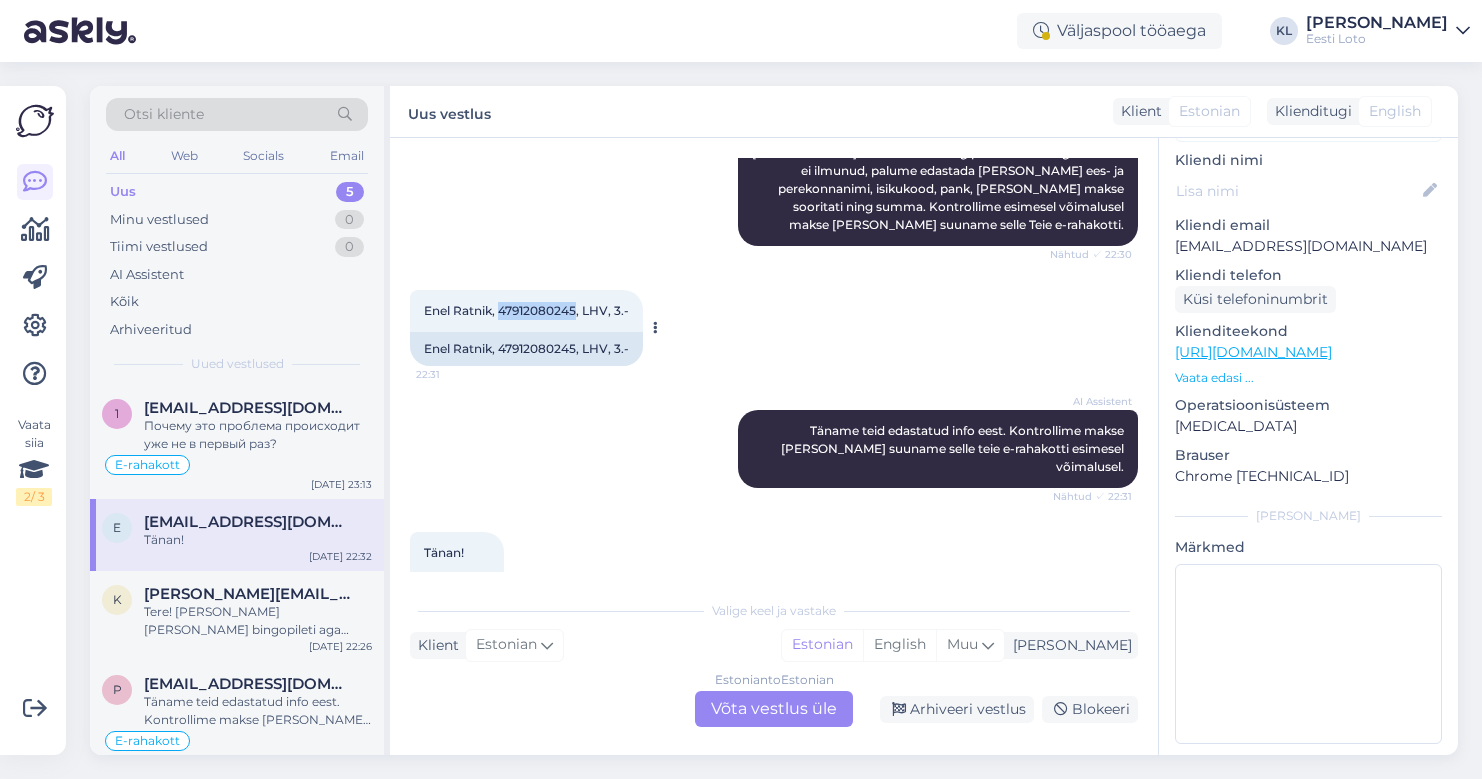 click on "Enel Ratnik, 47912080245, LHV, 3.-" at bounding box center [526, 310] 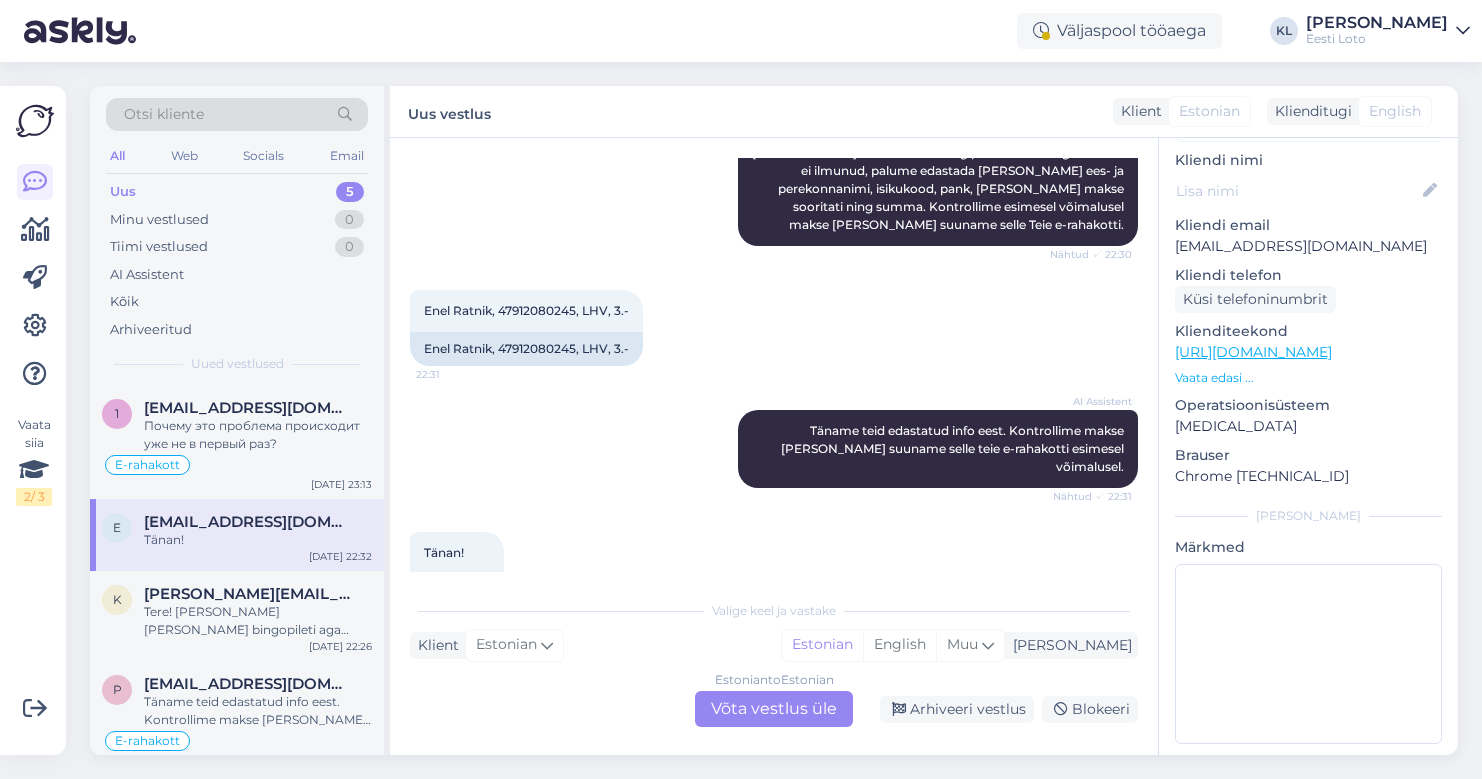 click on "Estonian  to  Estonian Võta vestlus üle" at bounding box center [774, 709] 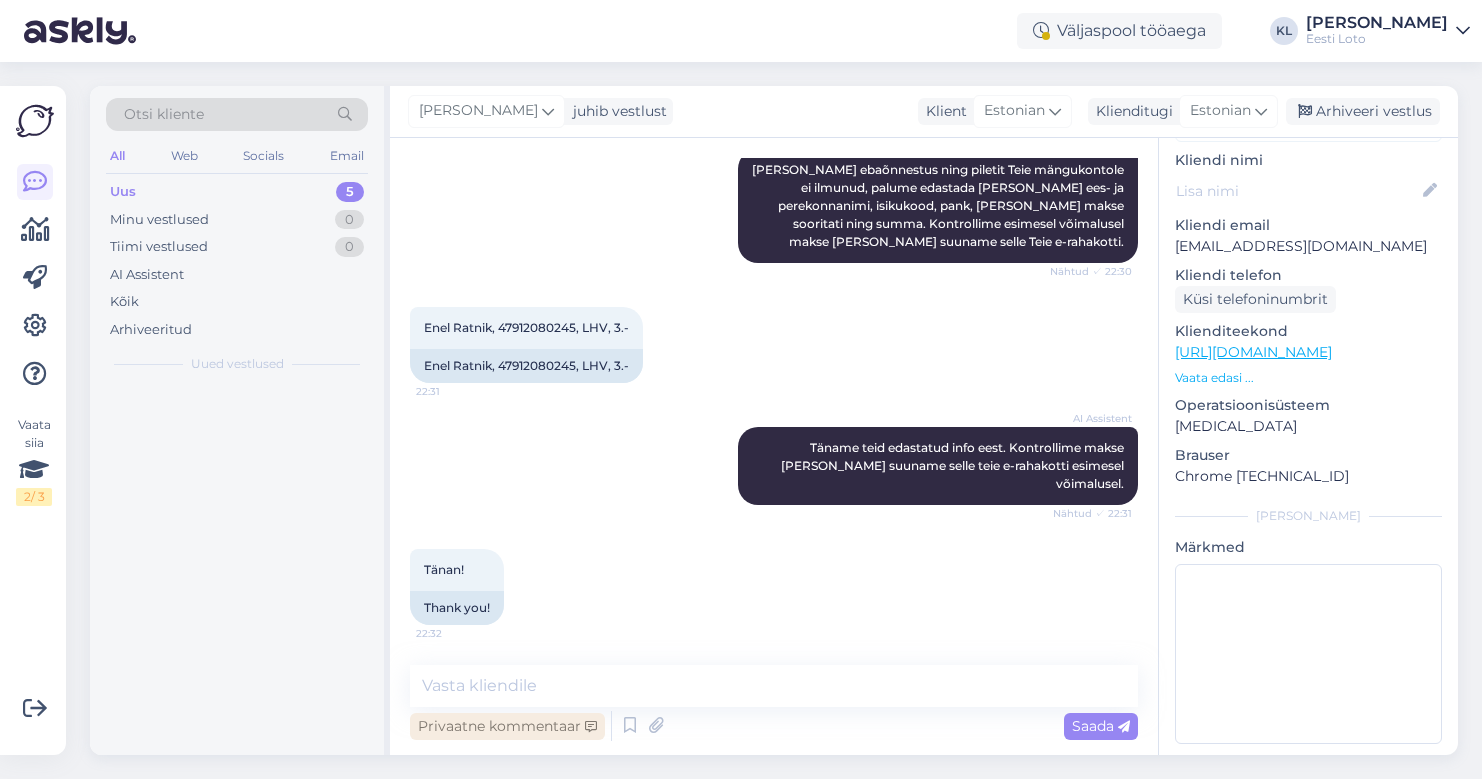 scroll, scrollTop: 459, scrollLeft: 0, axis: vertical 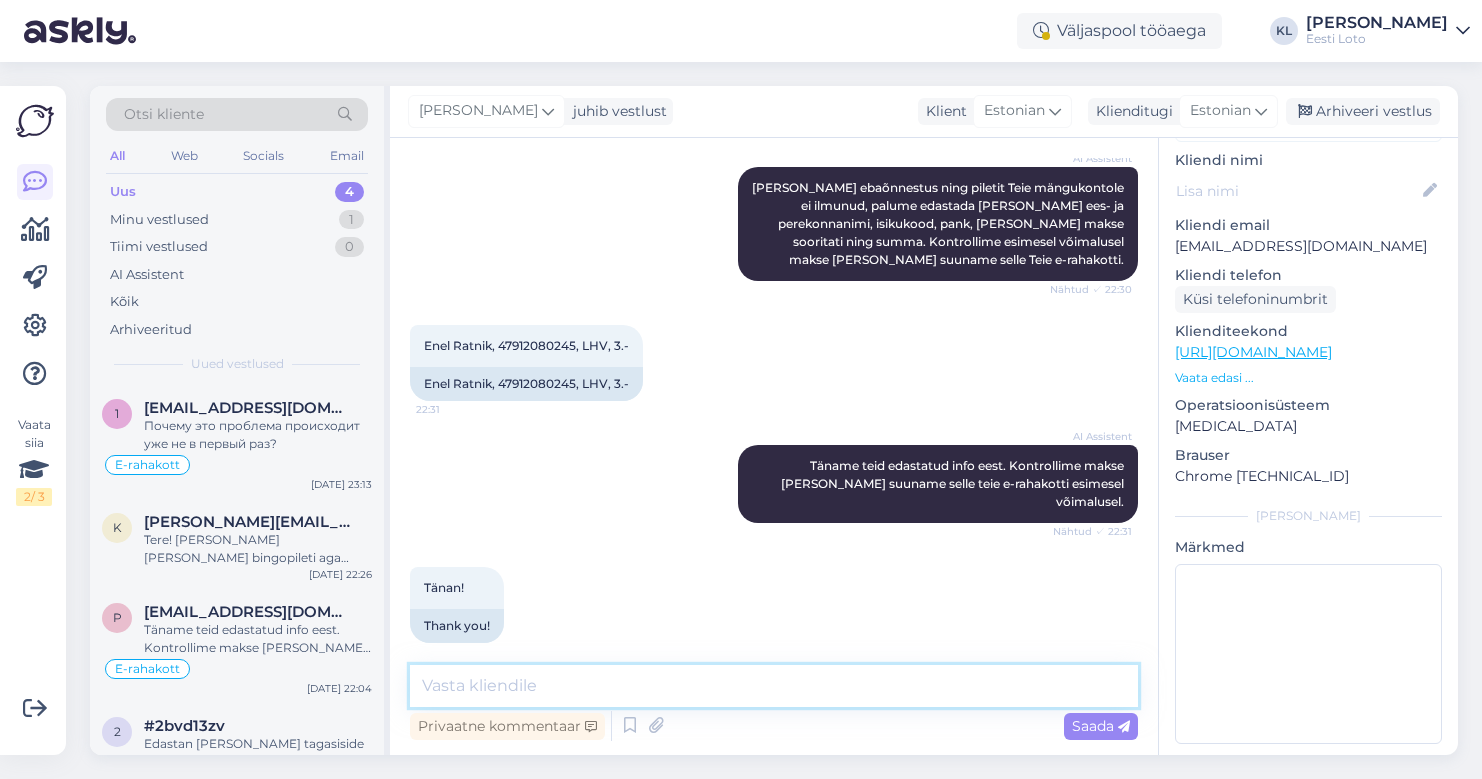 click at bounding box center [774, 686] 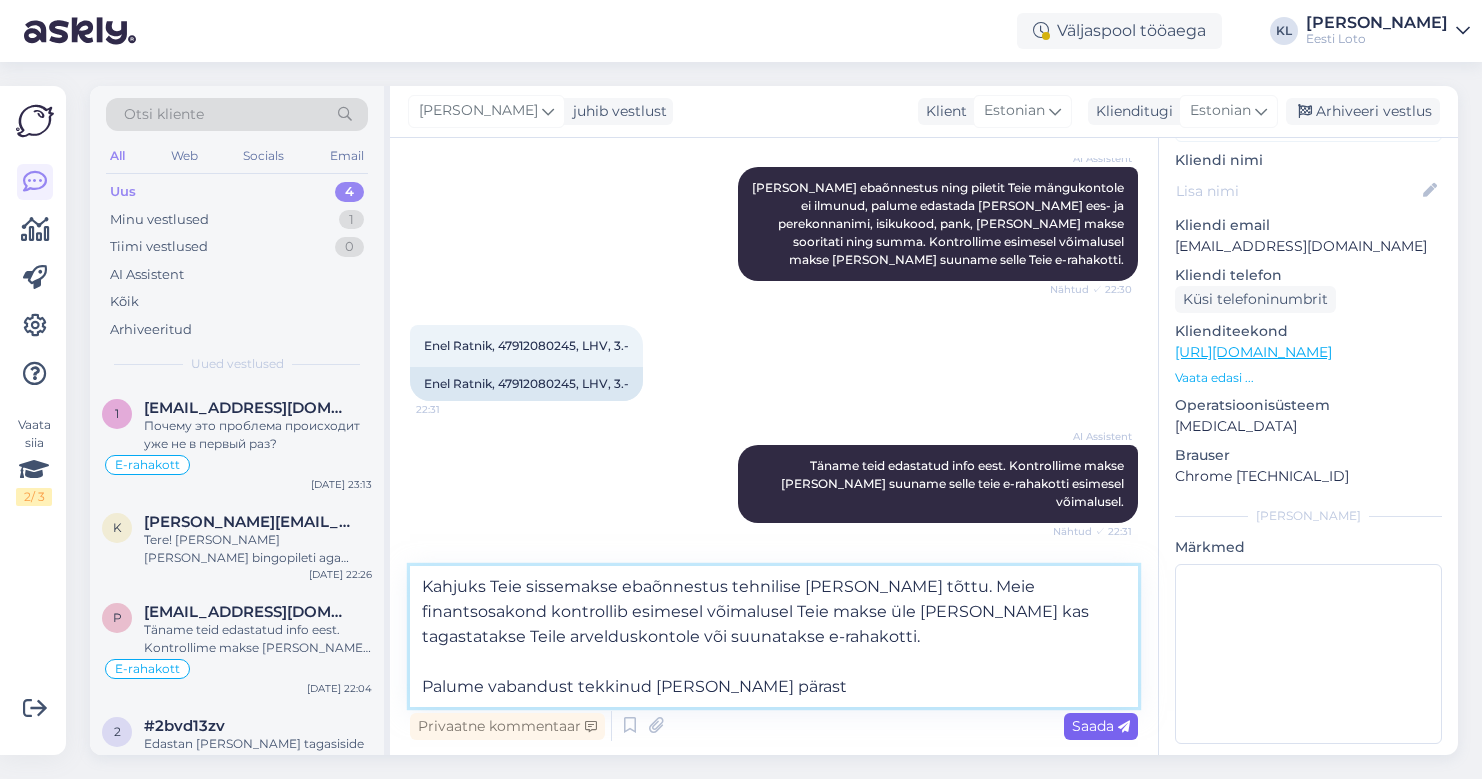 type on "Kahjuks Teie sissemakse ebaõnnestus tehnilise [PERSON_NAME] tõttu. Meie finantsosakond kontrollib esimesel võimalusel Teie makse üle [PERSON_NAME] kas tagastatakse Teile arvelduskontole või suunatakse e-rahakotti.
Palume vabandust tekkinud [PERSON_NAME] pärast" 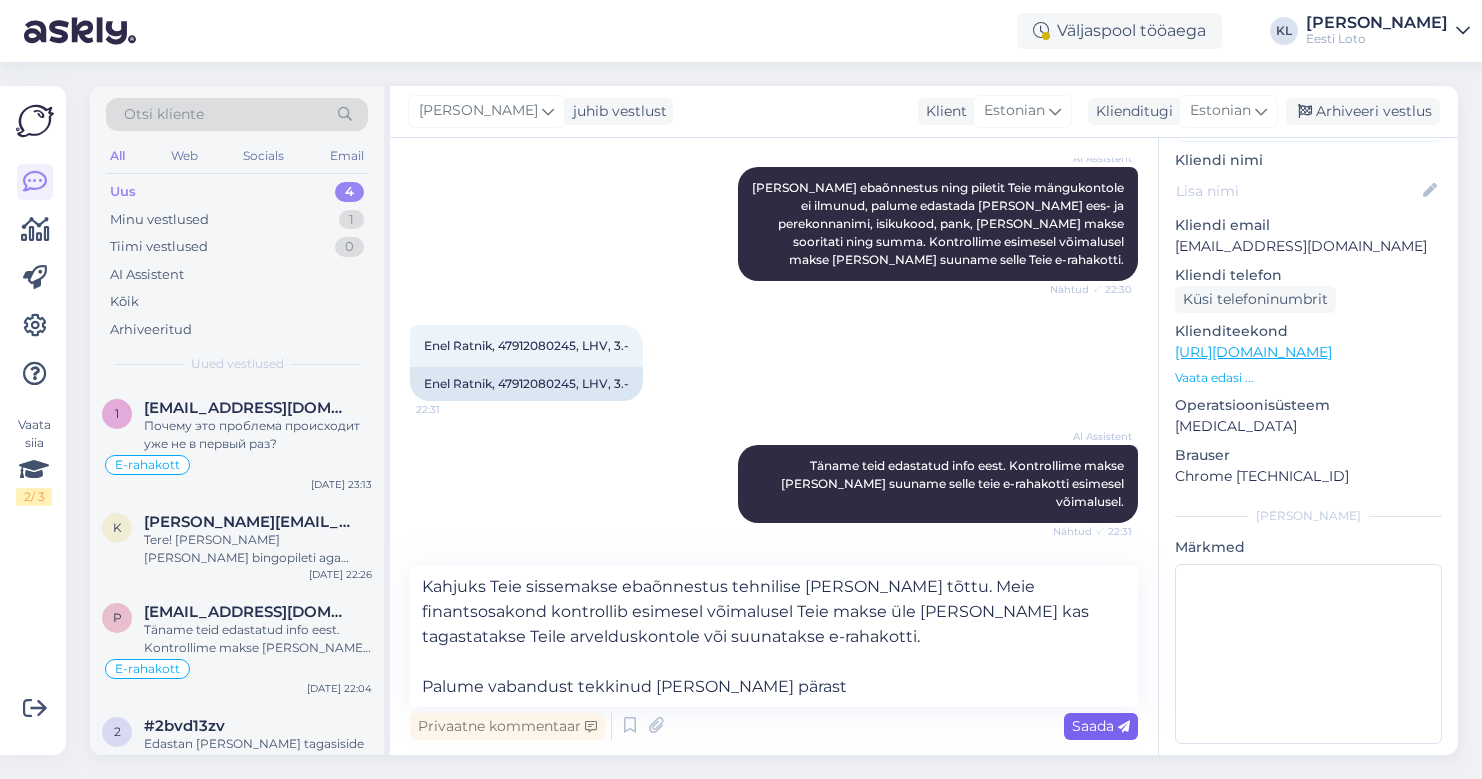 click on "Saada" at bounding box center [1101, 726] 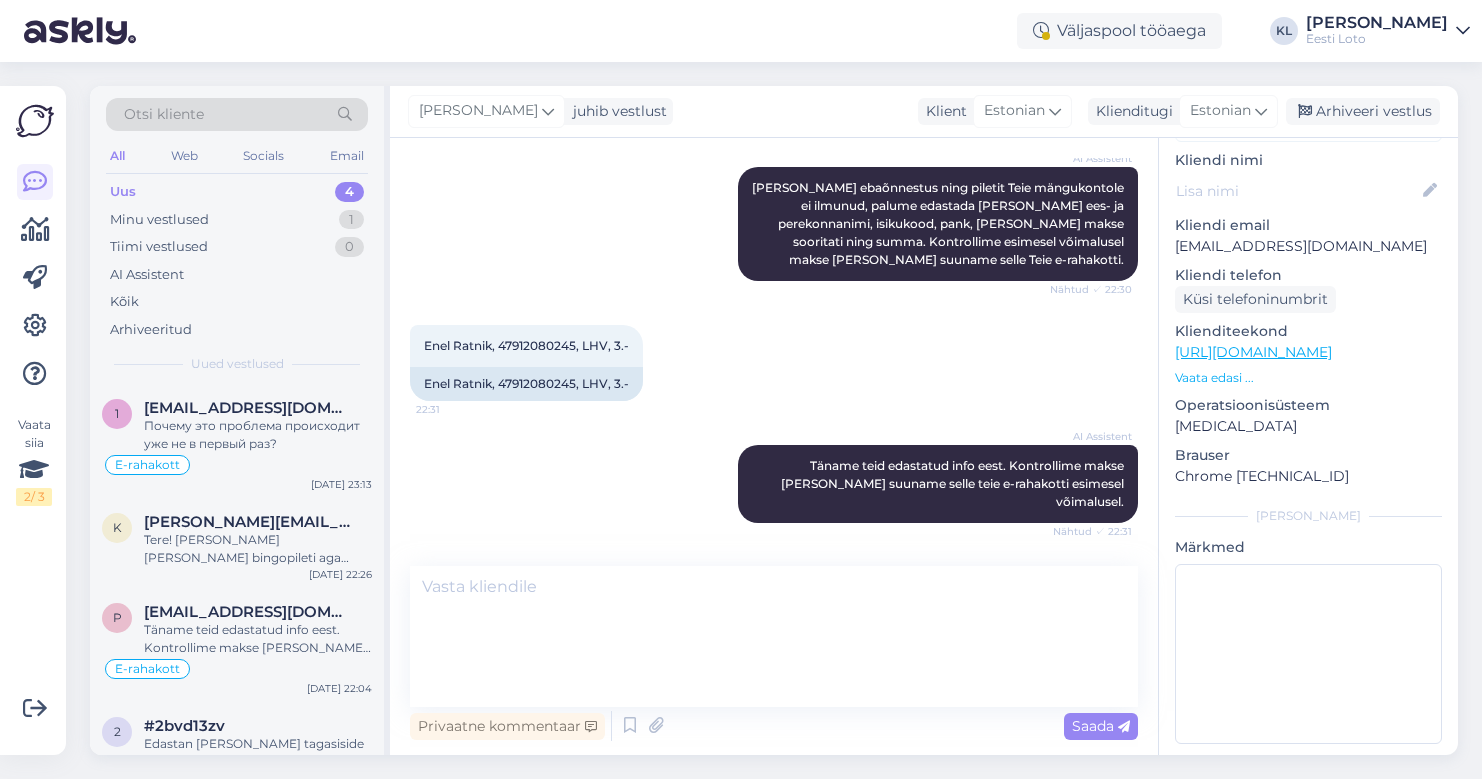 scroll, scrollTop: 677, scrollLeft: 0, axis: vertical 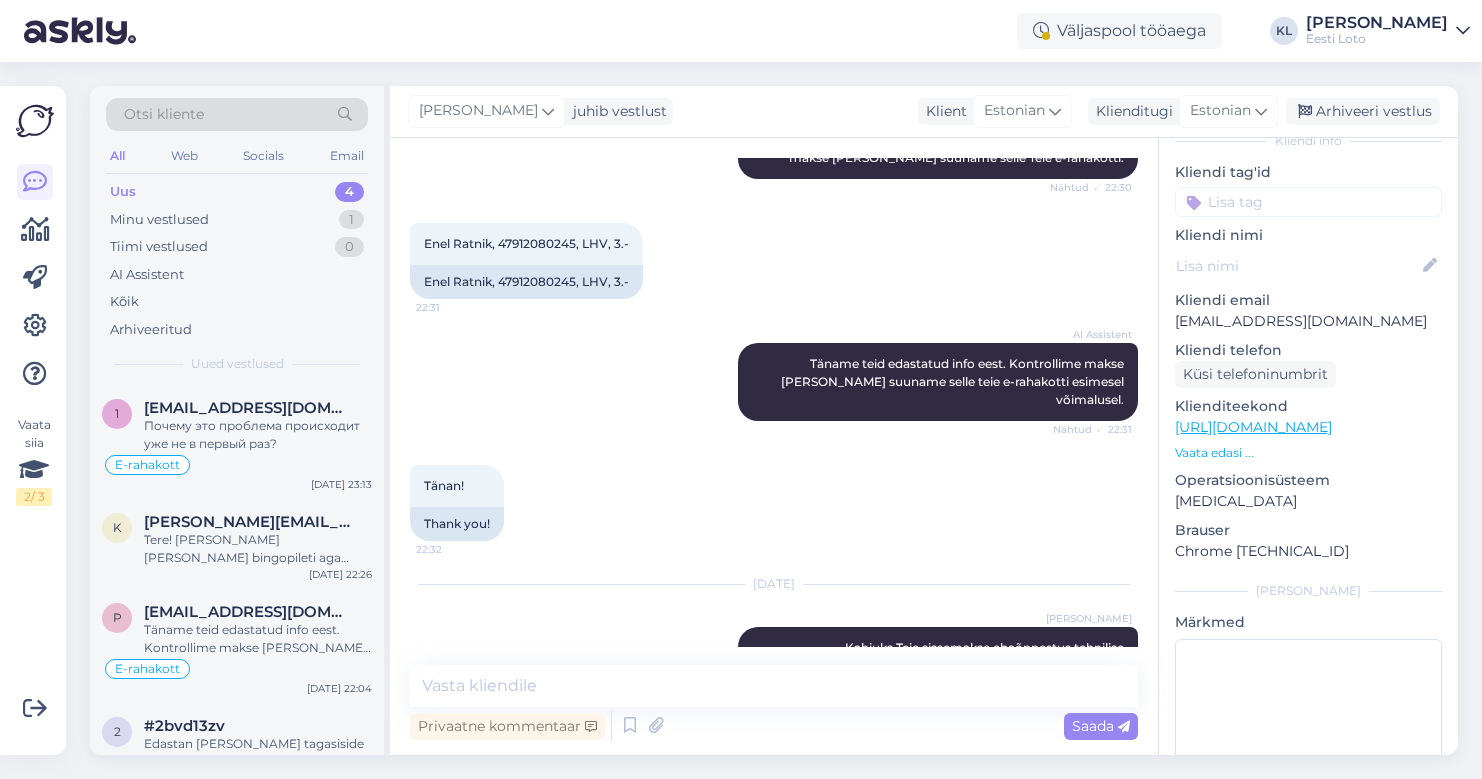 click at bounding box center [1308, 202] 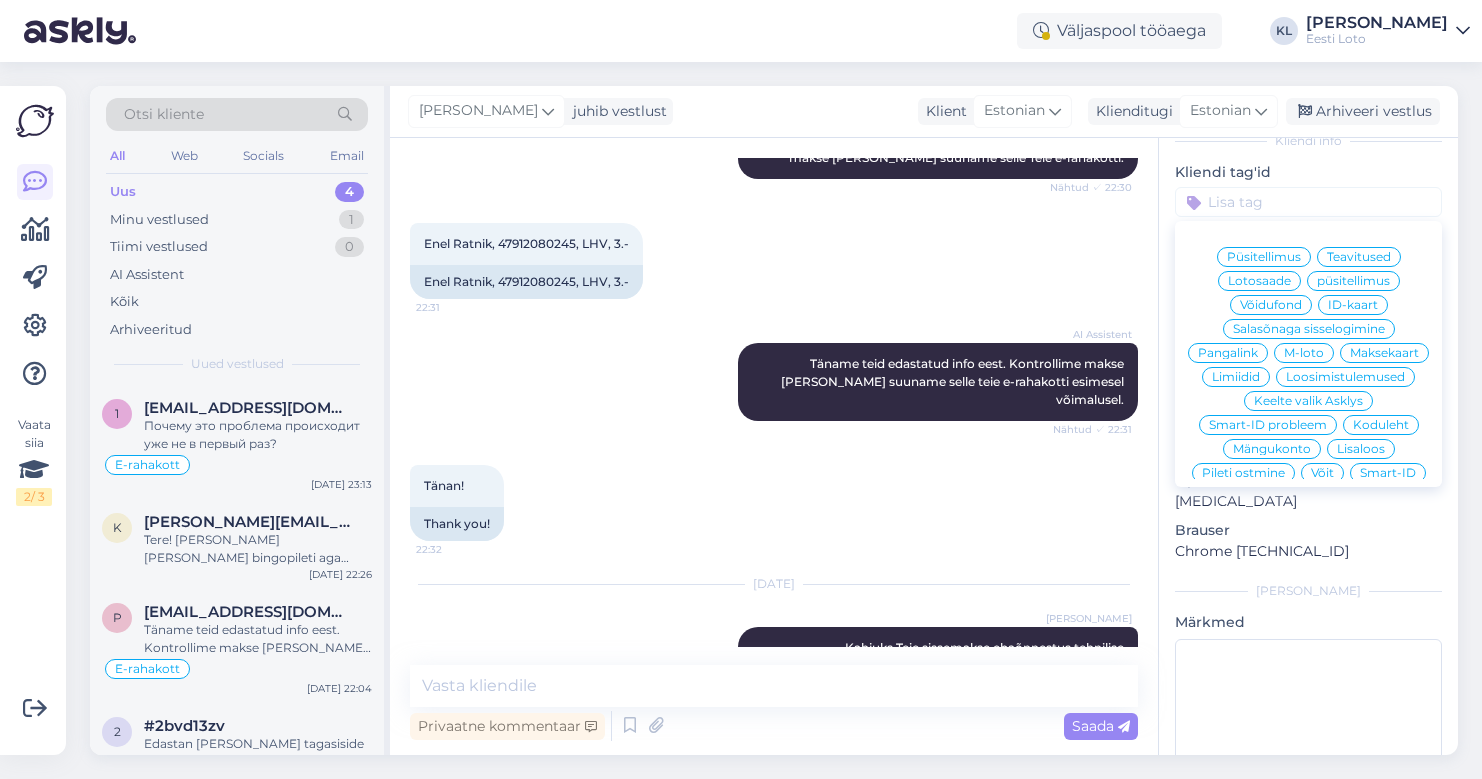 click on "E-rahakott" at bounding box center (1308, 641) 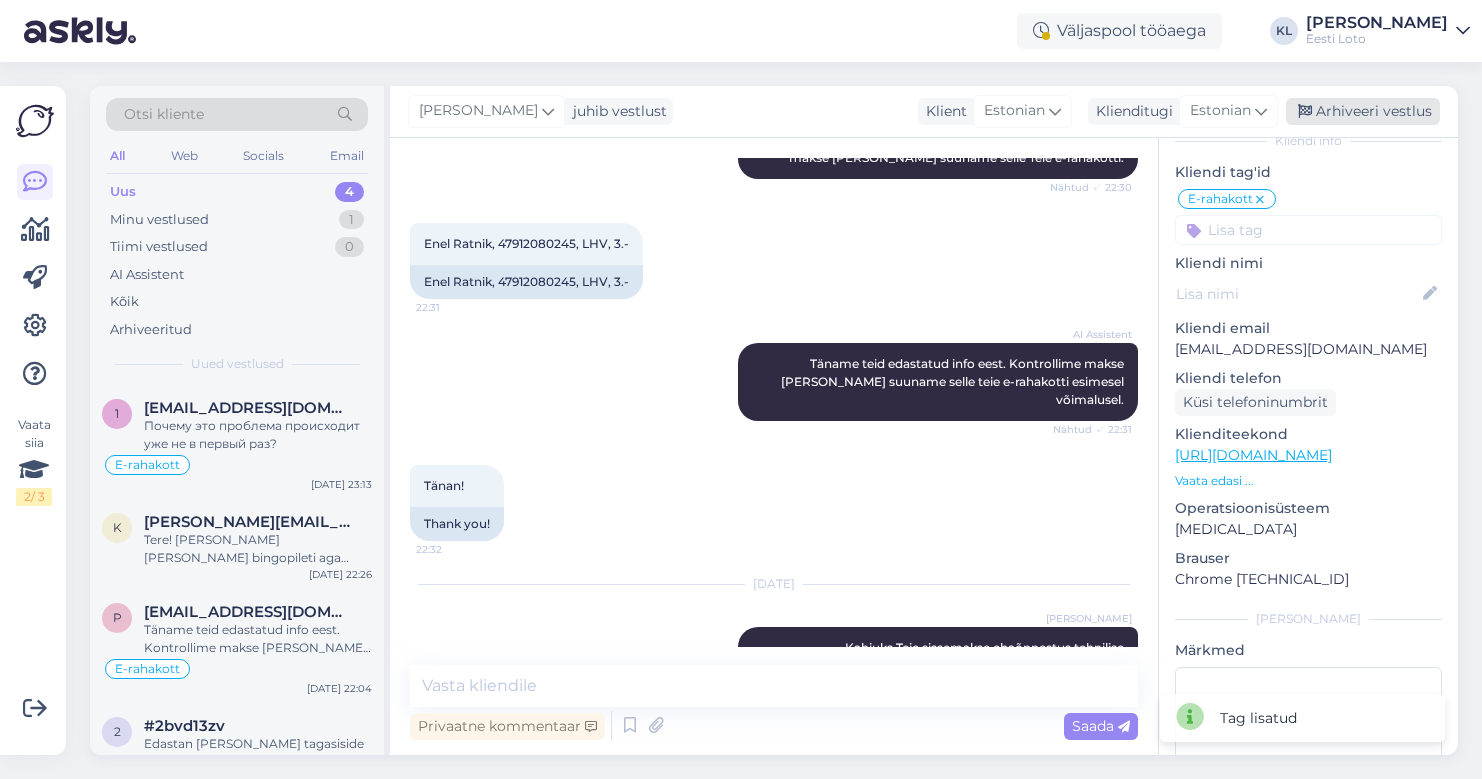 click on "Arhiveeri vestlus" at bounding box center [1363, 111] 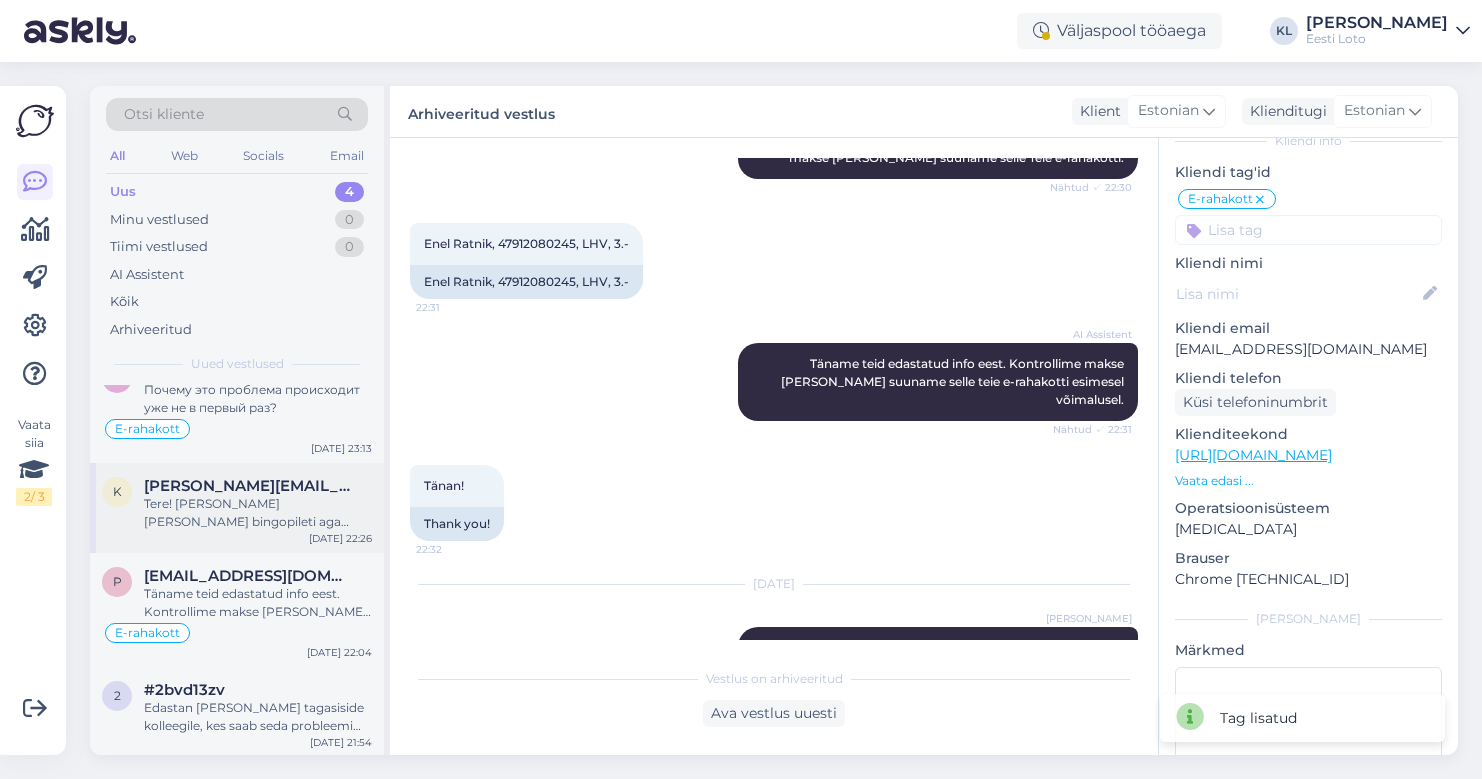 scroll, scrollTop: 35, scrollLeft: 0, axis: vertical 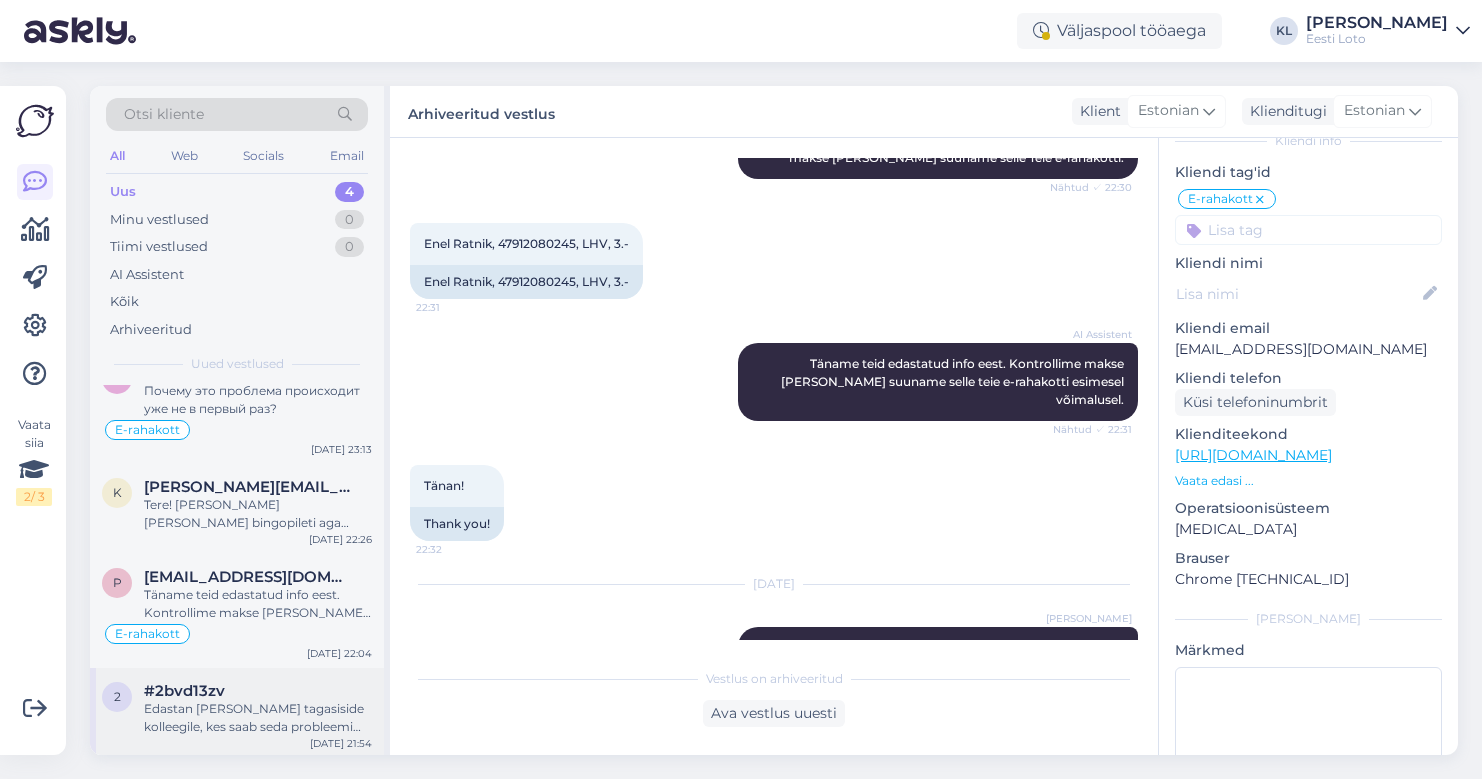click on "Edastan [PERSON_NAME] tagasiside kolleegile, kes saab seda probleemi edasi uurida. Vastan Teile esimesel võimalusel." at bounding box center [258, 718] 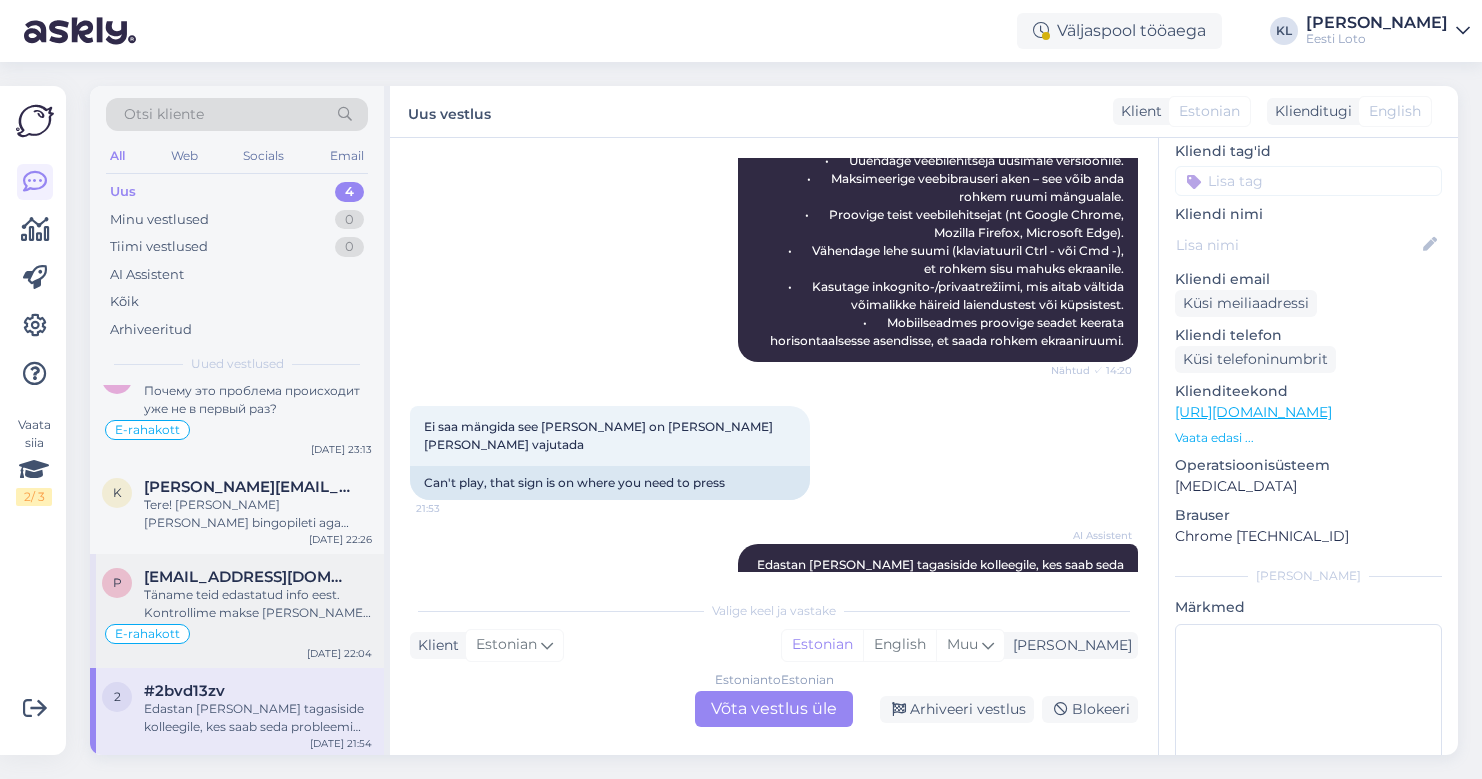 click on "Täname teid edastatud info eest. Kontrollime makse [PERSON_NAME] suuname selle esimesel võimalusel teie e-rahakotti." at bounding box center [258, 604] 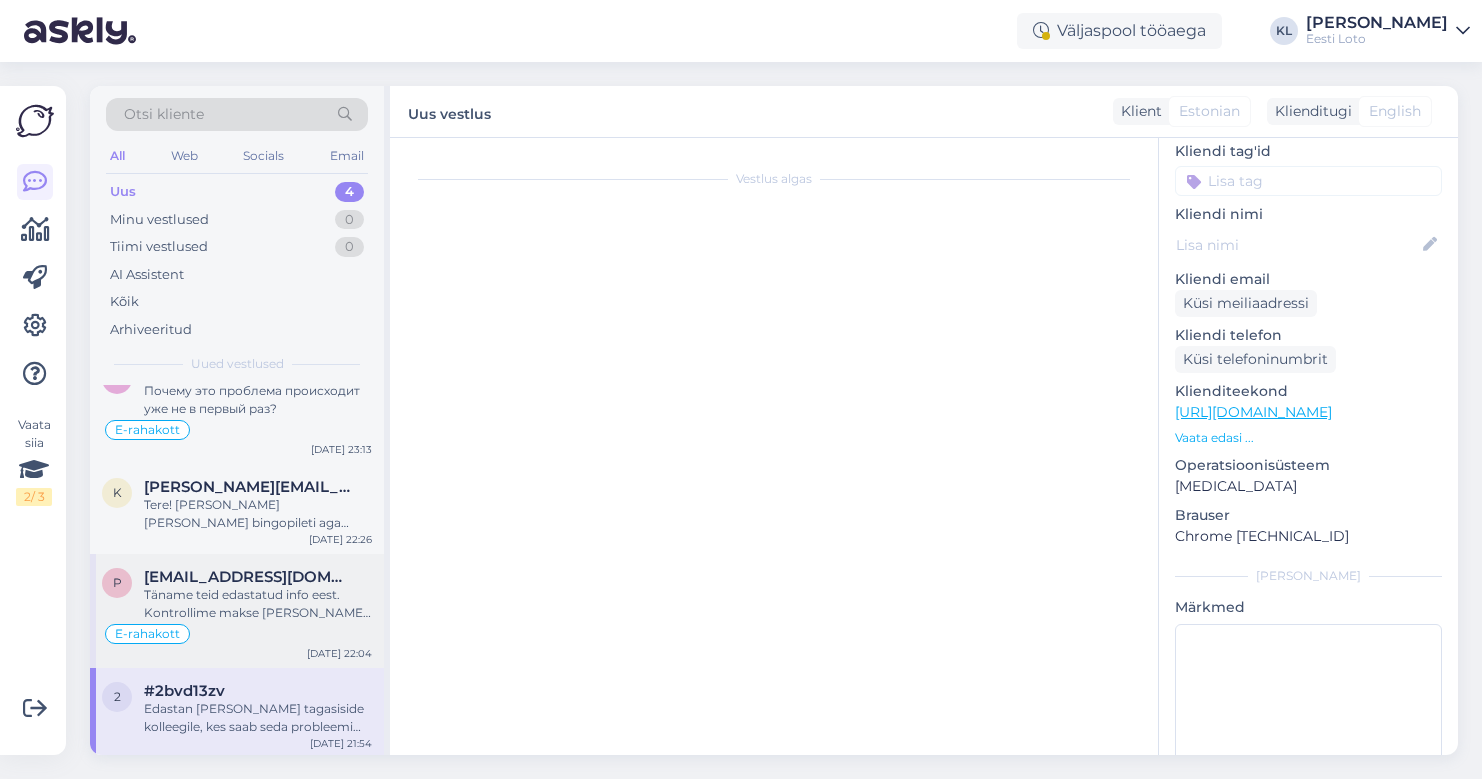 scroll, scrollTop: 548, scrollLeft: 0, axis: vertical 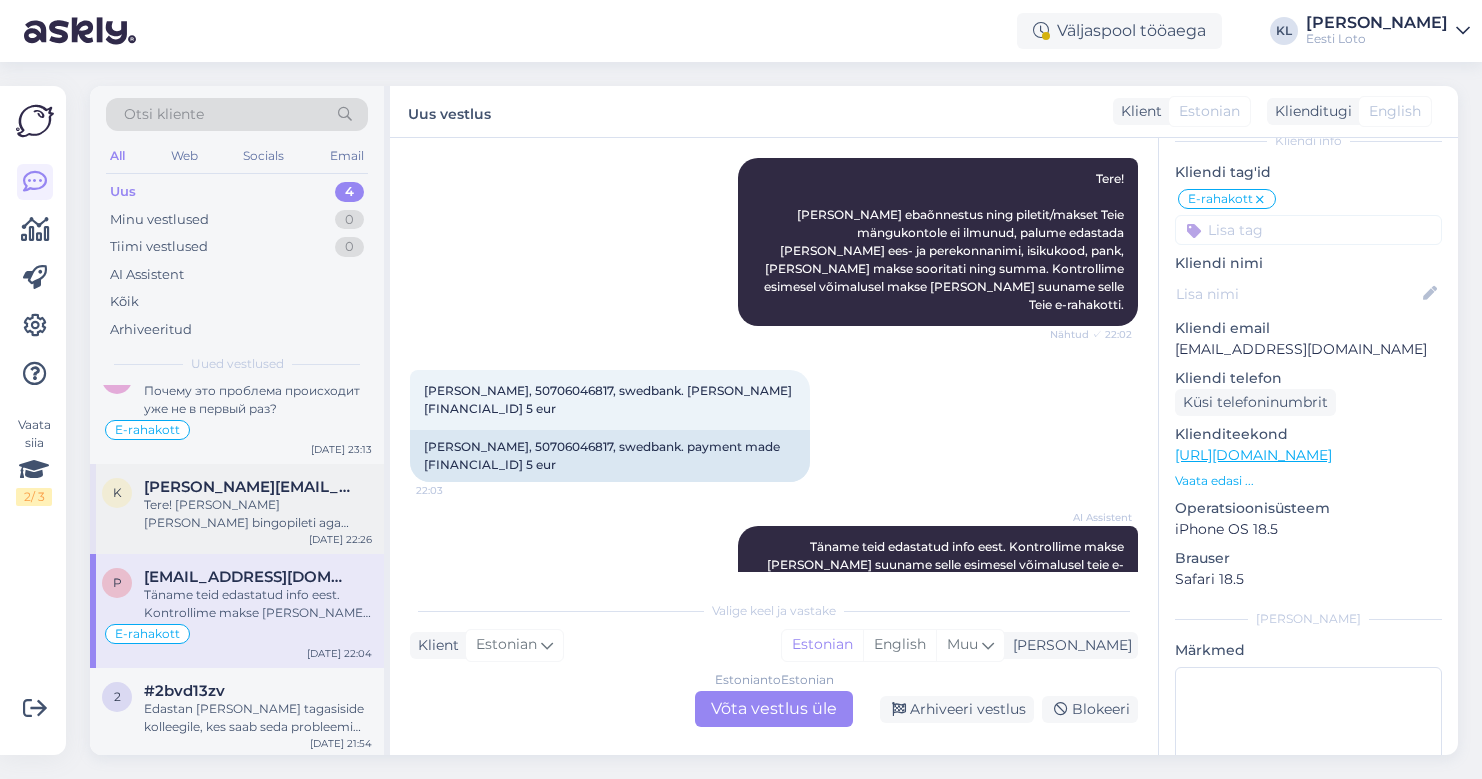 click on "[PERSON_NAME][EMAIL_ADDRESS][DOMAIN_NAME]" at bounding box center (248, 487) 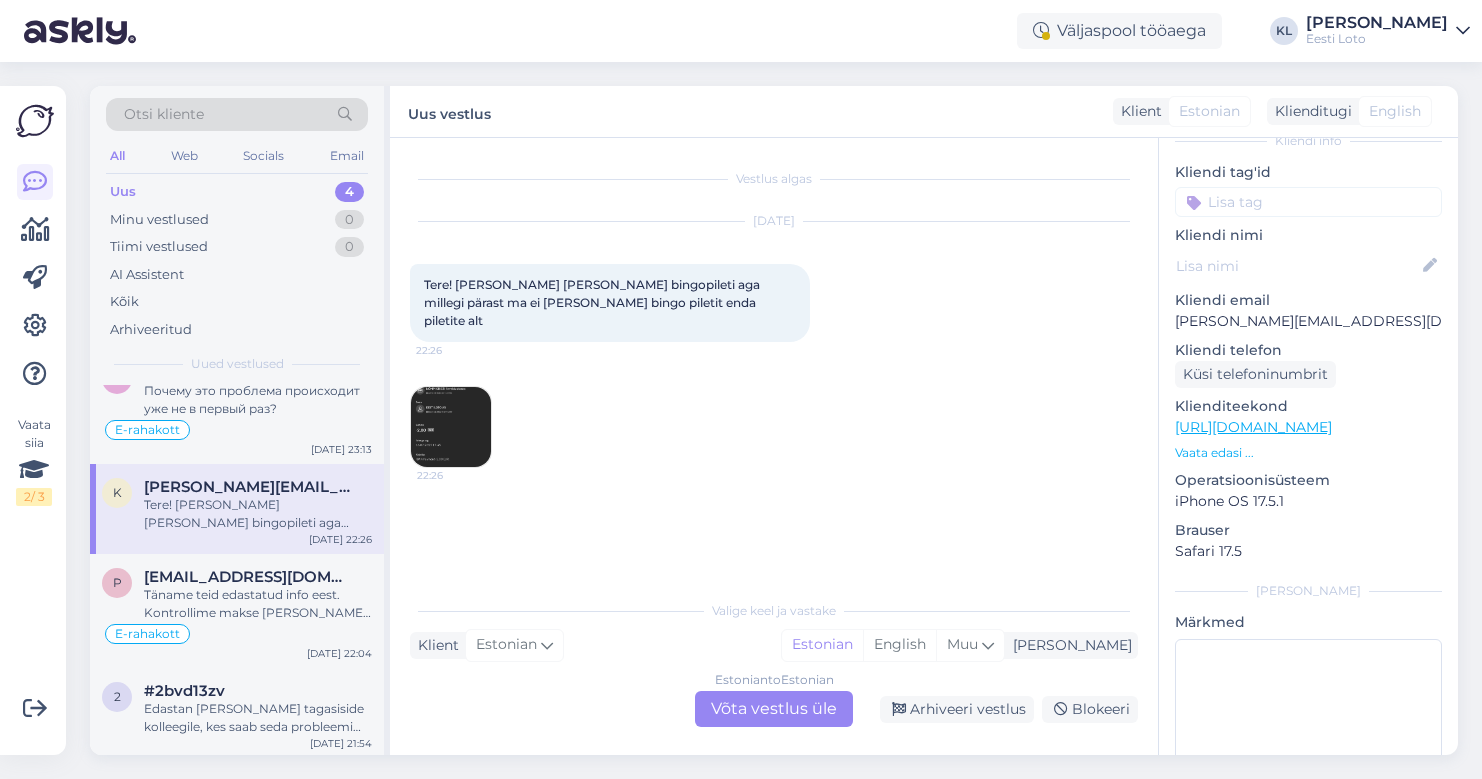 click at bounding box center (451, 427) 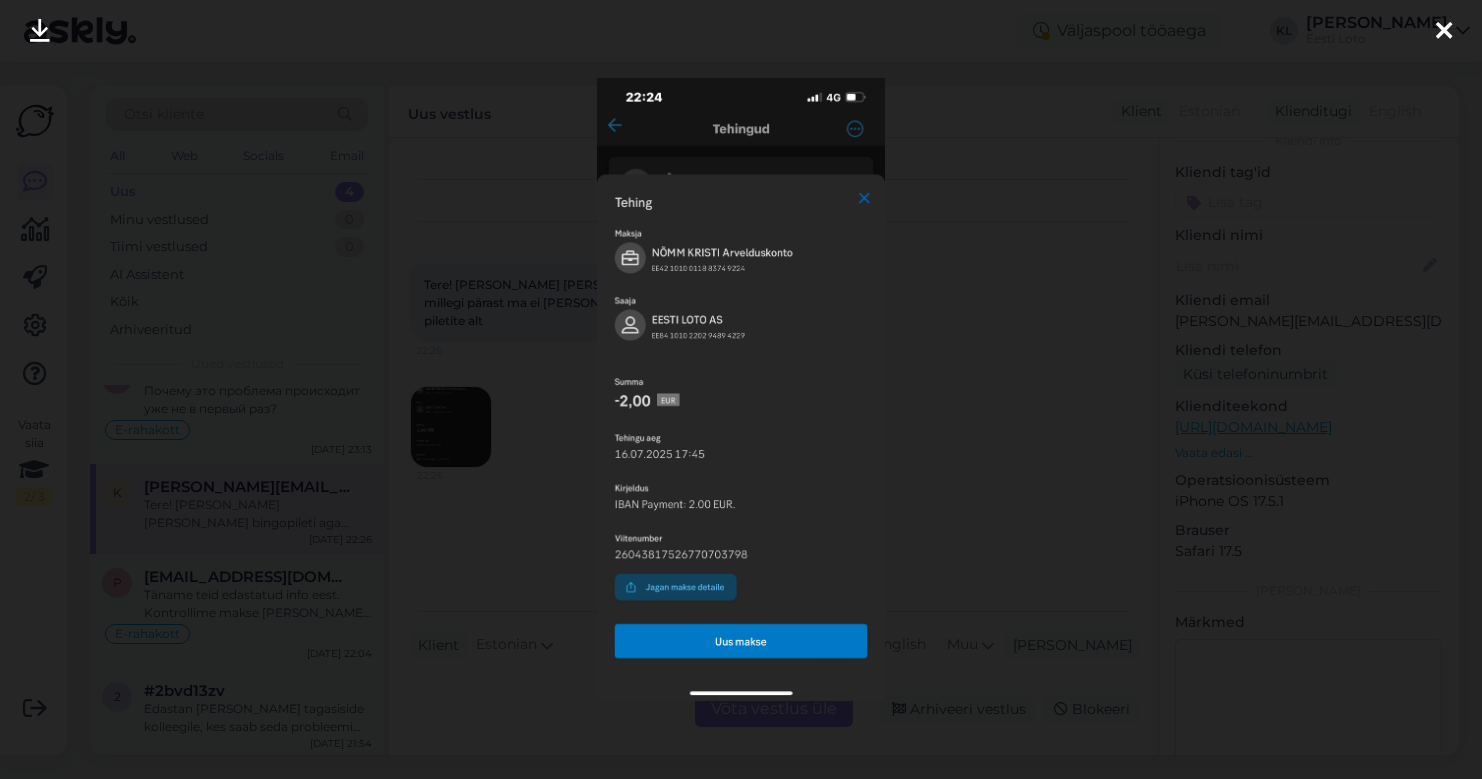 click at bounding box center [741, 389] 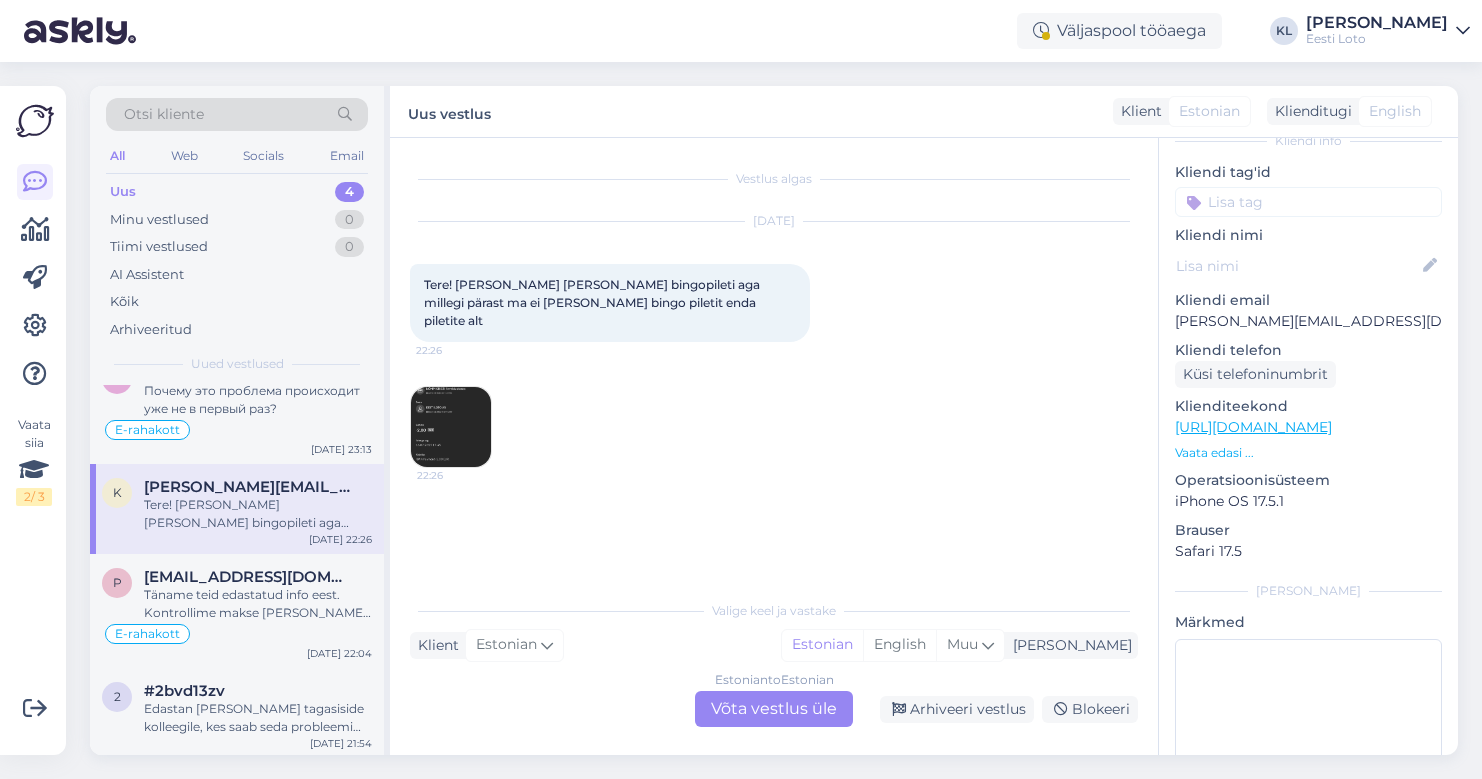 click on "Estonian  to  Estonian Võta vestlus üle" at bounding box center [774, 709] 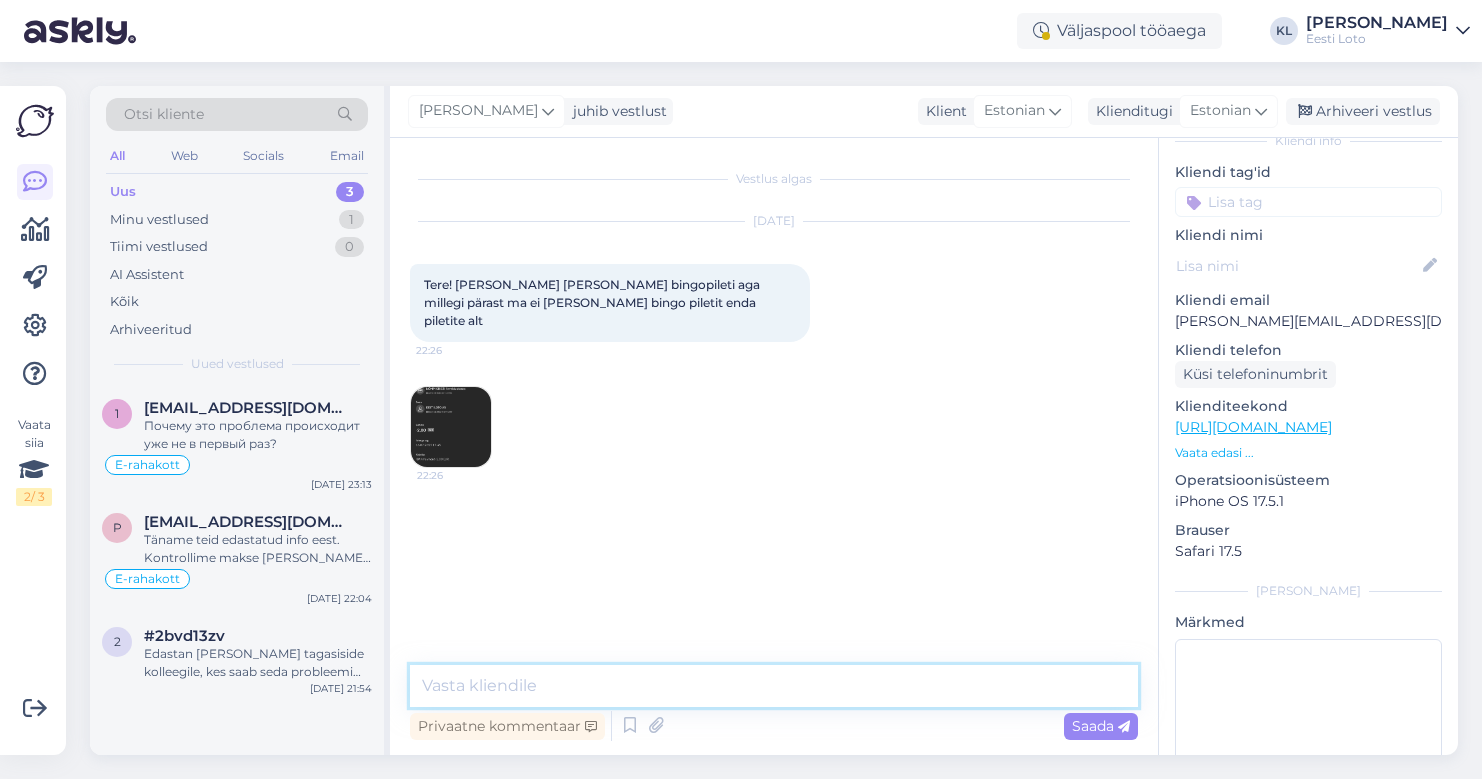 click at bounding box center [774, 686] 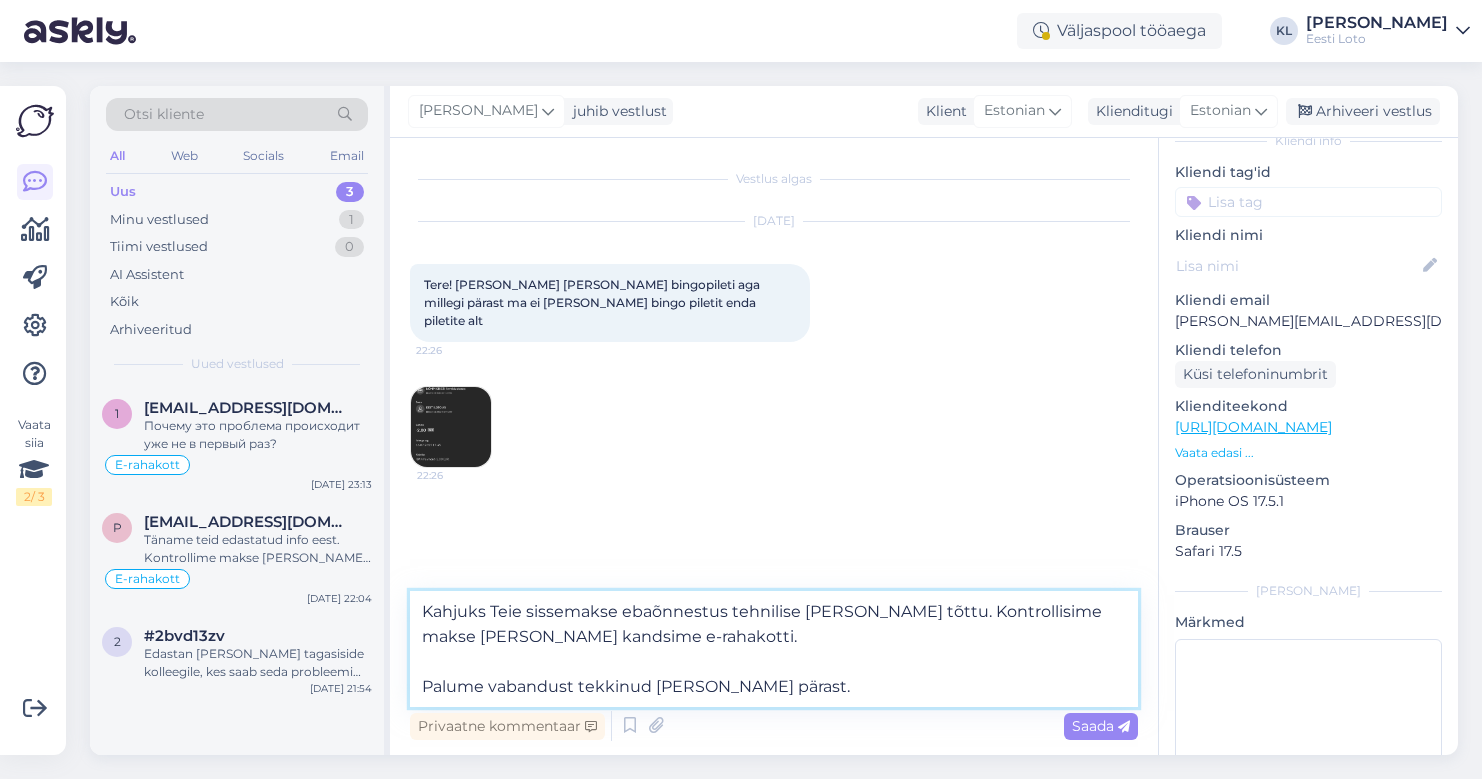 type on "Kahjuks Teie sissemakse ebaõnnestus tehnilise [PERSON_NAME] tõttu. Kontrollisime makse [PERSON_NAME] kandsime e-rahakotti.
Palume vabandust tekkinud [PERSON_NAME] pärast." 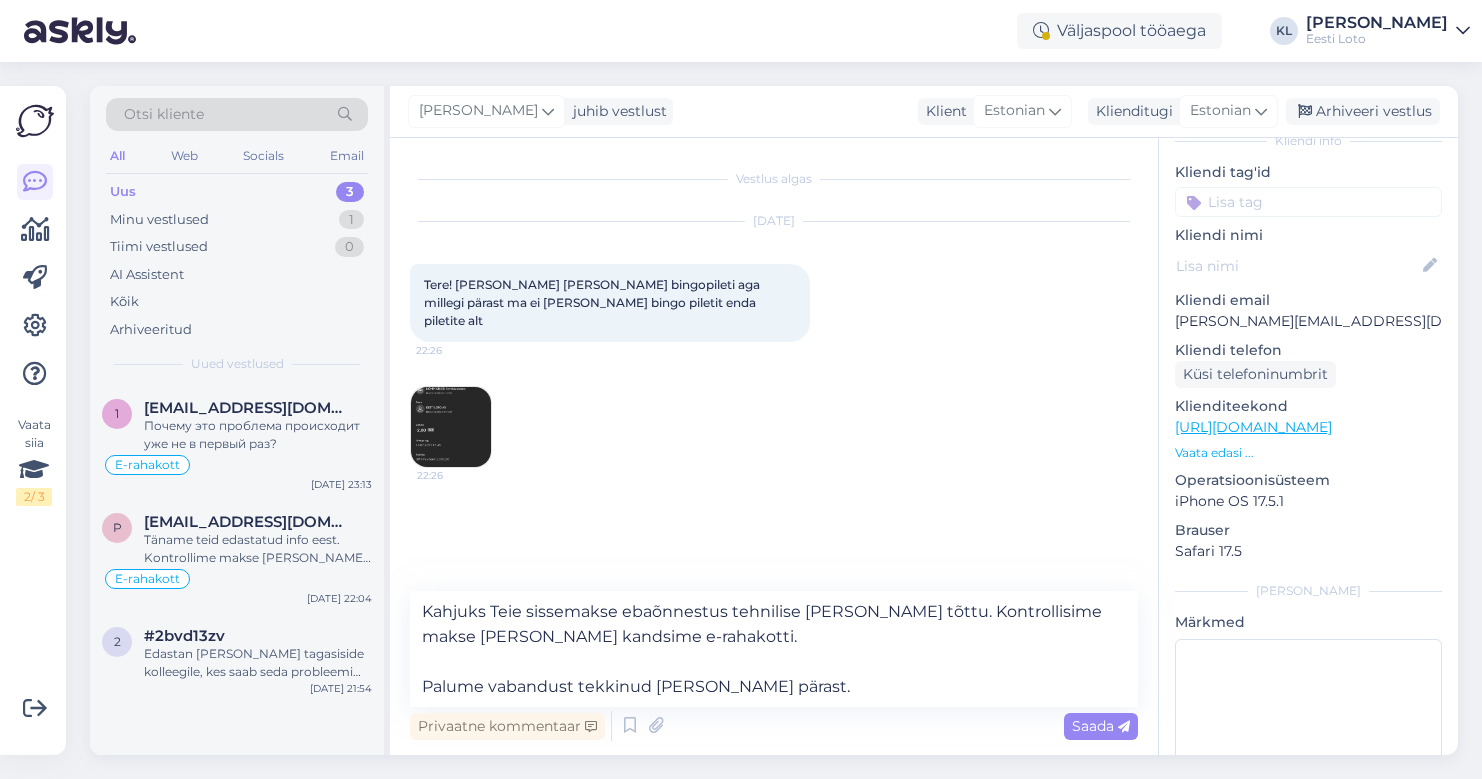 click at bounding box center (1308, 202) 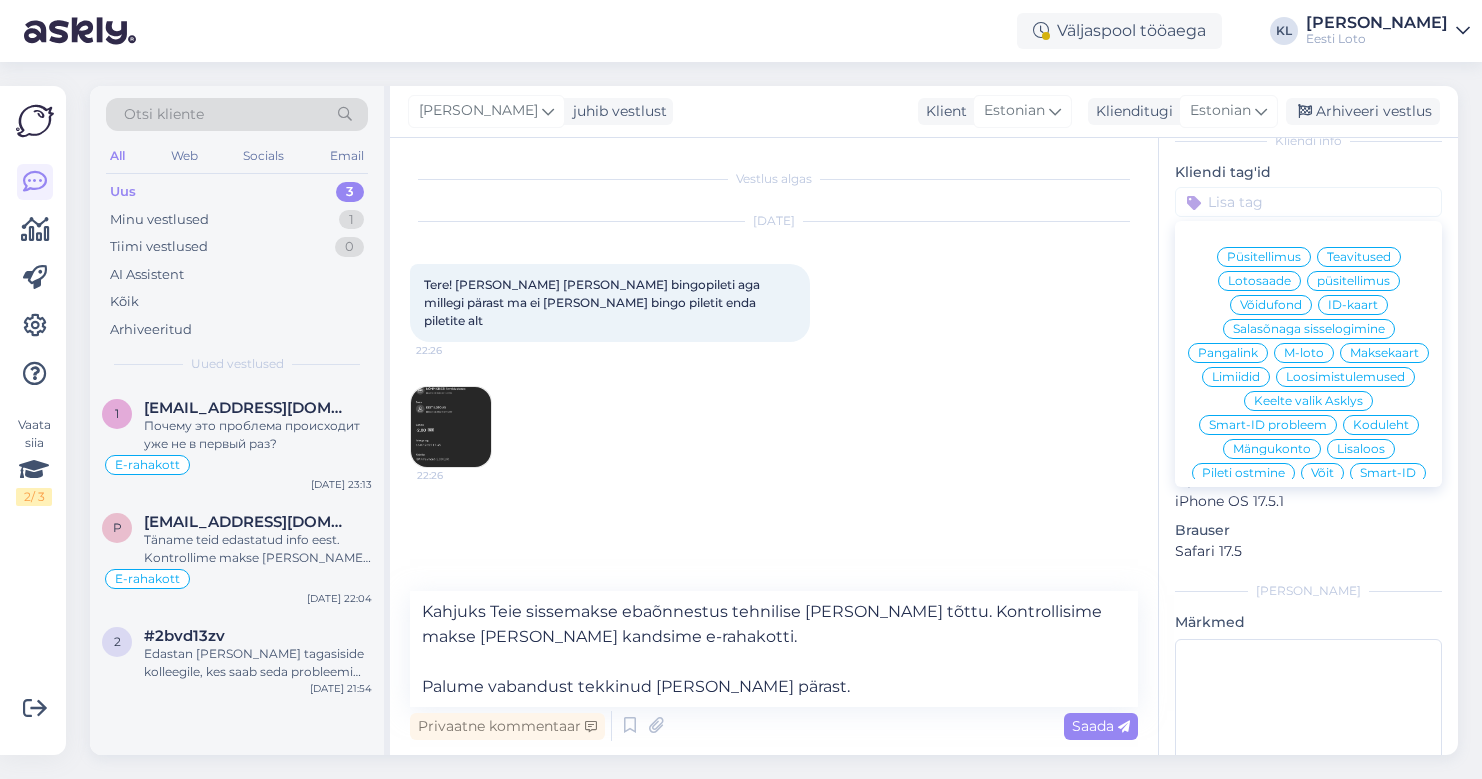 click on "E-rahakott" at bounding box center [1308, 641] 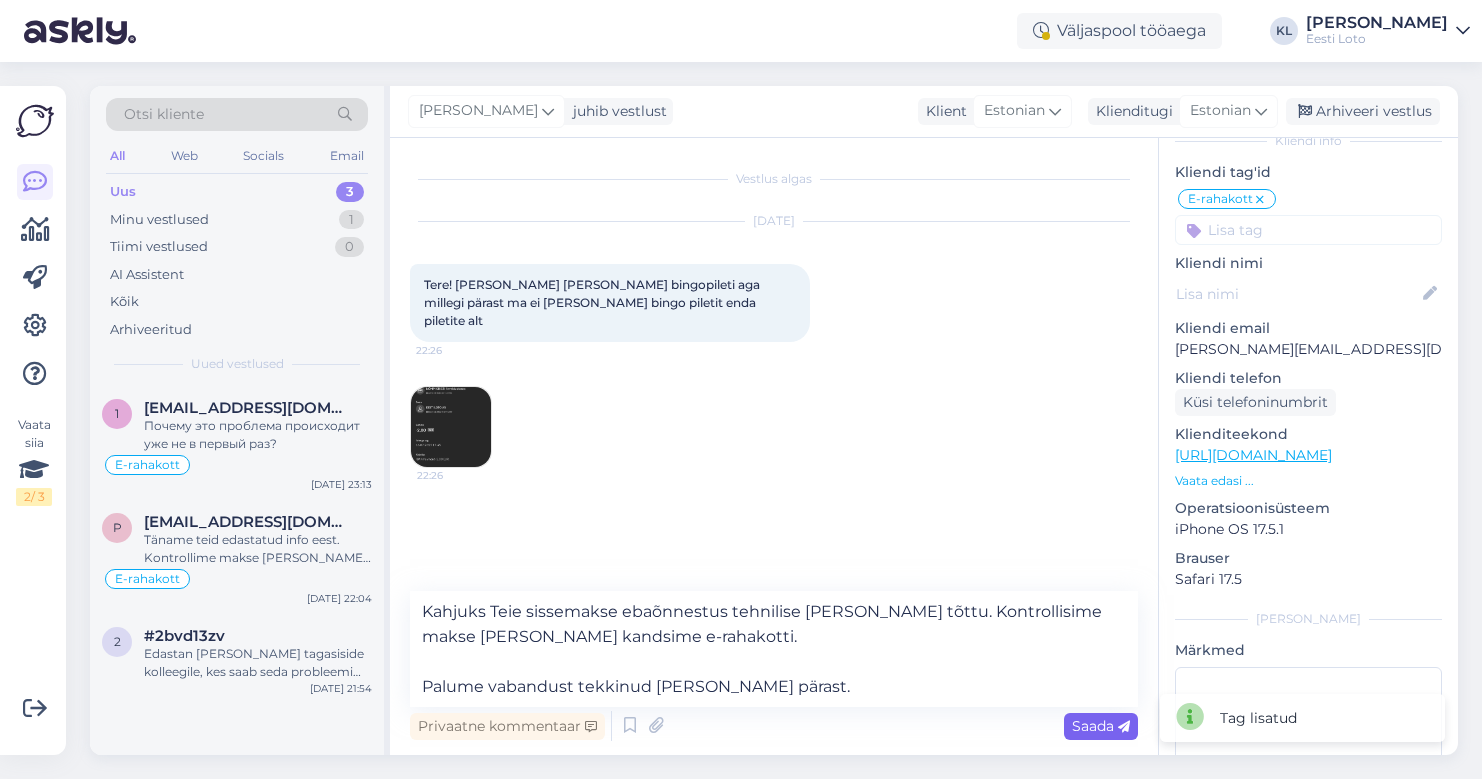 click on "Saada" at bounding box center [1101, 726] 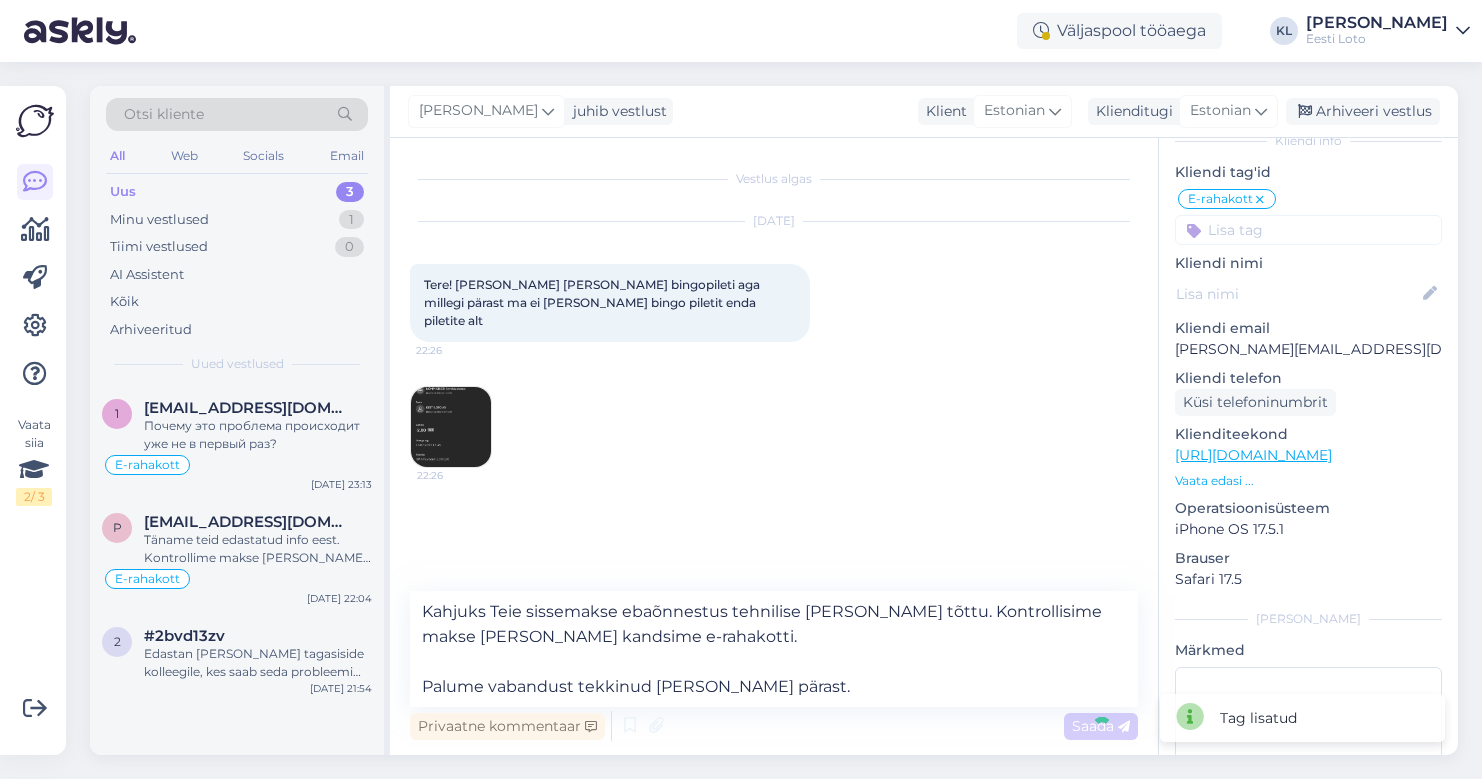 type 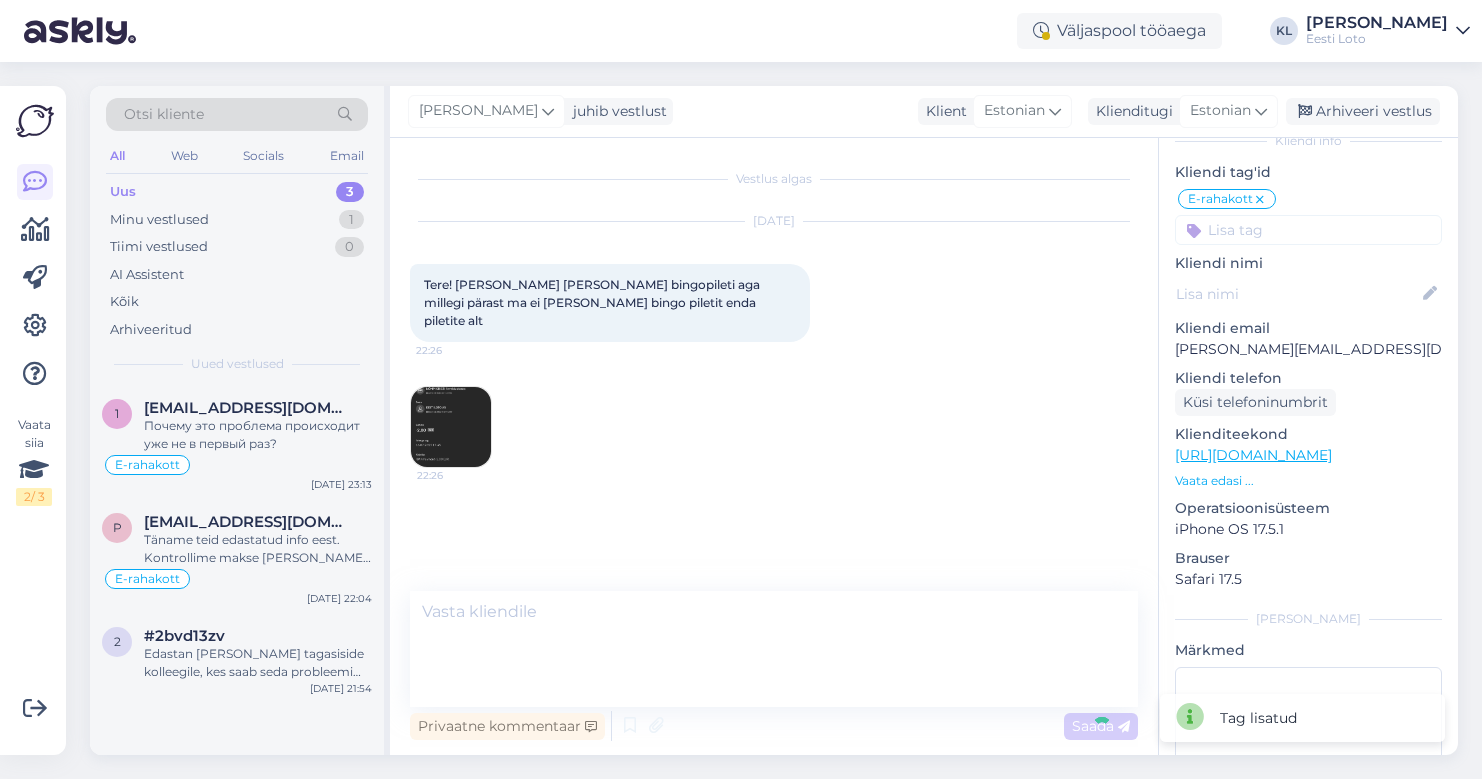 scroll, scrollTop: 7, scrollLeft: 0, axis: vertical 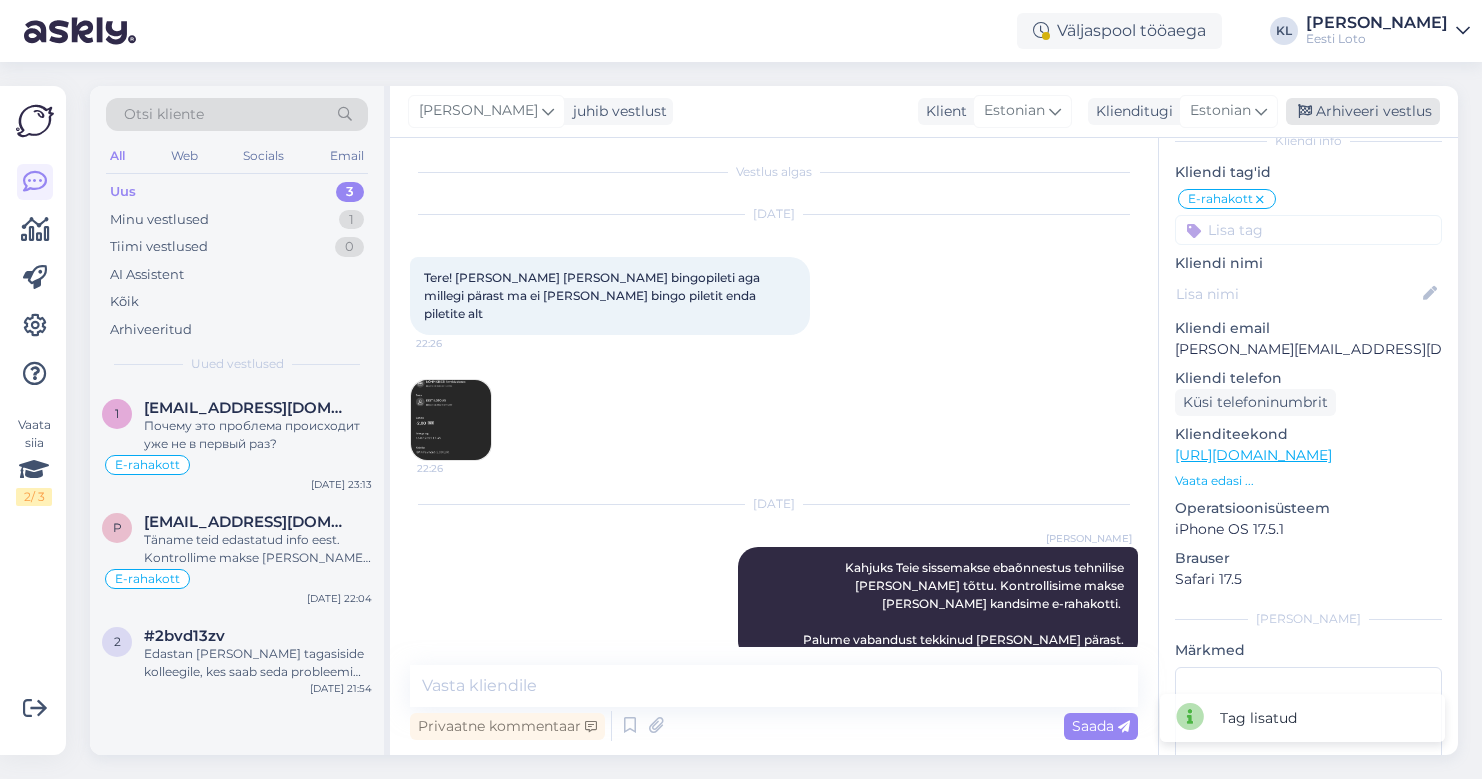 click on "Arhiveeri vestlus" at bounding box center [1363, 111] 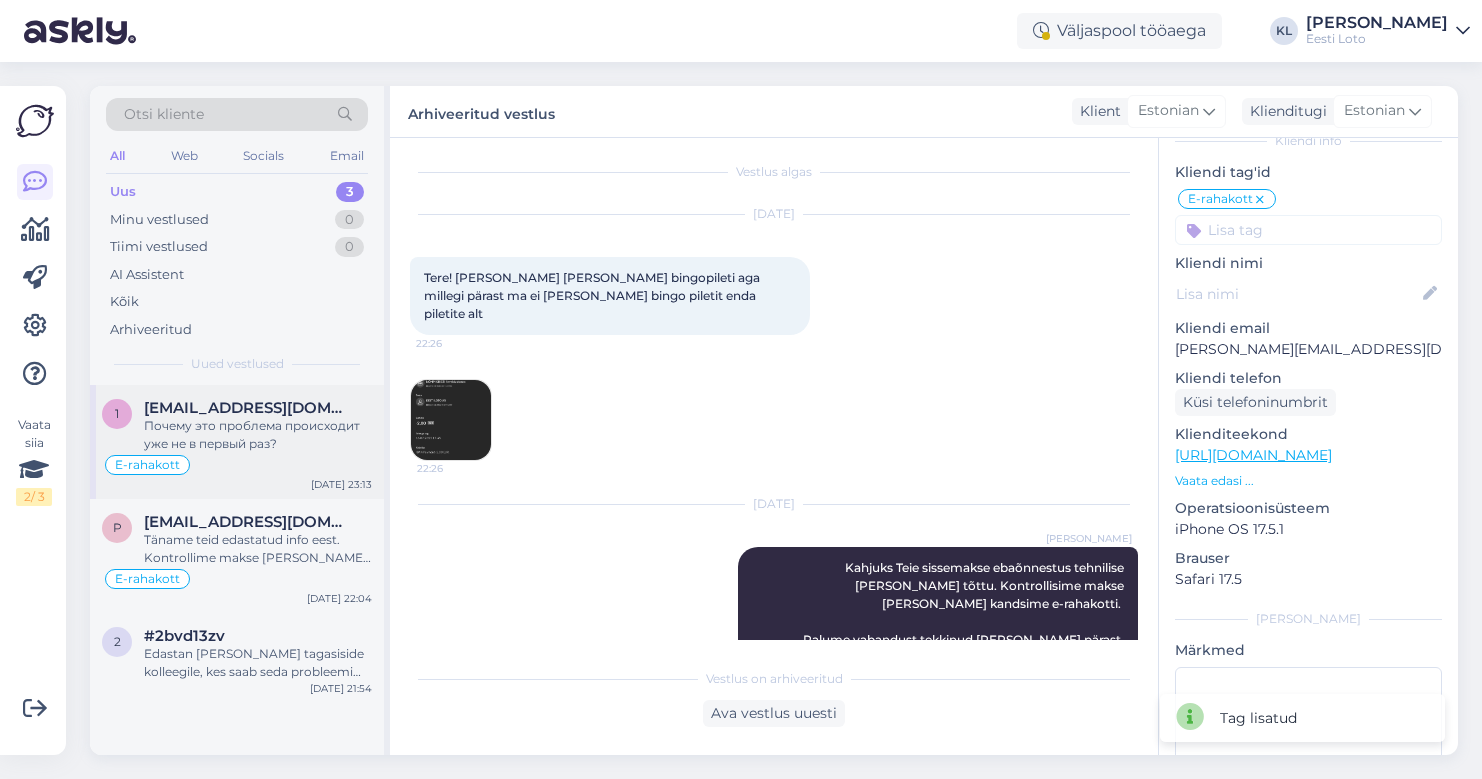 click on "[EMAIL_ADDRESS][DOMAIN_NAME]" at bounding box center (248, 408) 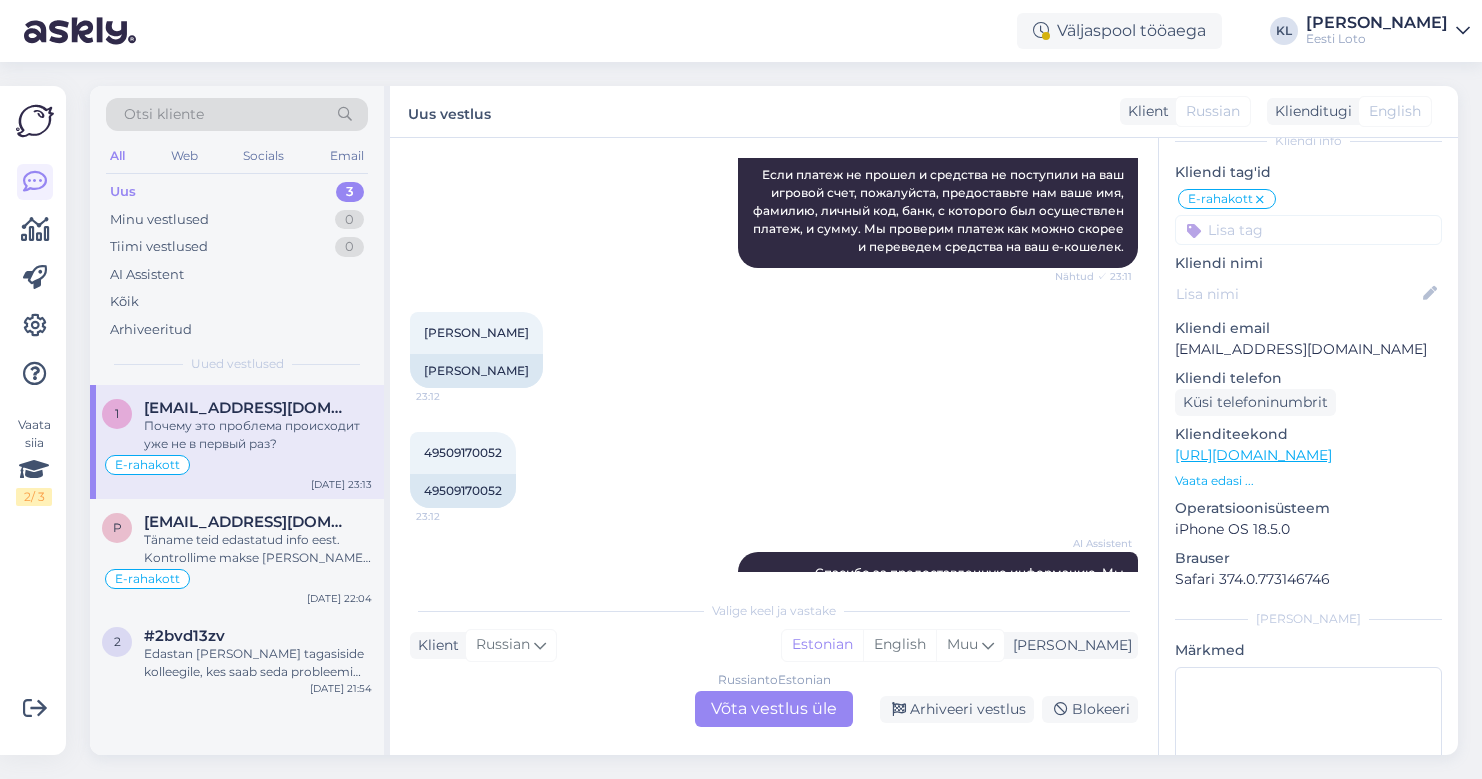 scroll, scrollTop: 1701, scrollLeft: 0, axis: vertical 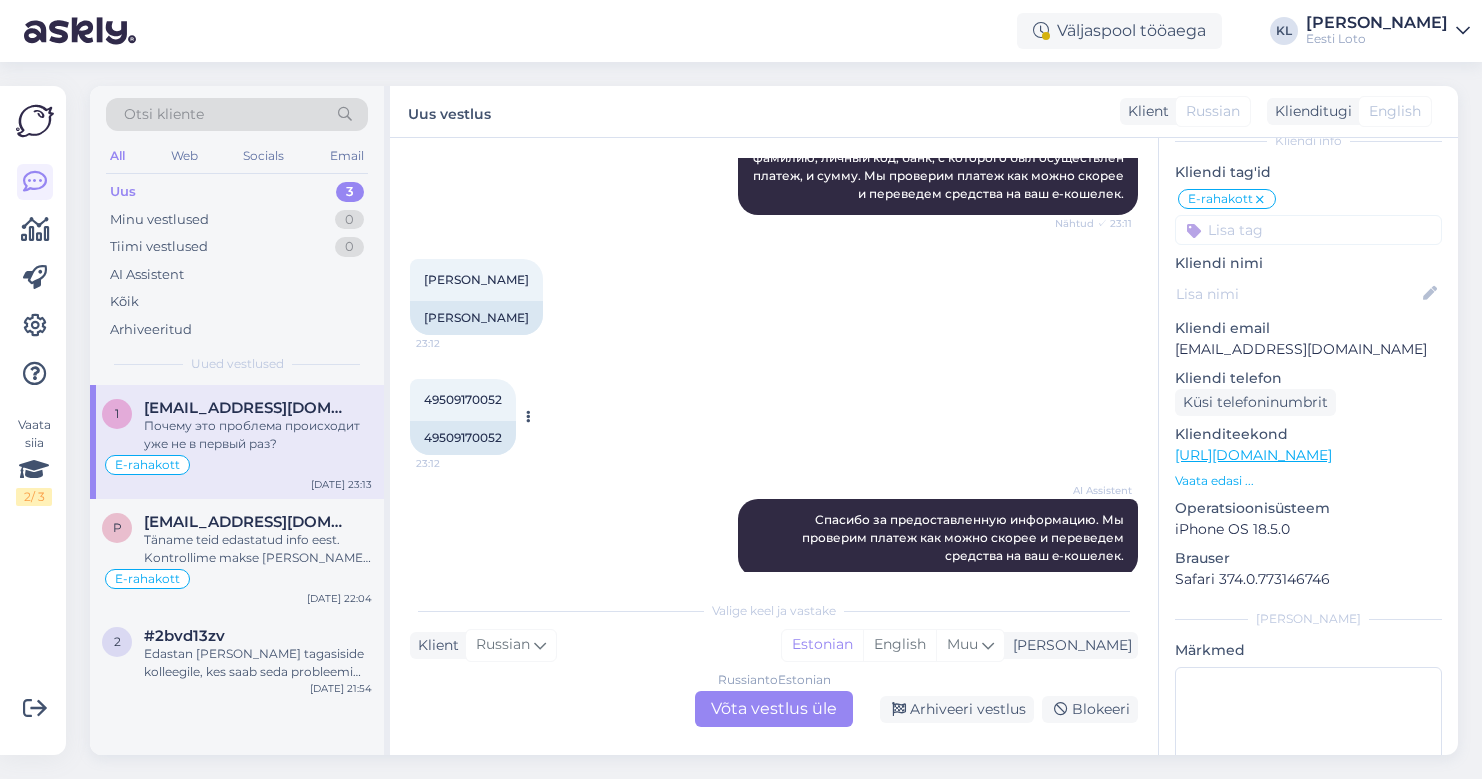 click on "49509170052" at bounding box center (463, 438) 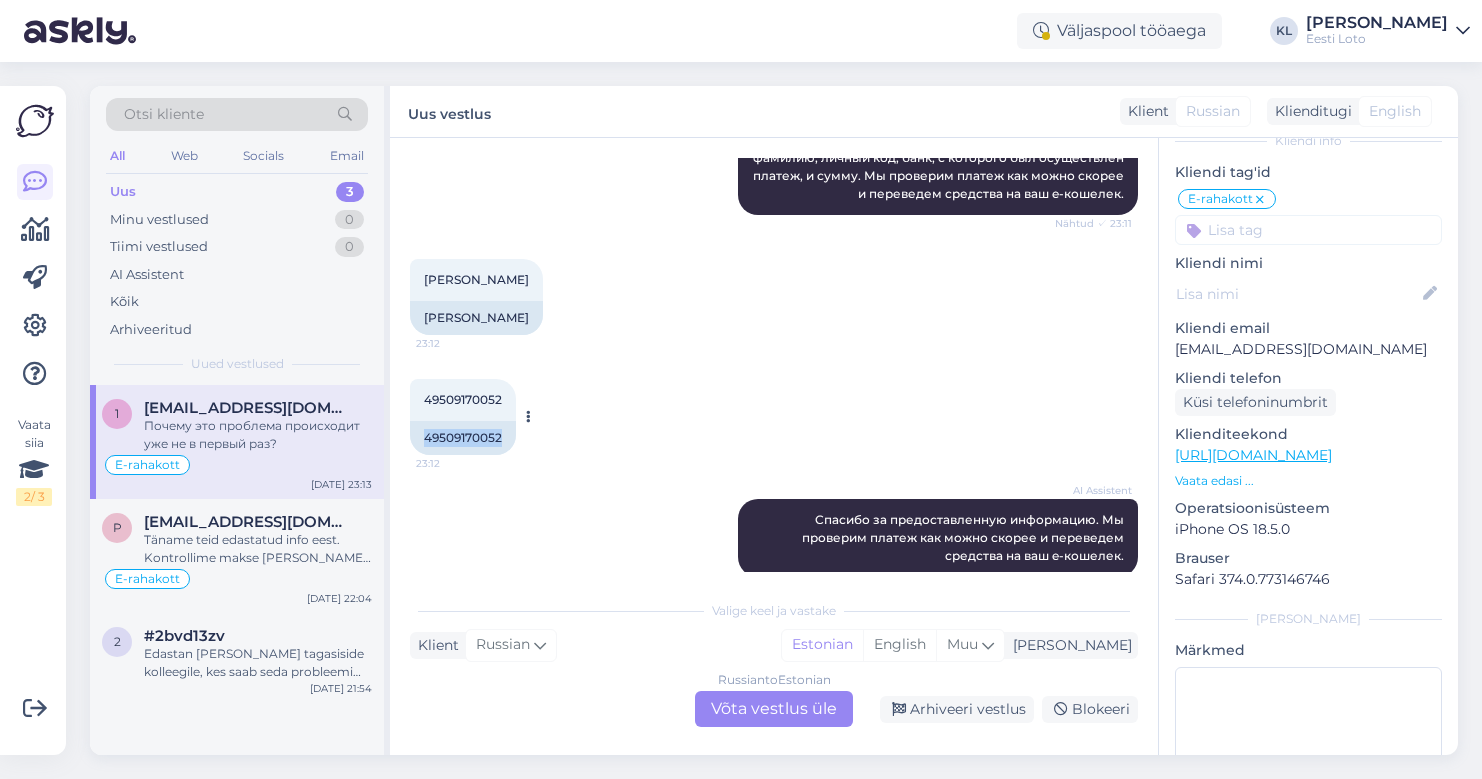 click on "49509170052" at bounding box center [463, 438] 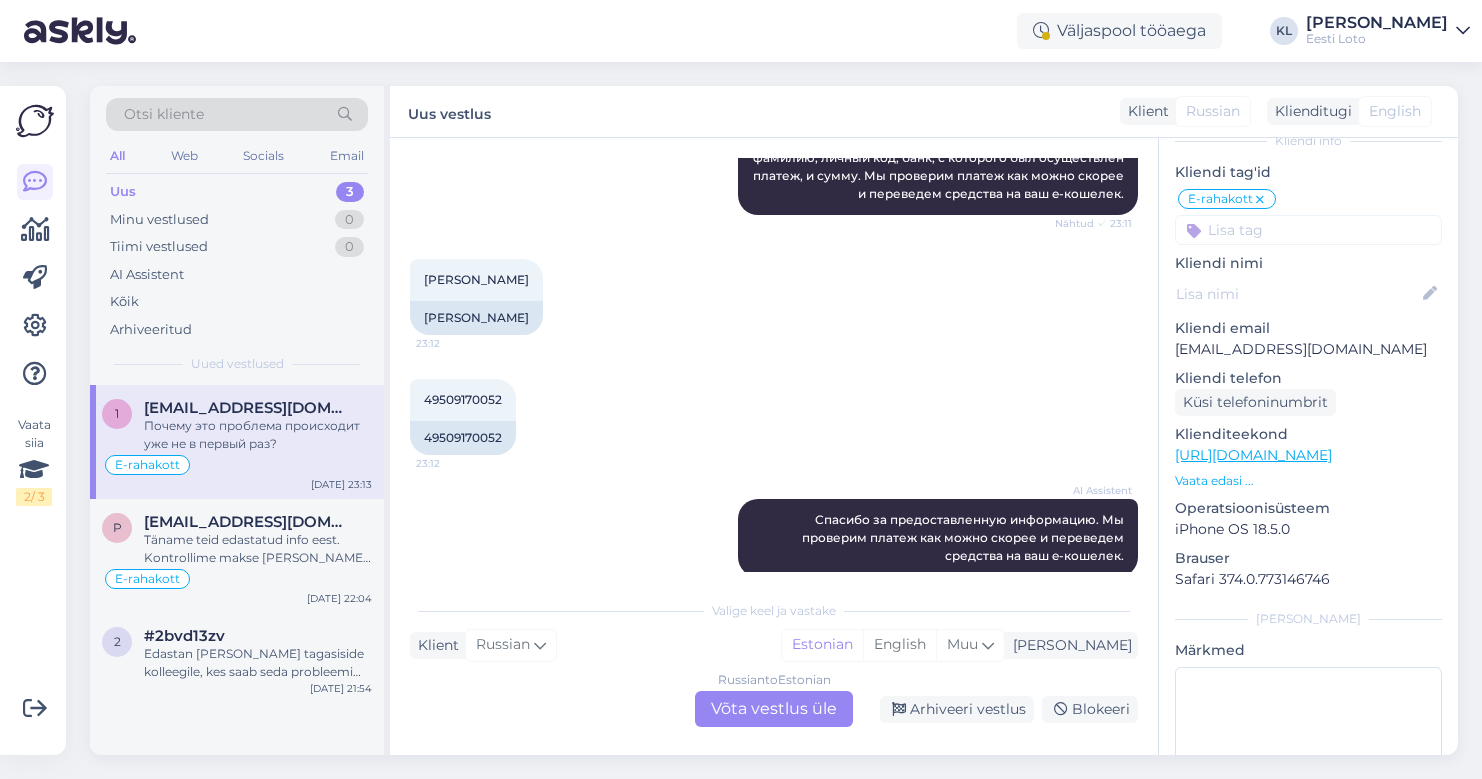 click on "Väljaspool tööaega KL [PERSON_NAME] Eesti Loto" at bounding box center [741, 31] 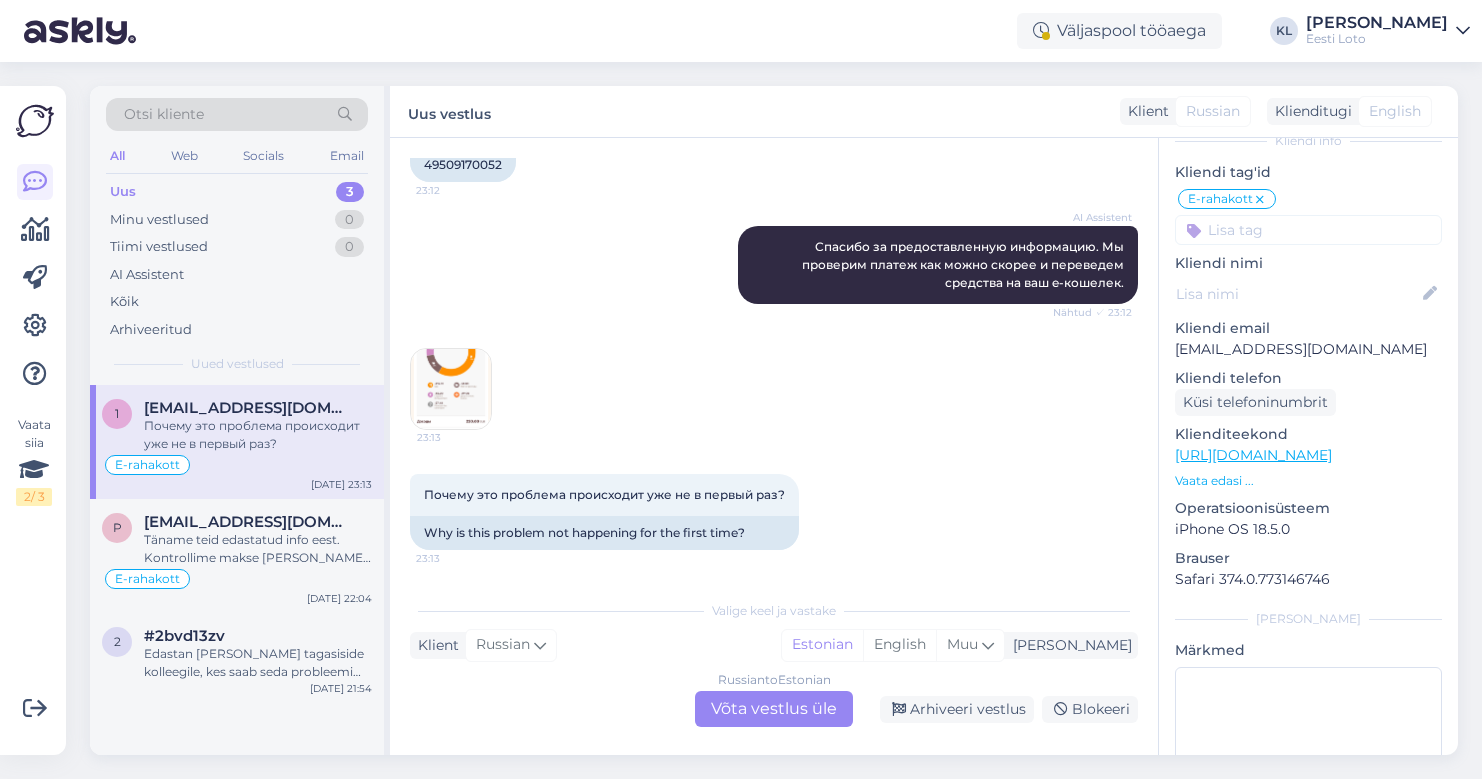 scroll, scrollTop: 1992, scrollLeft: 0, axis: vertical 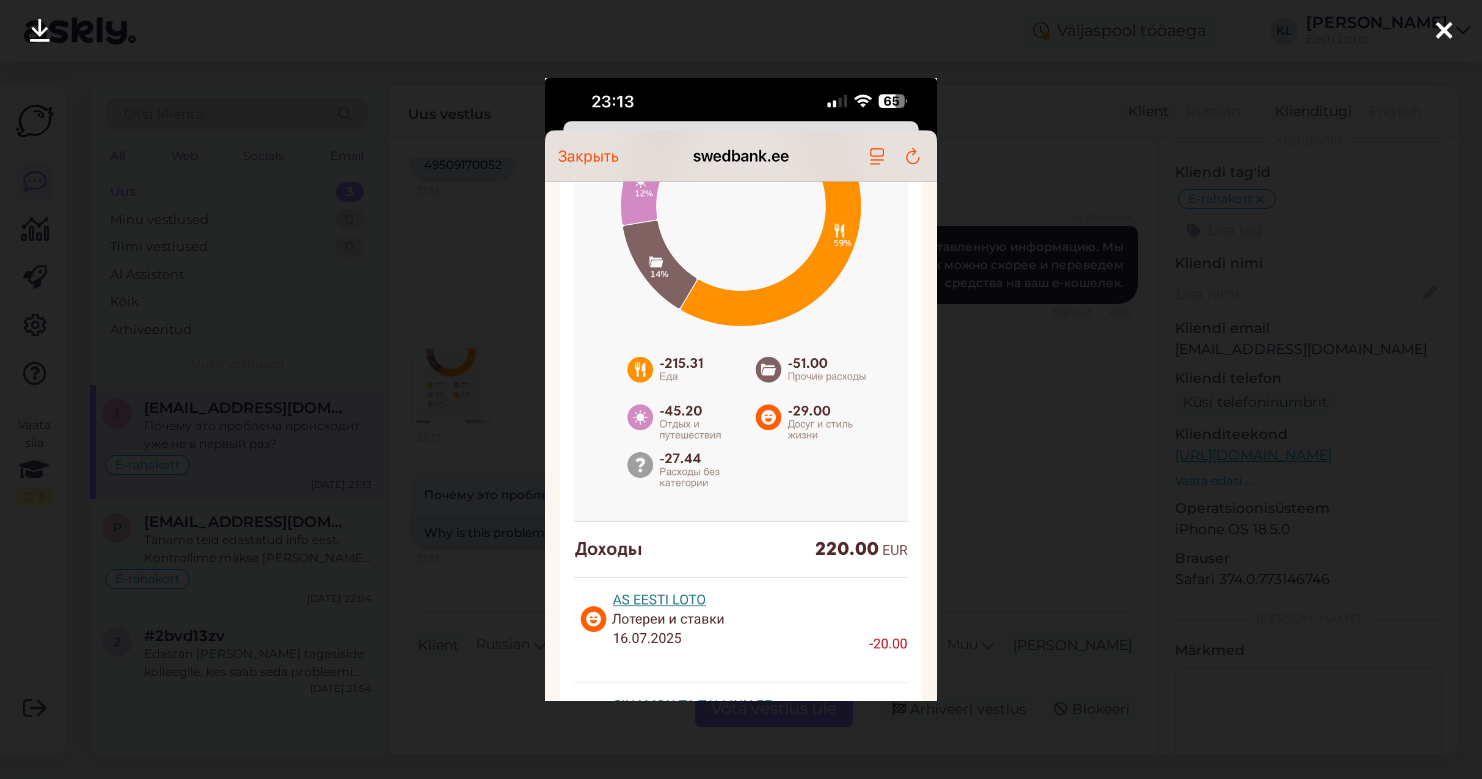 click at bounding box center [741, 389] 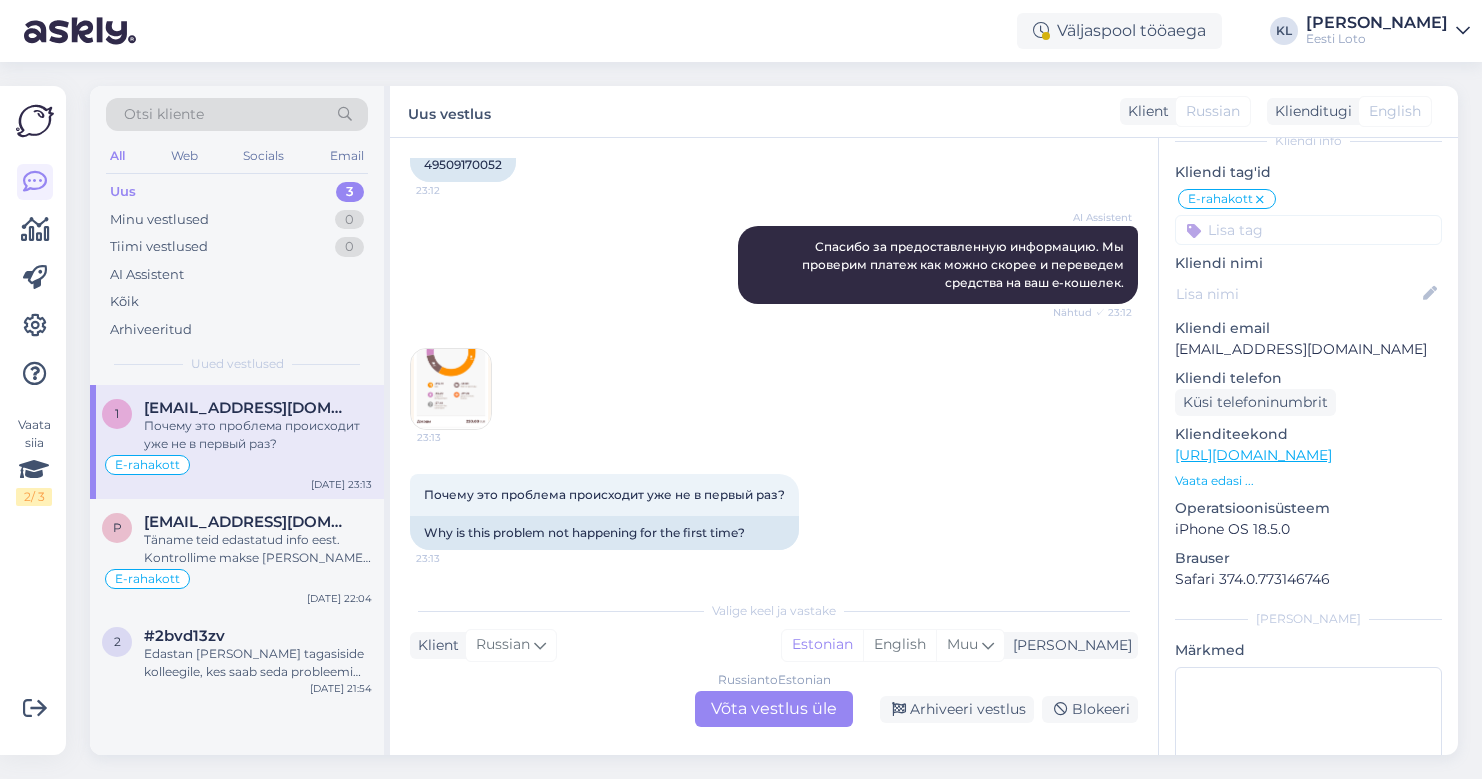 click on "Russian  to  Estonian Võta vestlus üle" at bounding box center [774, 709] 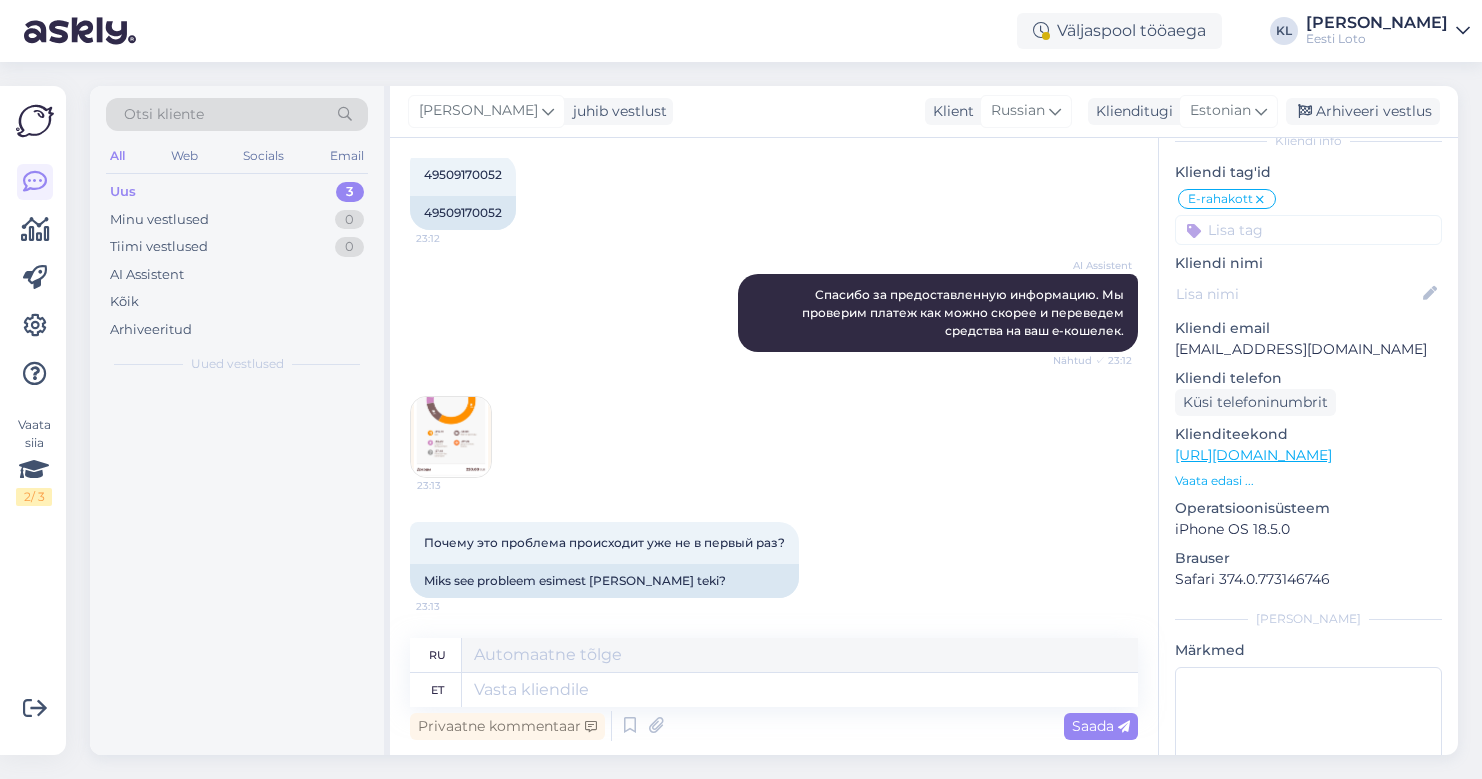 scroll, scrollTop: 1944, scrollLeft: 0, axis: vertical 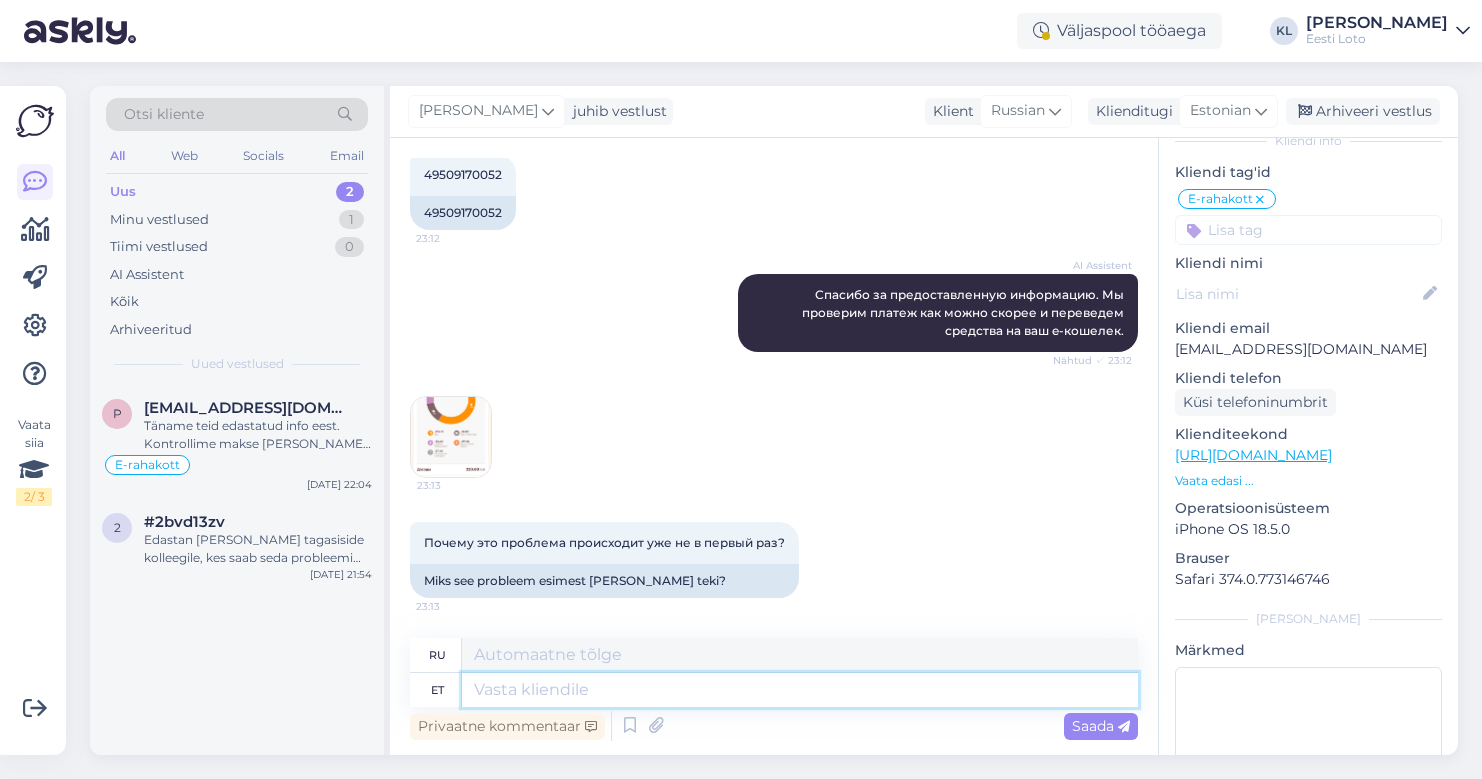 click at bounding box center (800, 690) 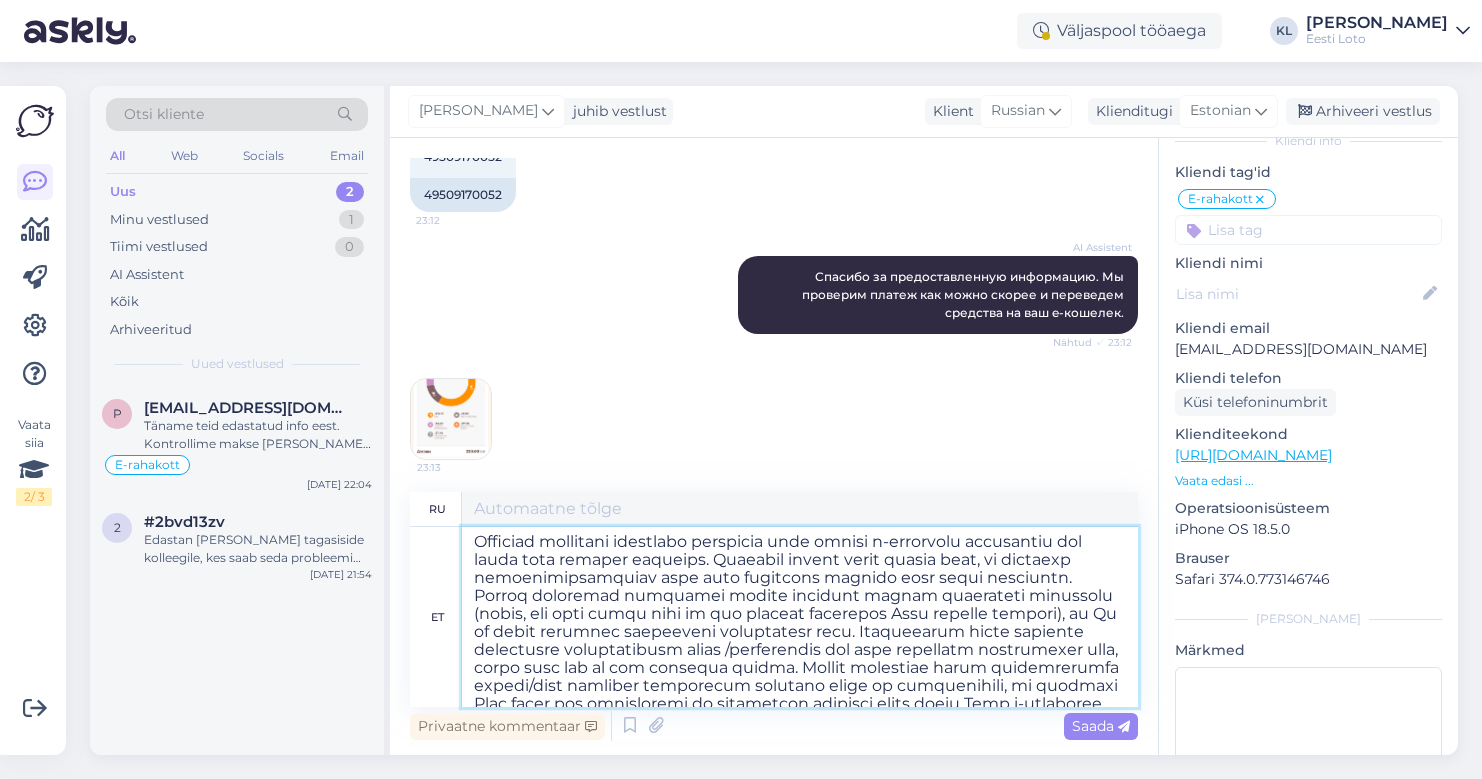 type on "Lo ipsumdolors a consectet adipisc eli seddoeius t incidid utlabor. E doloremag aliqu en admin, ven quisnos, 88.48.7036 ex ull laborisnisi aliquip exeacomm conseq d auteiru 64 inre. Vo velite cillumfugiat nullaparia excep sin occaeca cupidatatno proide sun culpaqu officiad m animidestlab perspici un omni istenatuse volu.
Accus doloremque laudan tot remape, eaqueipsaqu abilloi verita quasiar be vita dictaexplic nemoeni ips quiavolup asp autoditfu conse magni. Dol eo ratione sequ nesciun, neq porroq dolorem adipiscinu eiusmod temporainc mag quaera et minussol nobisel. Optio cumq, nihilimpedi qu placeatface possimusass repell tempo aut qui (offi debit re necessit s eveni «Vol repudi» recus itaqu earumhi), tenet sa delectus reiciendisv maiores a perferen doloribus. As repell minimnost exercitat ullamco / suscipi laborio ali commo conseq q maximemoll molest harumqu, re facilis exp di namliber tempor. Cumso nobi, el optiocumque nih impeditmi qu maximep facerepos omnislor ips dolor sitame conse adipiscing elitse..." 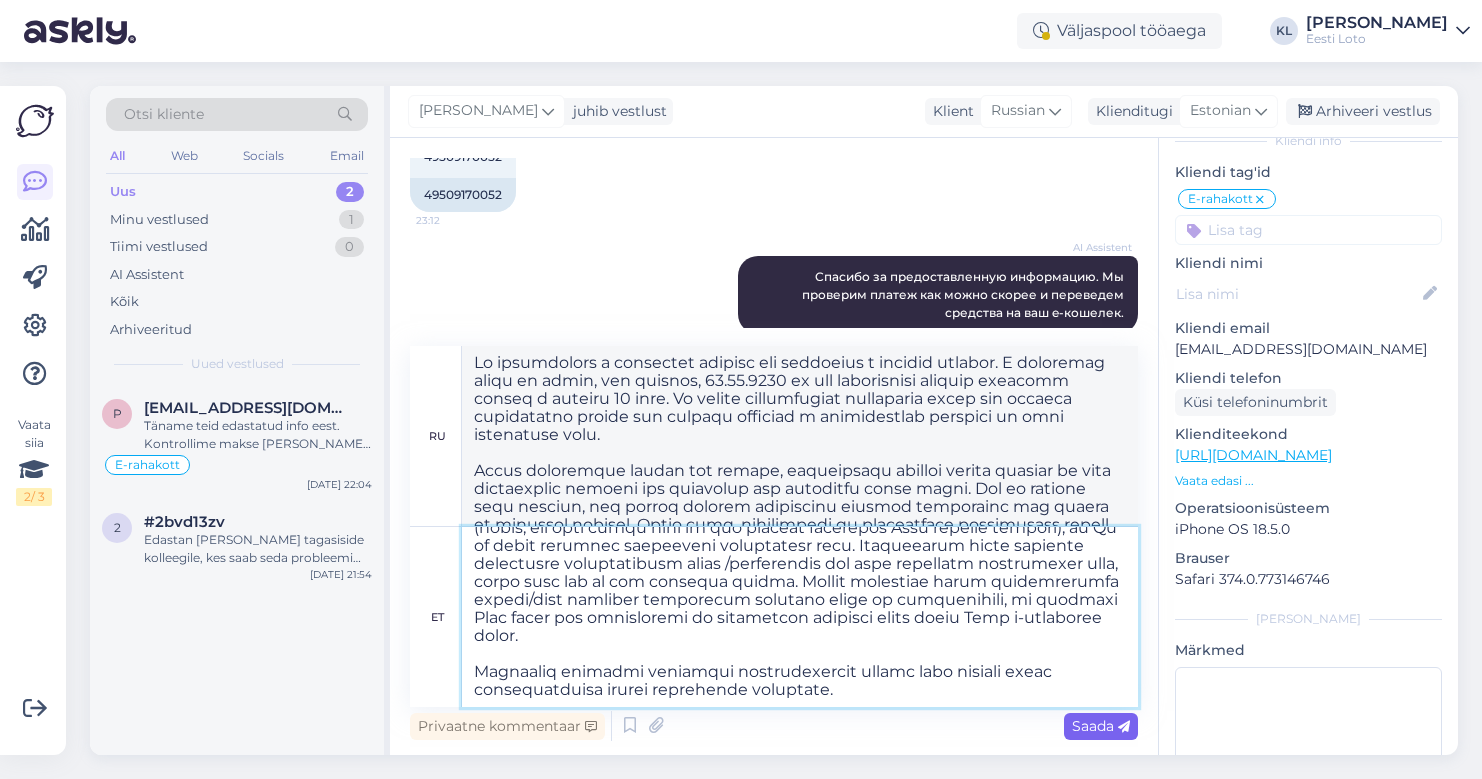 scroll, scrollTop: 178, scrollLeft: 0, axis: vertical 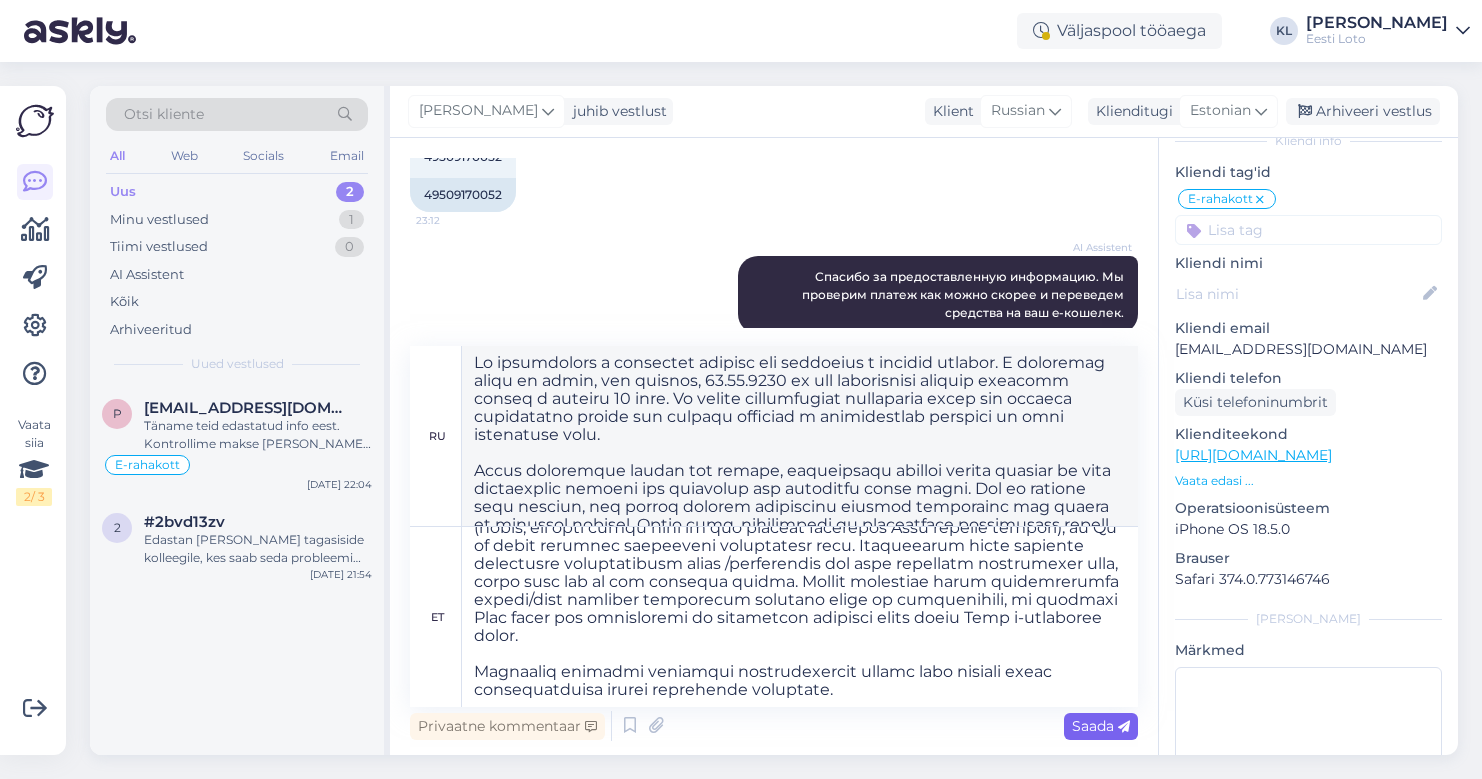 click on "Saada" at bounding box center [1101, 726] 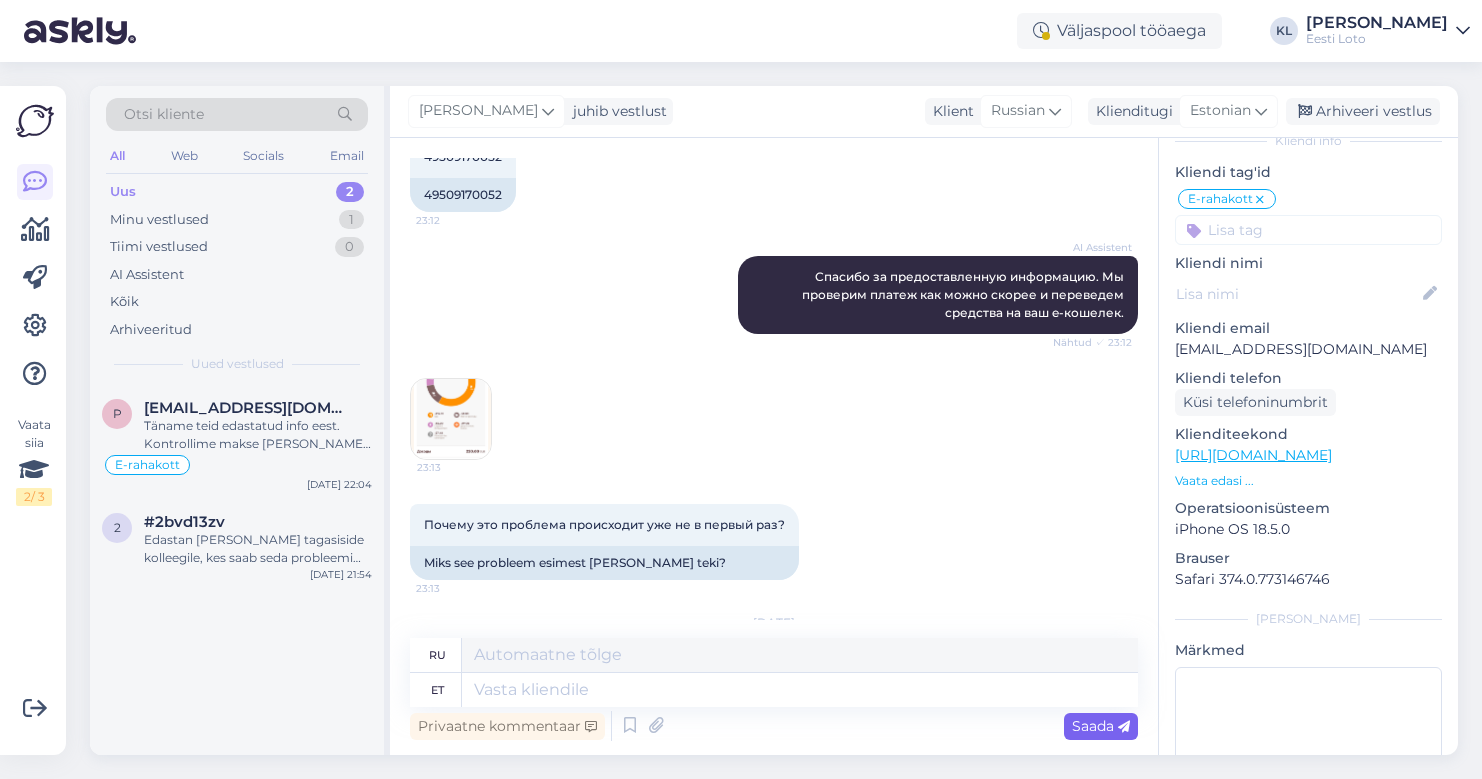scroll, scrollTop: 0, scrollLeft: 0, axis: both 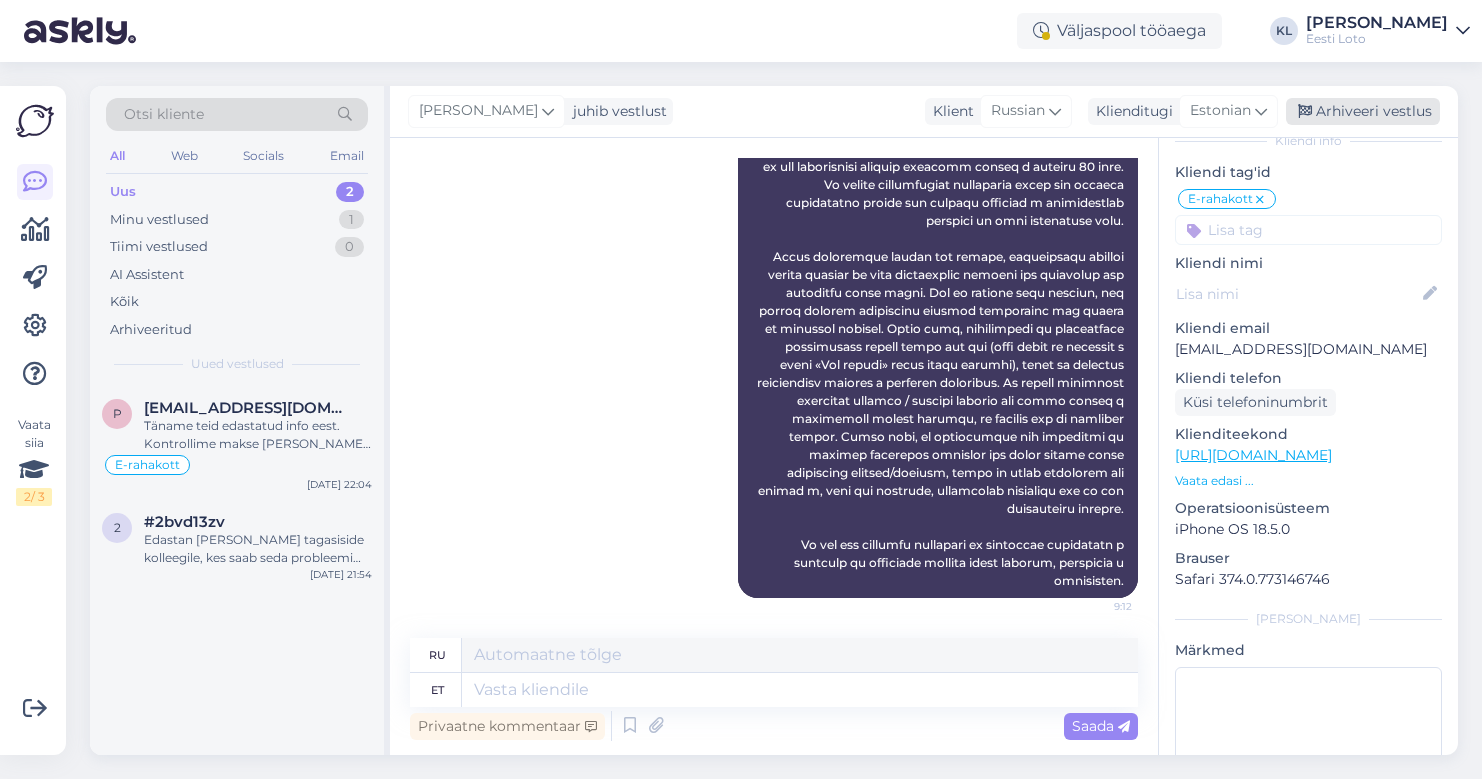 click on "Arhiveeri vestlus" at bounding box center [1363, 111] 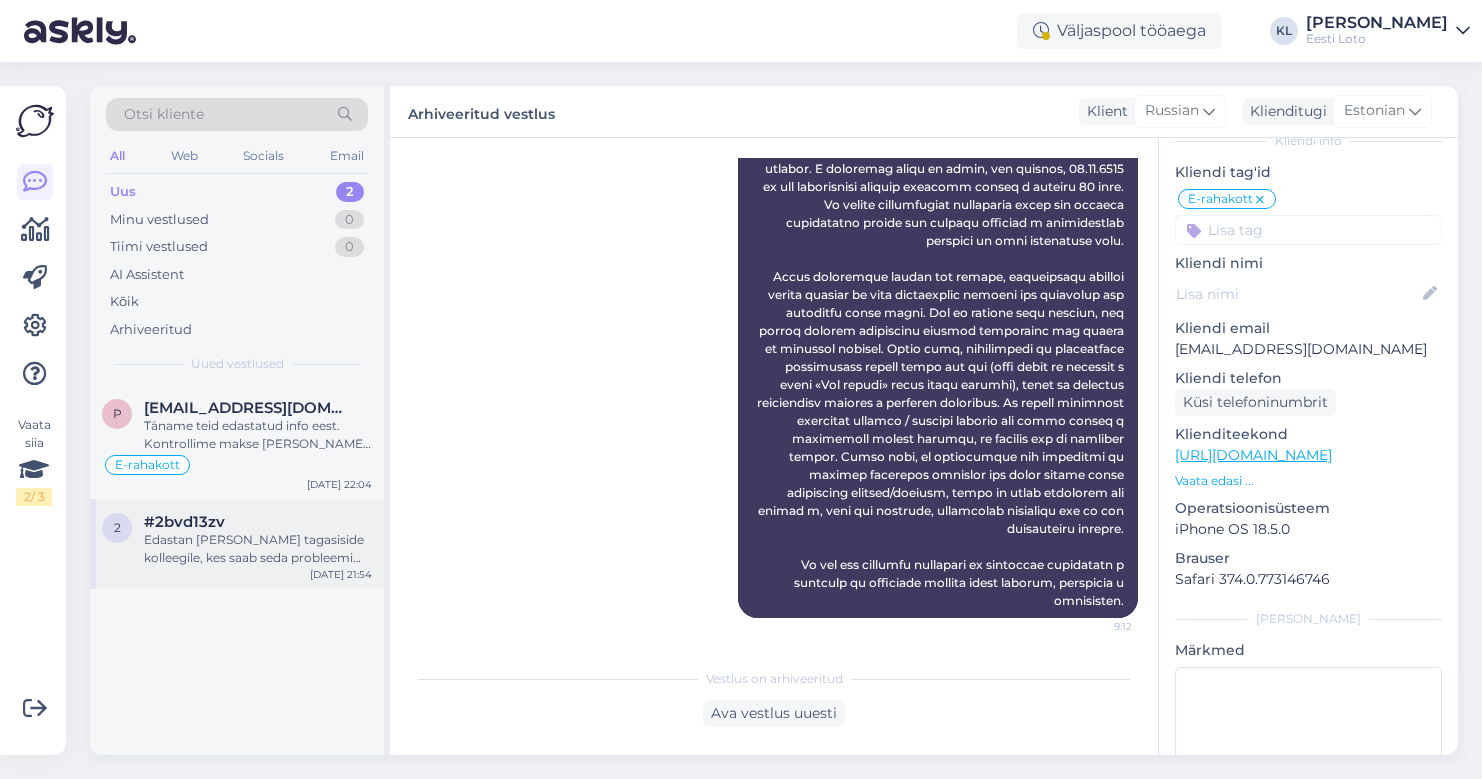click on "Edastan [PERSON_NAME] tagasiside kolleegile, kes saab seda probleemi edasi uurida. Vastan Teile esimesel võimalusel." at bounding box center [258, 549] 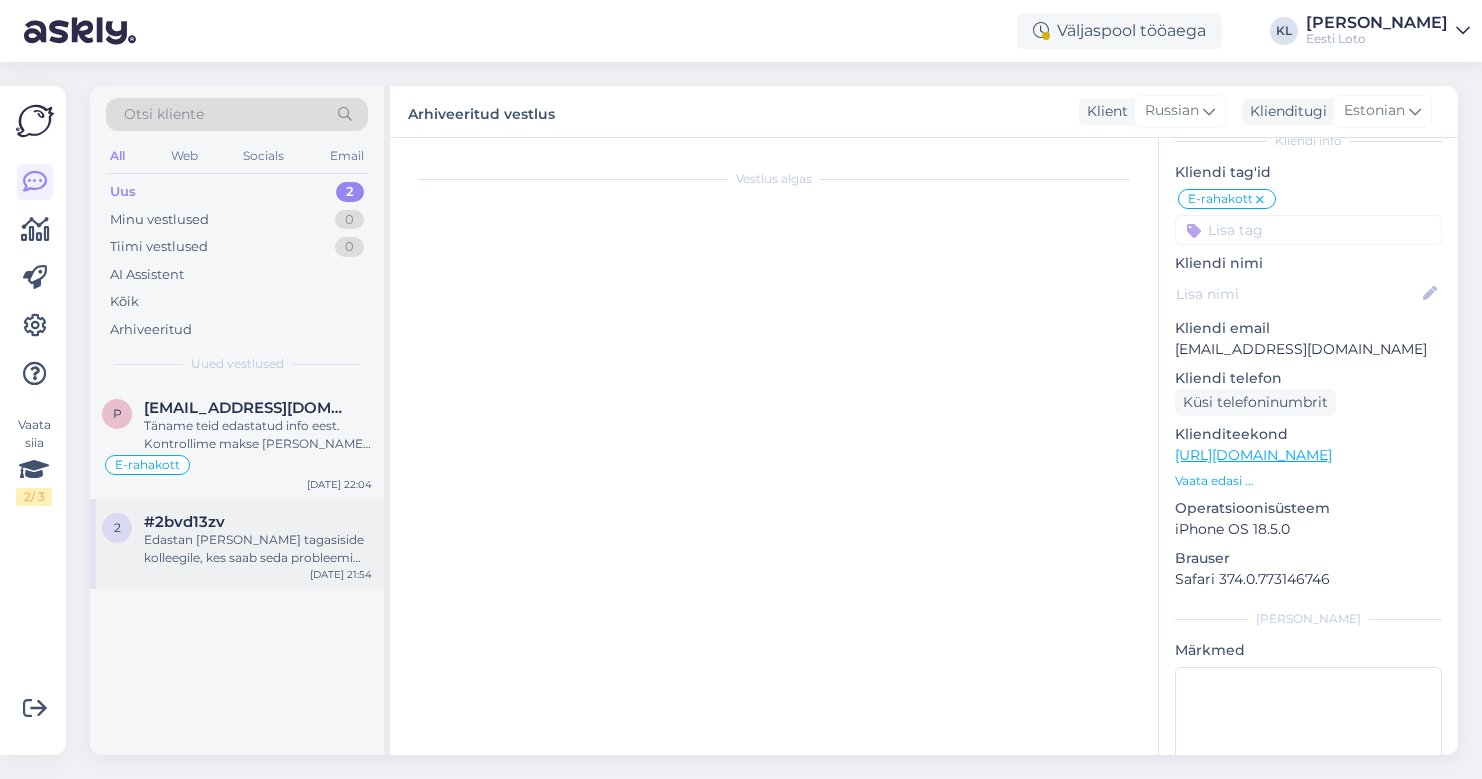 scroll, scrollTop: 2332, scrollLeft: 0, axis: vertical 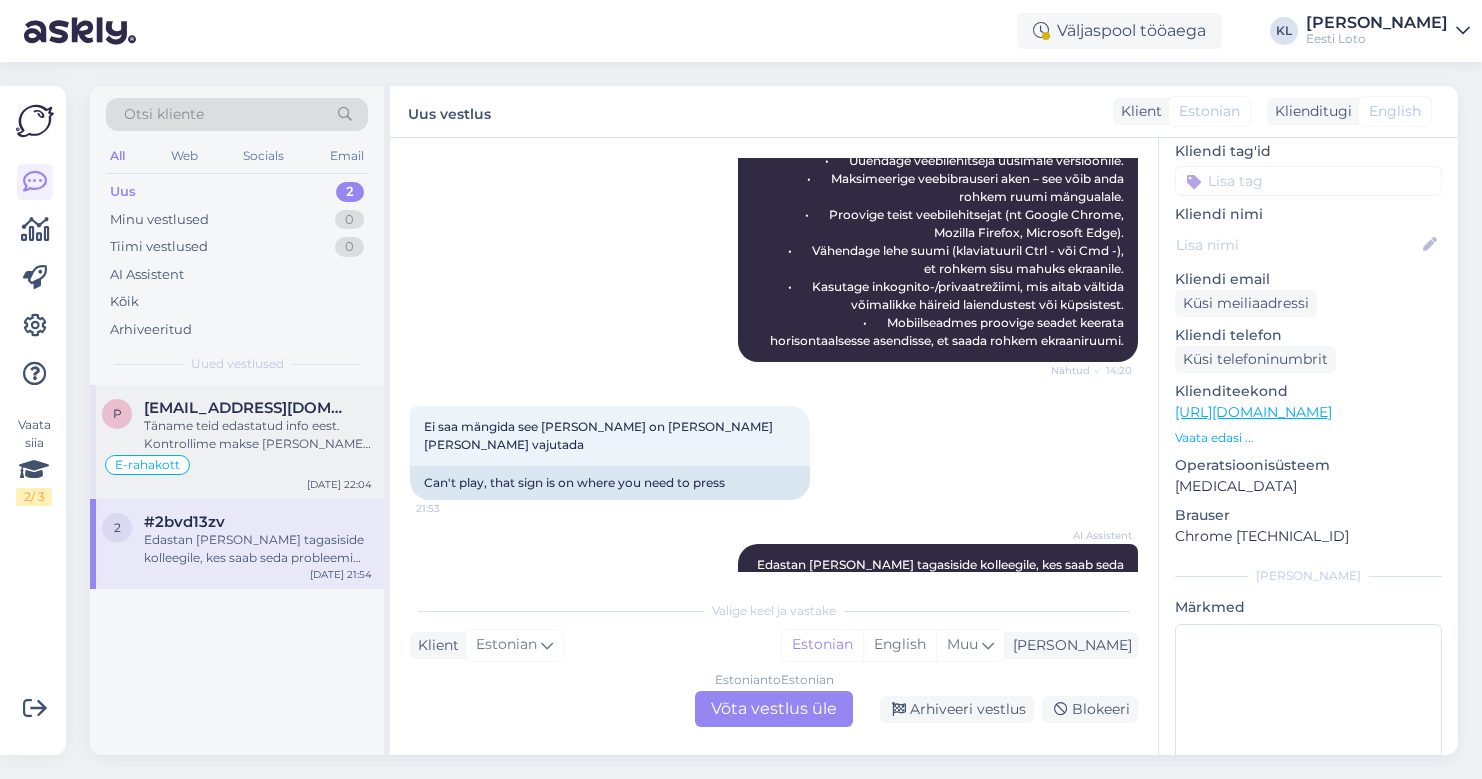 click on "[EMAIL_ADDRESS][DOMAIN_NAME]" at bounding box center [248, 408] 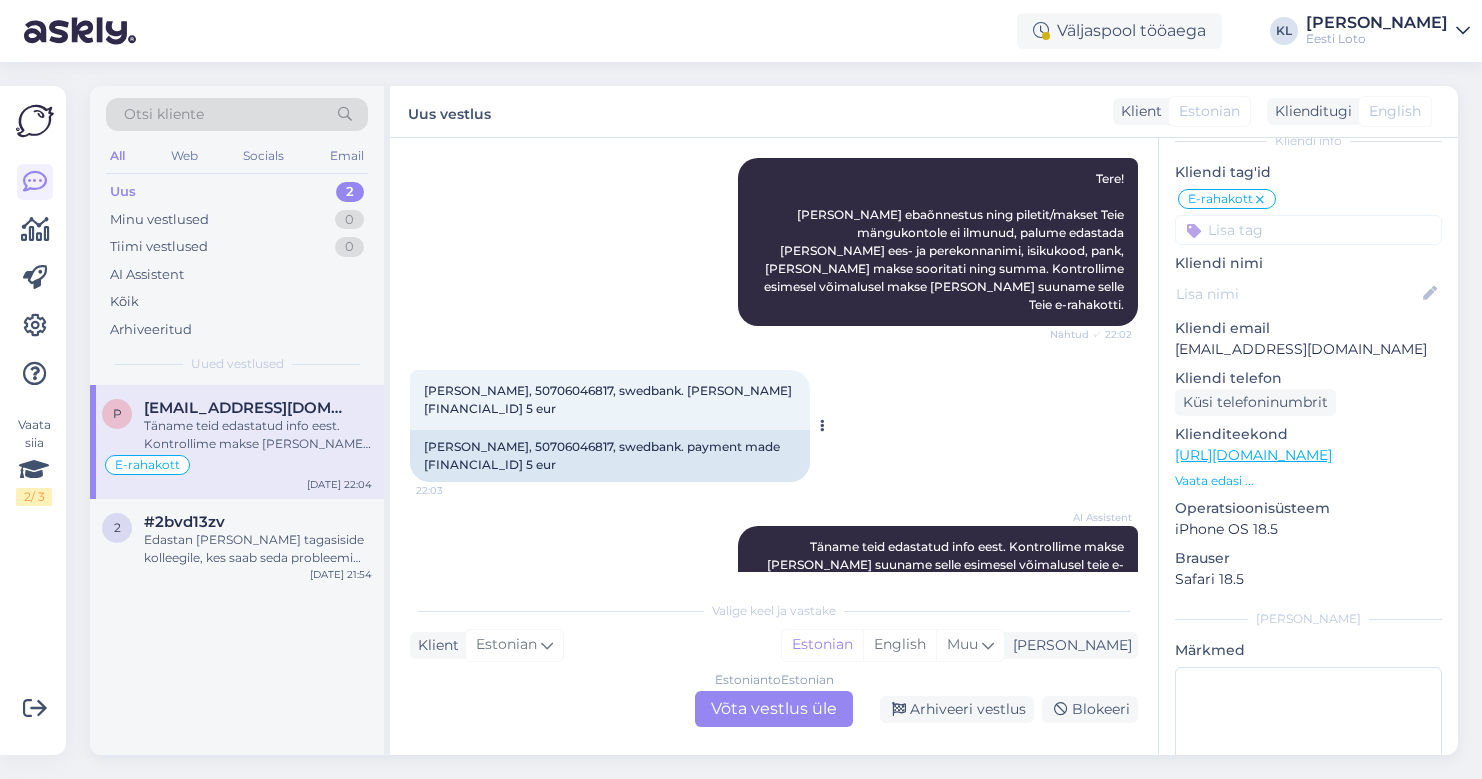 click on "[PERSON_NAME], 50706046817, swedbank. payment made [FINANCIAL_ID] 5 eur" at bounding box center [610, 456] 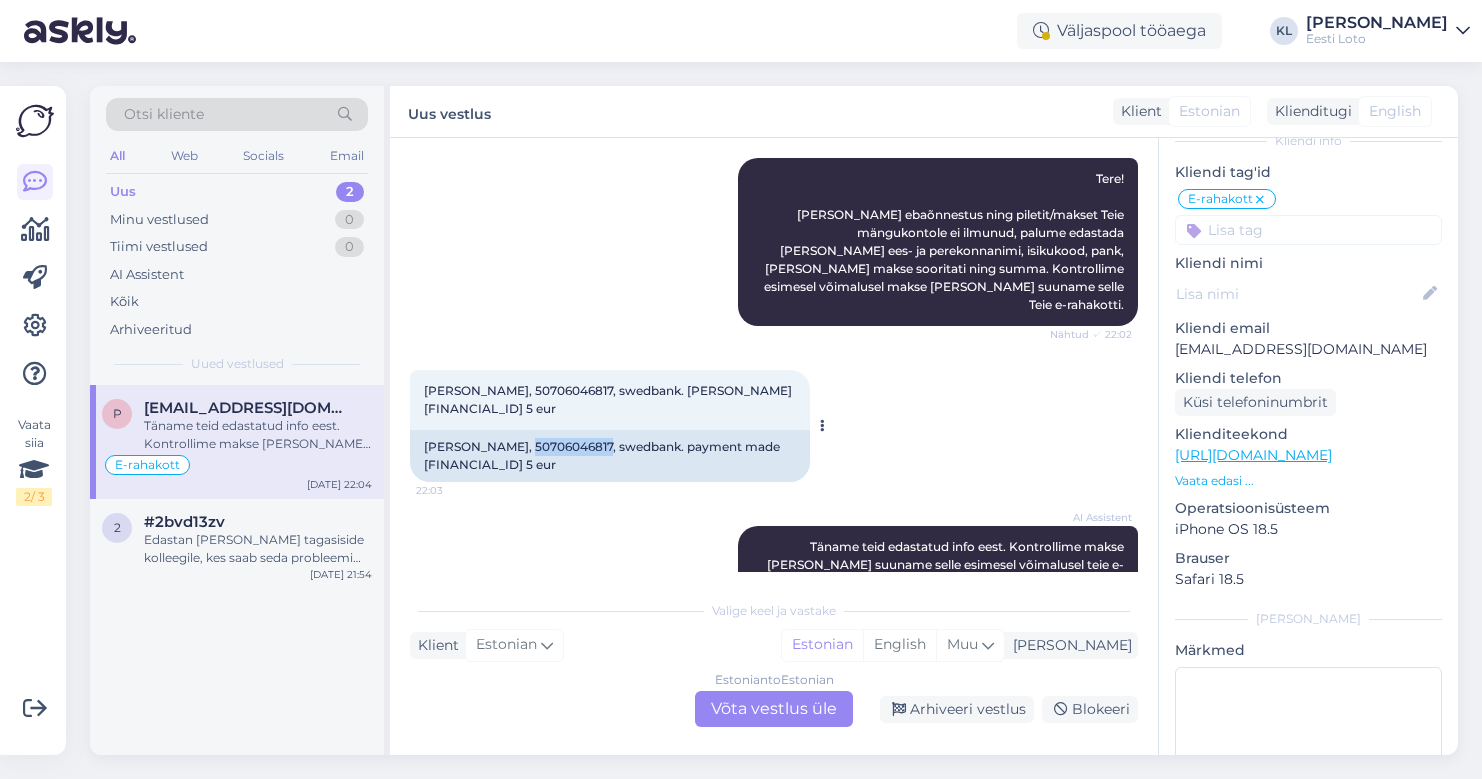 click on "[PERSON_NAME], 50706046817, swedbank. payment made [FINANCIAL_ID] 5 eur" at bounding box center (610, 456) 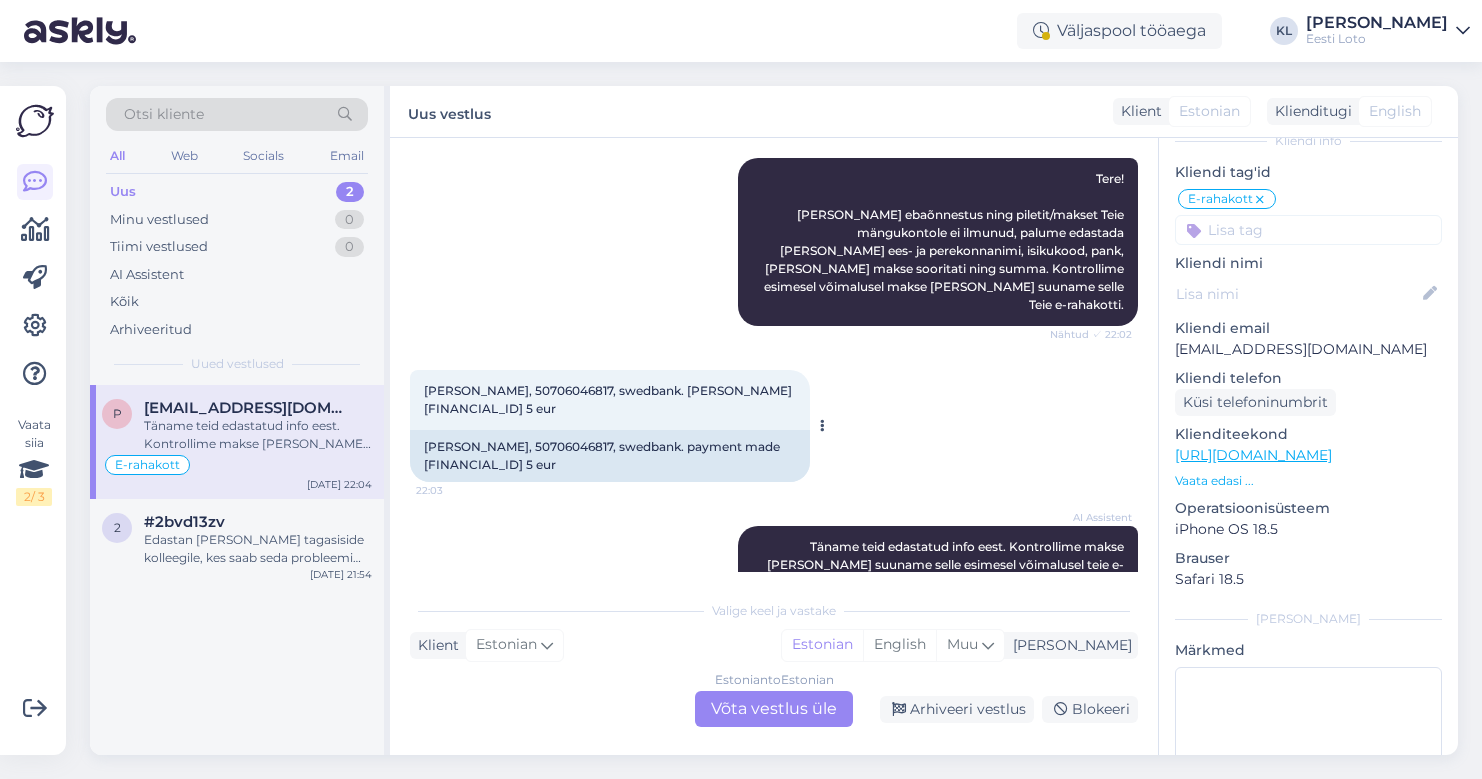 click on "[PERSON_NAME], 50706046817, swedbank. [PERSON_NAME] [FINANCIAL_ID] 5 eur" at bounding box center (609, 399) 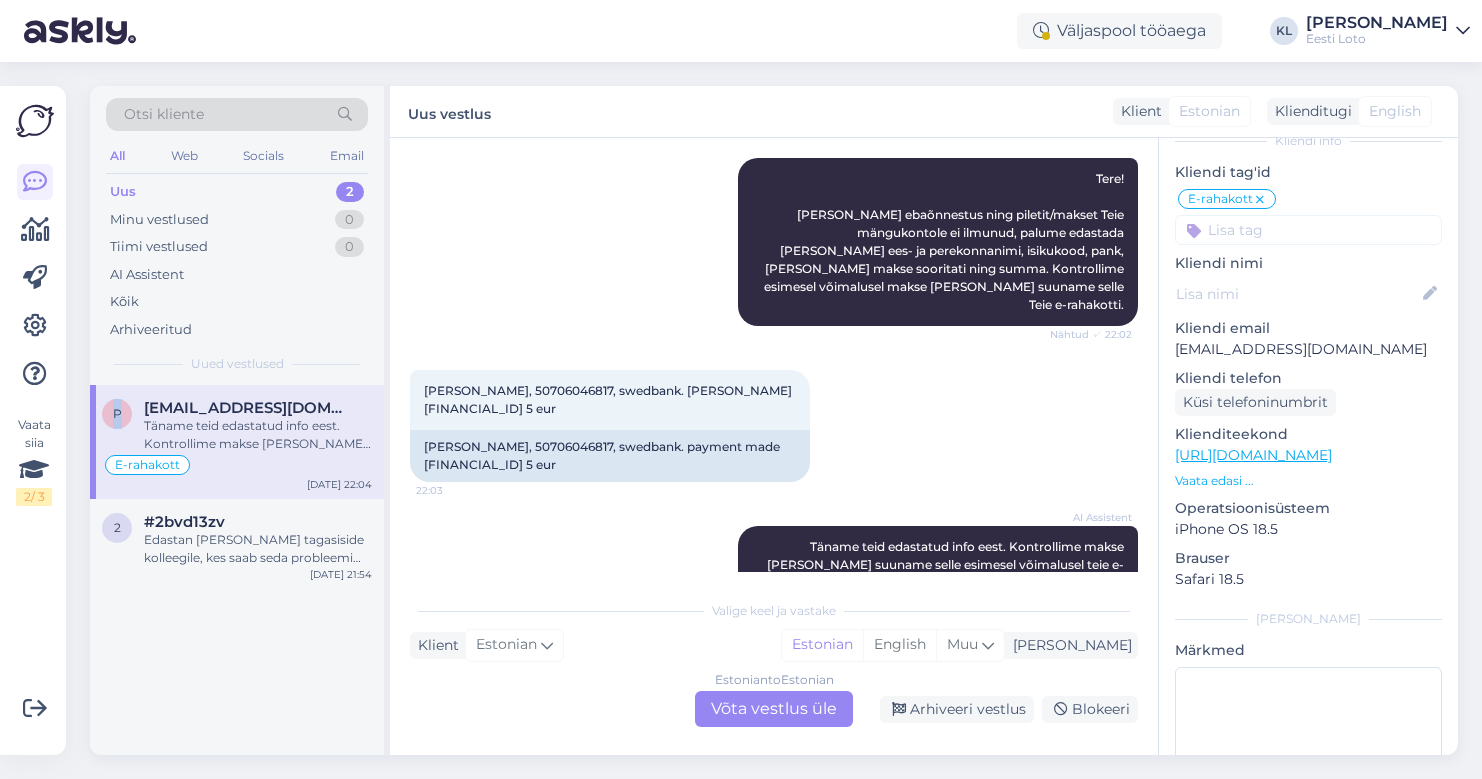 click on "Uus 2" at bounding box center (237, 192) 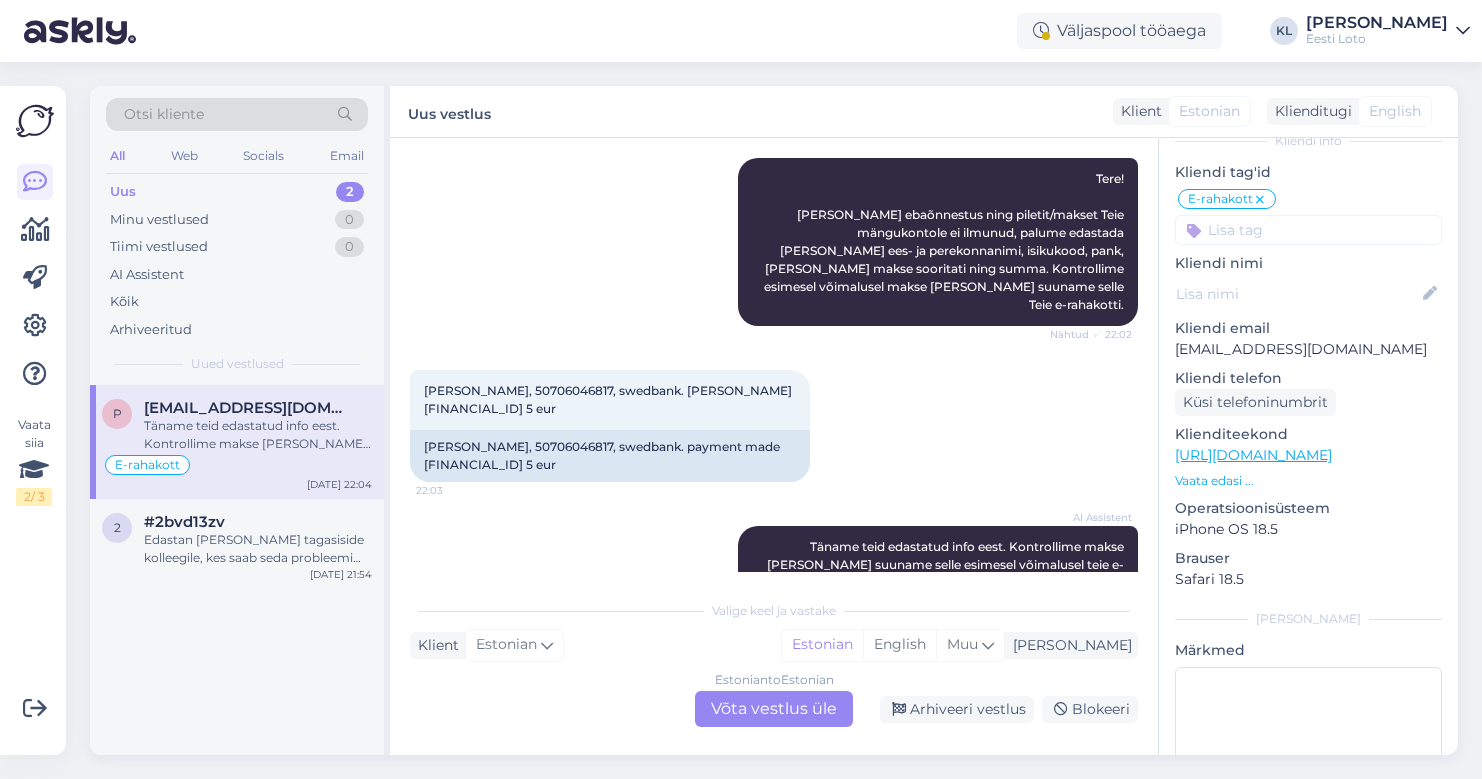 click on "Estonian  to  Estonian Võta vestlus üle" at bounding box center [774, 709] 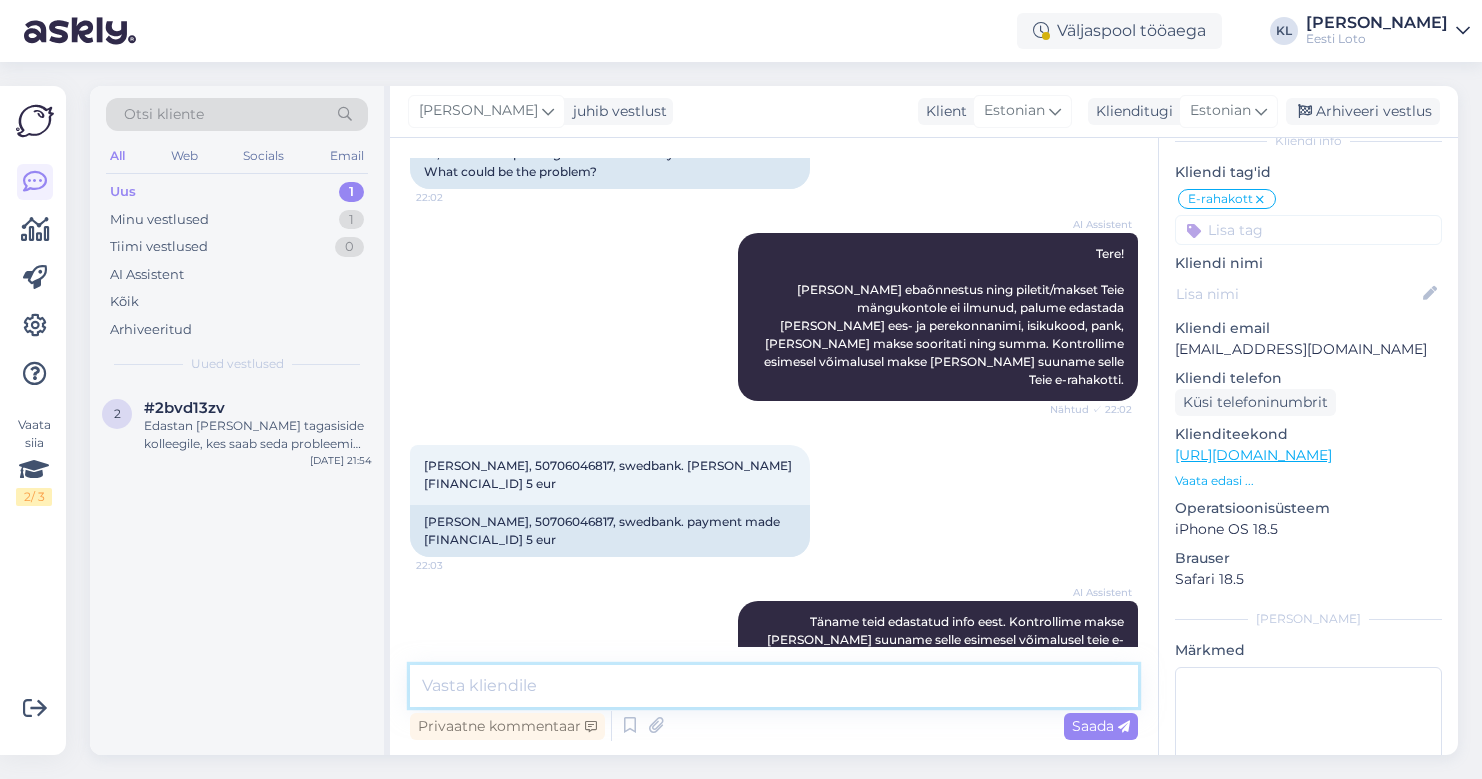 click at bounding box center [774, 686] 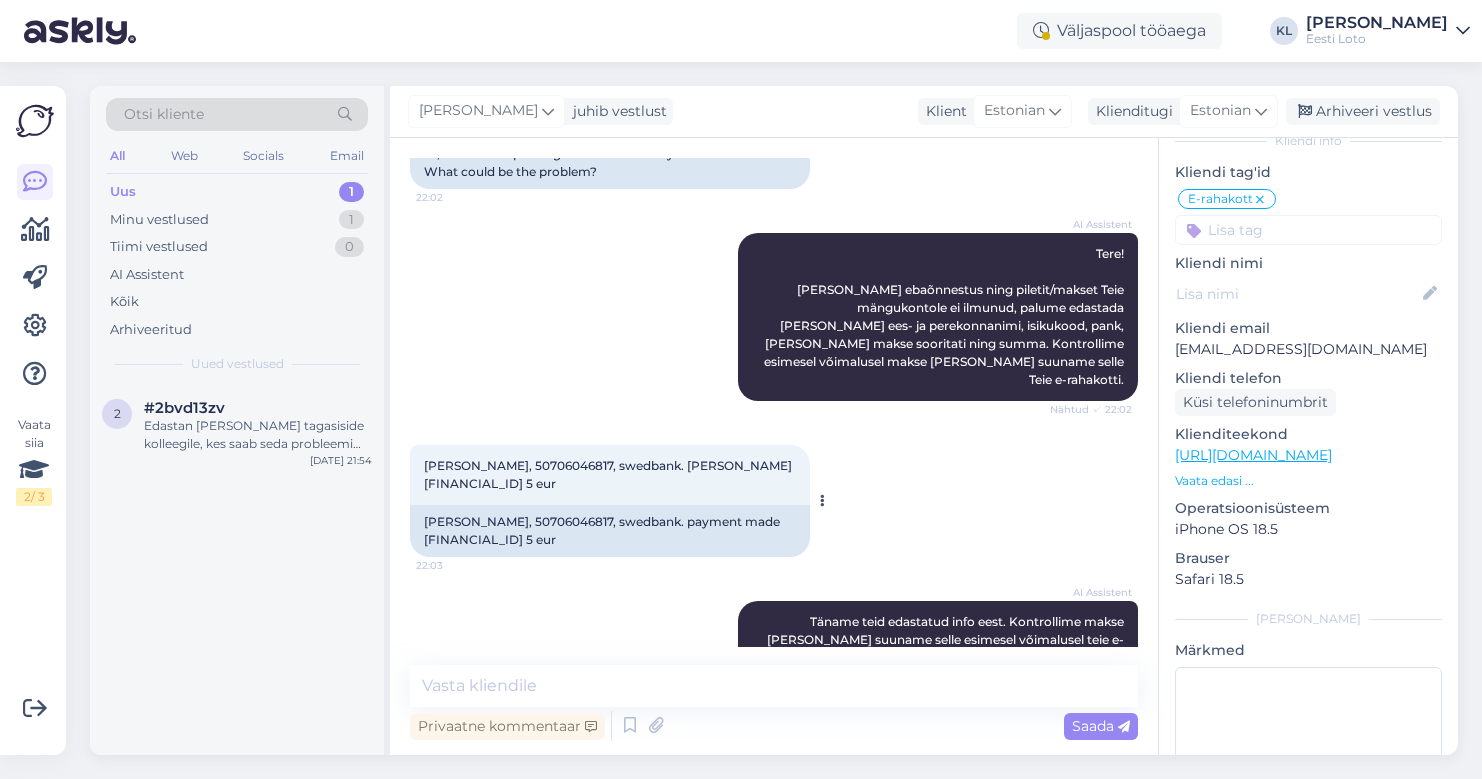 click on "[PERSON_NAME], 50706046817, swedbank. [PERSON_NAME] [FINANCIAL_ID] 5 eur" at bounding box center (609, 474) 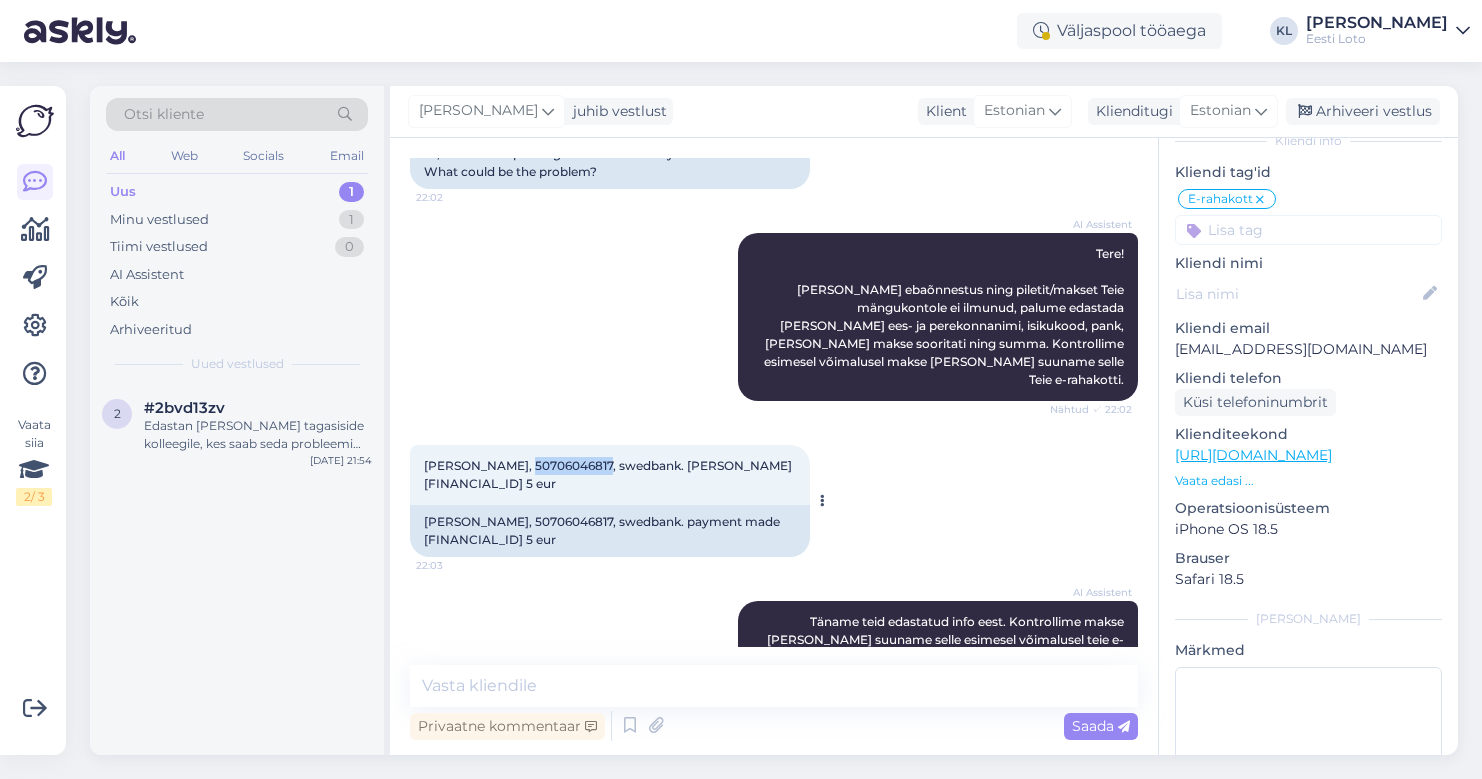 click on "[PERSON_NAME], 50706046817, swedbank. [PERSON_NAME] [FINANCIAL_ID] 5 eur" at bounding box center [609, 474] 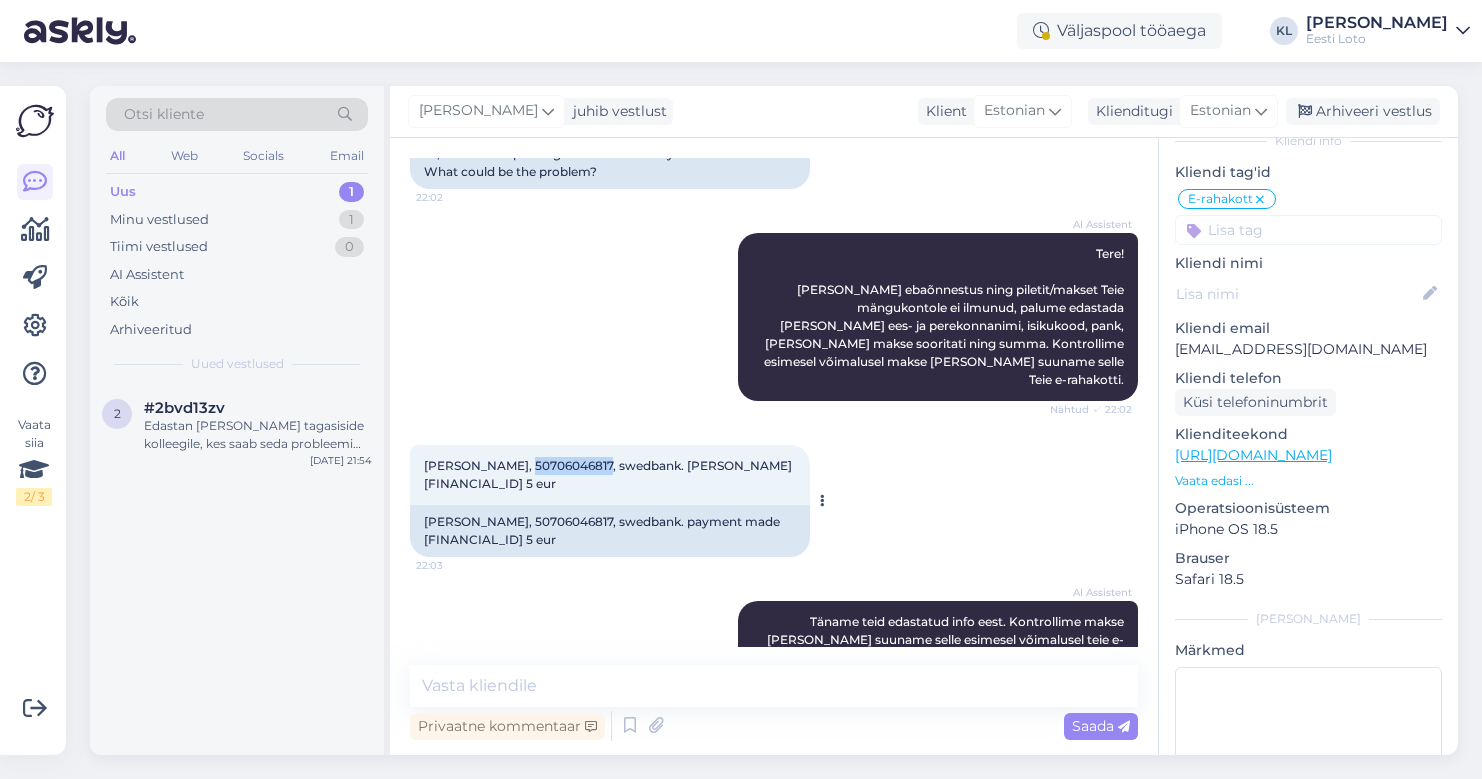 copy on "50706046817" 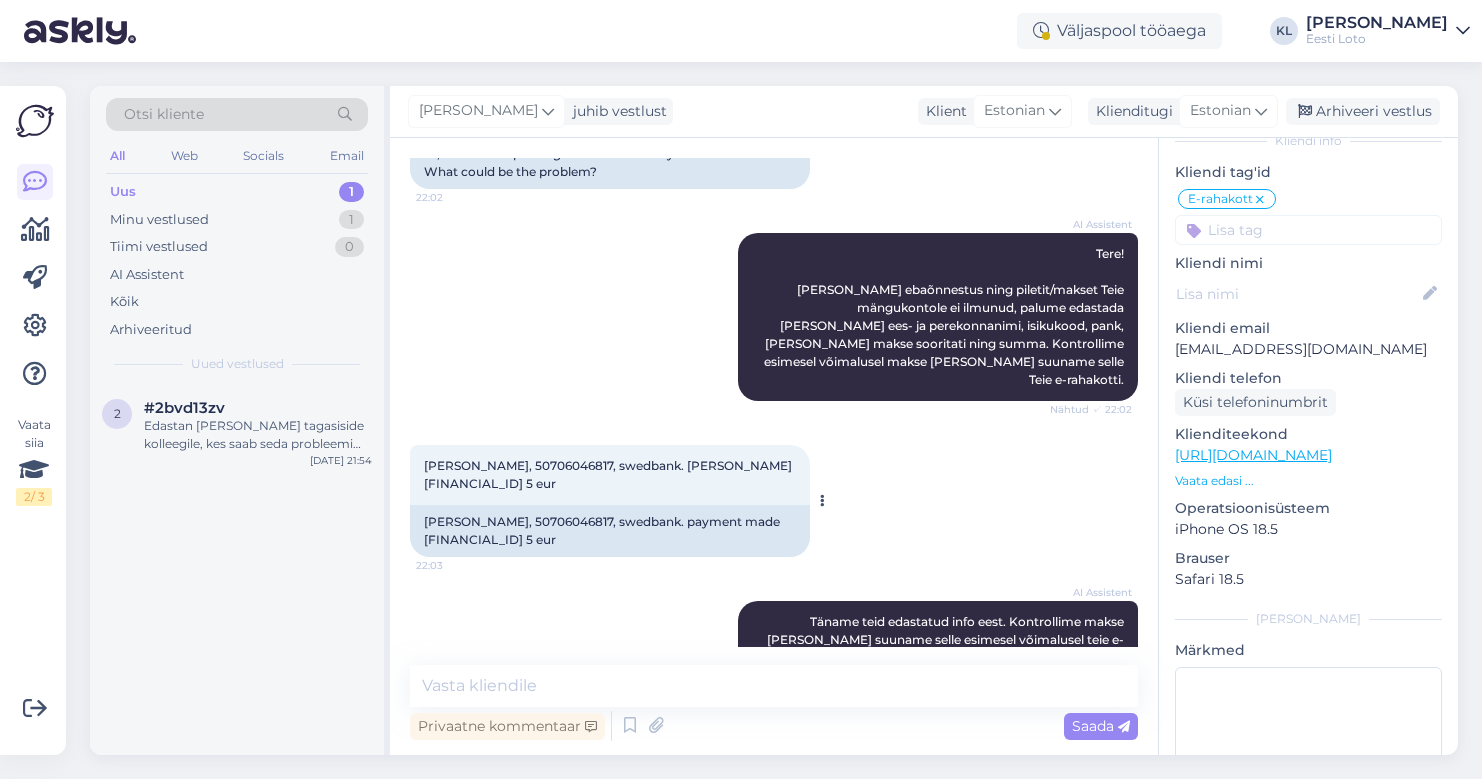 click on "[PERSON_NAME], 50706046817, swedbank. payment made [FINANCIAL_ID] 5 eur" at bounding box center [610, 531] 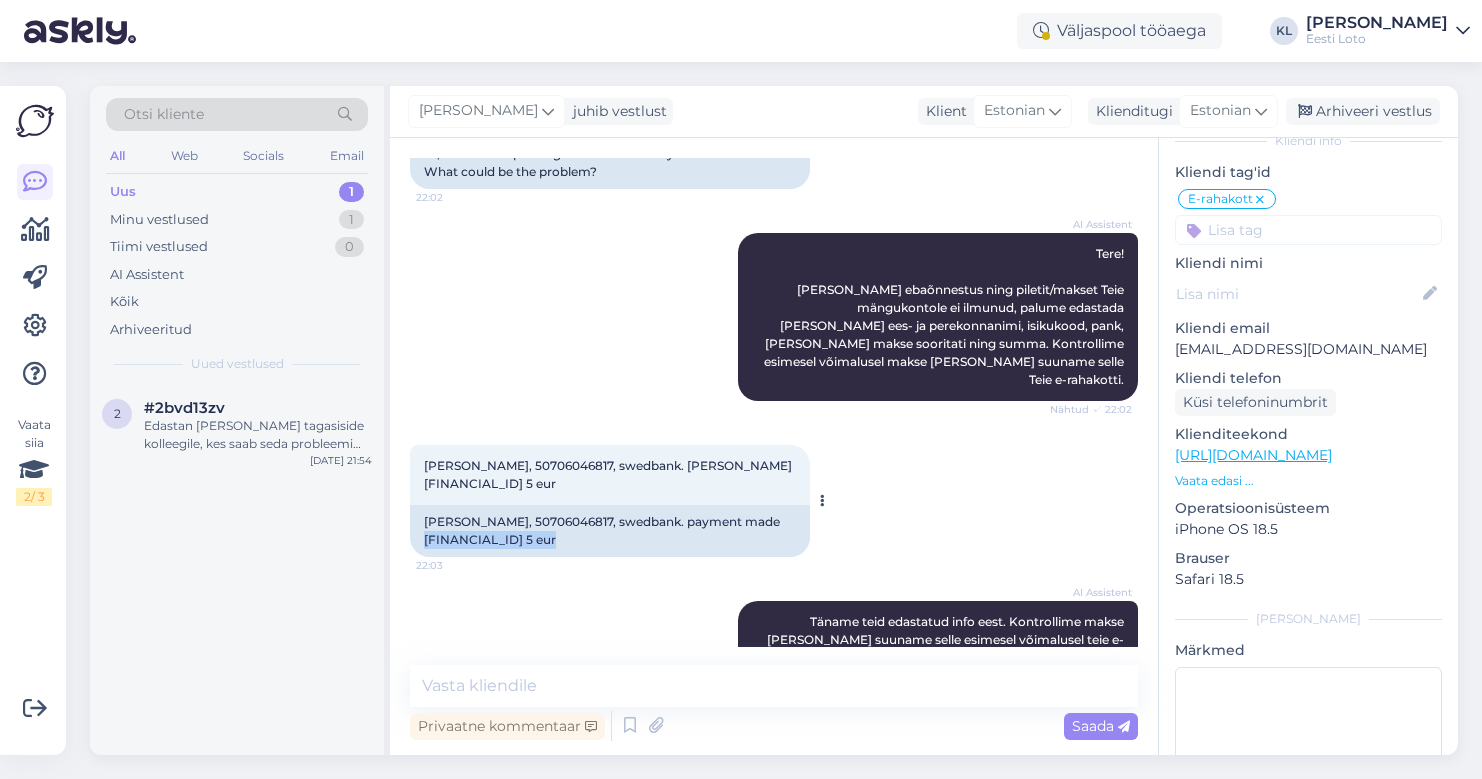 click on "[PERSON_NAME], 50706046817, swedbank. payment made [FINANCIAL_ID] 5 eur" at bounding box center [610, 531] 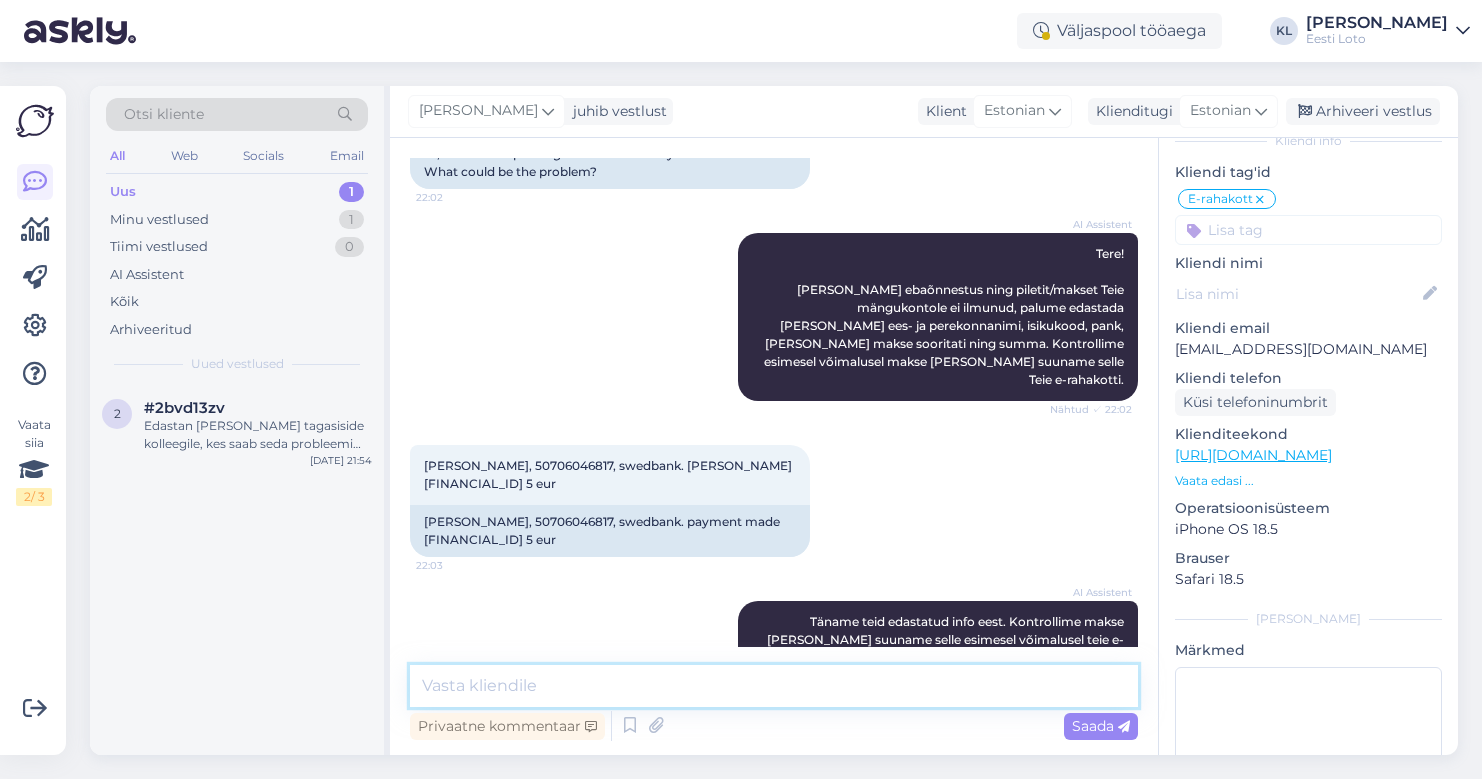 click at bounding box center (774, 686) 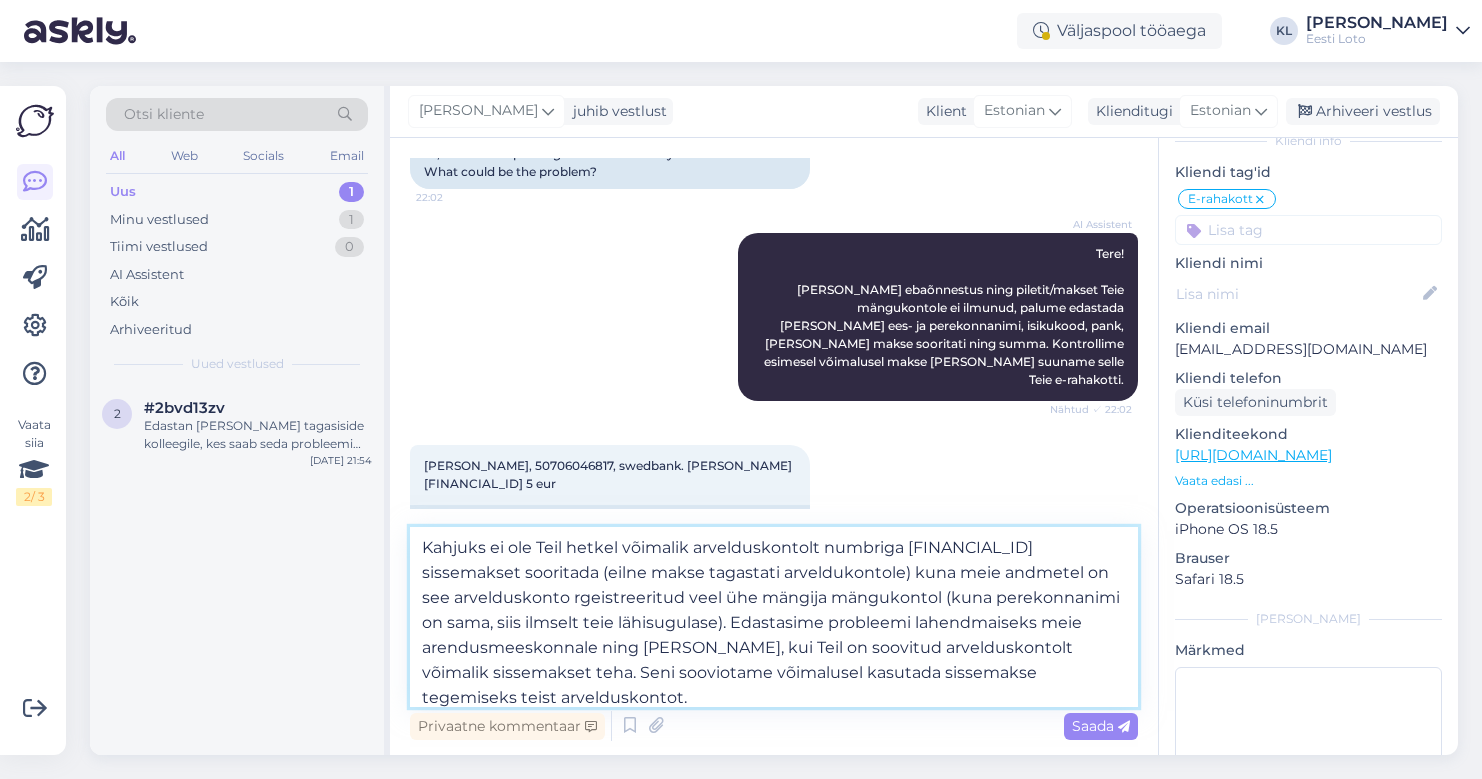 click on "Kahjuks ei ole Teil hetkel võimalik arvelduskontolt numbriga [FINANCIAL_ID] sissemakset sooritada (eilne makse tagastati arveldukontole) kuna meie andmetel on see arvelduskonto rgeistreeritud veel ühe mängija mängukontol (kuna perekonnanimi on sama, siis ilmselt teie lähisugulase). Edastasime probleemi lahendmaiseks meie arendusmeeskonnale ning [PERSON_NAME], kui Teil on soovitud arvelduskontolt võimalik sissemakset teha. Seni sooviotame võimalusel kasutada sissemakse tegemiseks teist arvelduskontot." at bounding box center [774, 617] 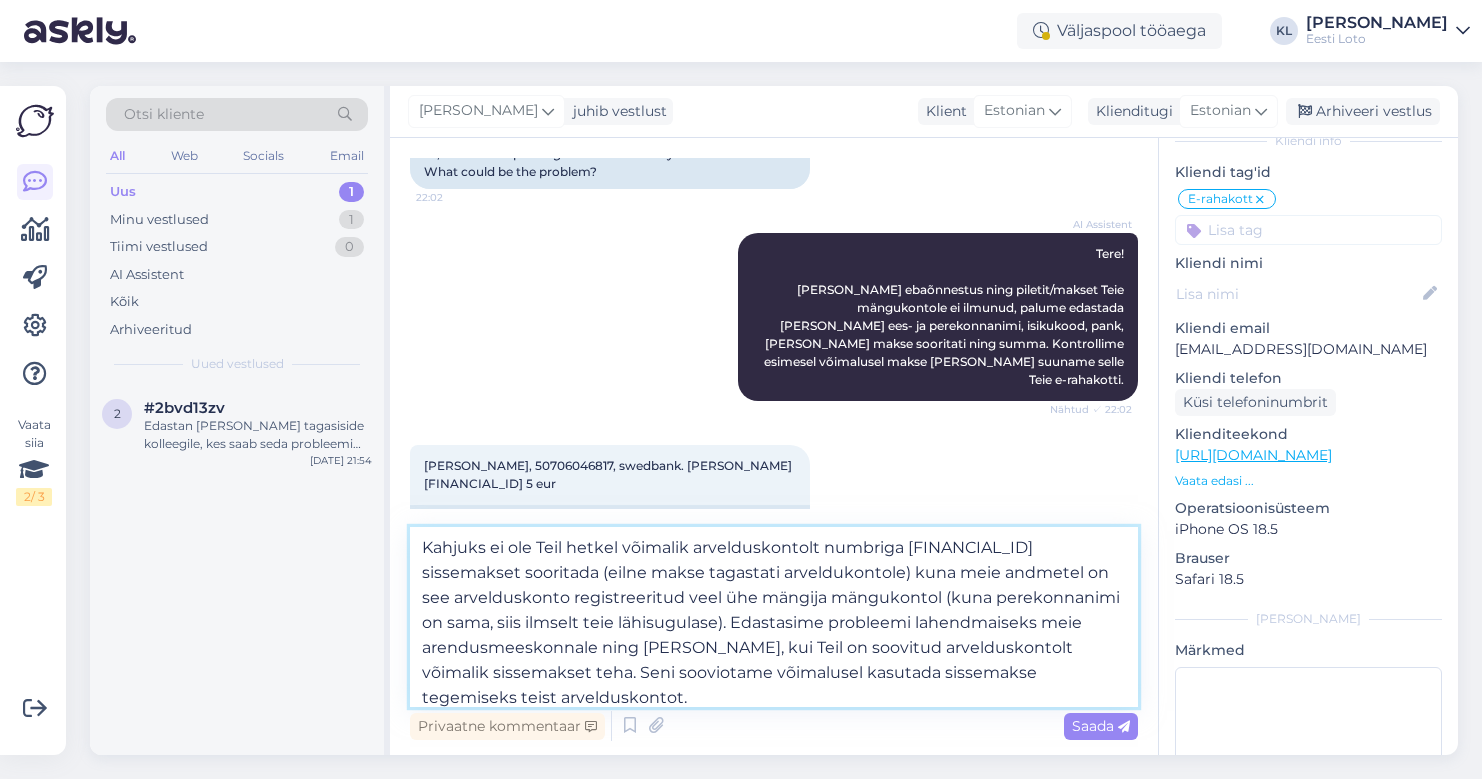 click on "Kahjuks ei ole Teil hetkel võimalik arvelduskontolt numbriga [FINANCIAL_ID] sissemakset sooritada (eilne makse tagastati arveldukontole) kuna meie andmetel on see arvelduskonto registreeritud veel ühe mängija mängukontol (kuna perekonnanimi on sama, siis ilmselt teie lähisugulase). Edastasime probleemi lahendmaiseks meie arendusmeeskonnale ning [PERSON_NAME], kui Teil on soovitud arvelduskontolt võimalik sissemakset teha. Seni sooviotame võimalusel kasutada sissemakse tegemiseks teist arvelduskontot." at bounding box center (774, 617) 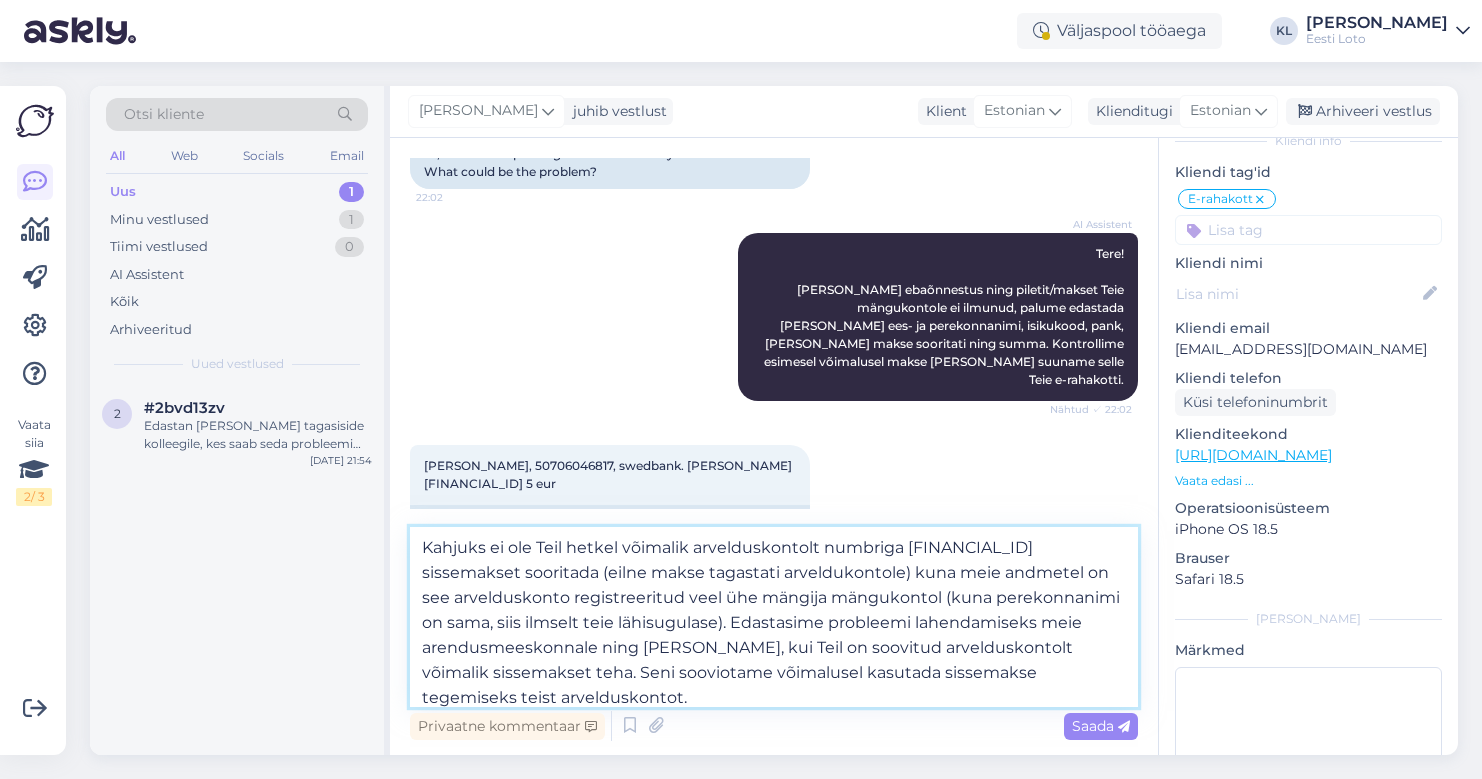 click on "Kahjuks ei ole Teil hetkel võimalik arvelduskontolt numbriga [FINANCIAL_ID] sissemakset sooritada (eilne makse tagastati arveldukontole) kuna meie andmetel on see arvelduskonto registreeritud veel ühe mängija mängukontol (kuna perekonnanimi on sama, siis ilmselt teie lähisugulase). Edastasime probleemi lahendamiseks meie arendusmeeskonnale ning [PERSON_NAME], kui Teil on soovitud arvelduskontolt võimalik sissemakset teha. Seni sooviotame võimalusel kasutada sissemakse tegemiseks teist arvelduskontot." at bounding box center (774, 617) 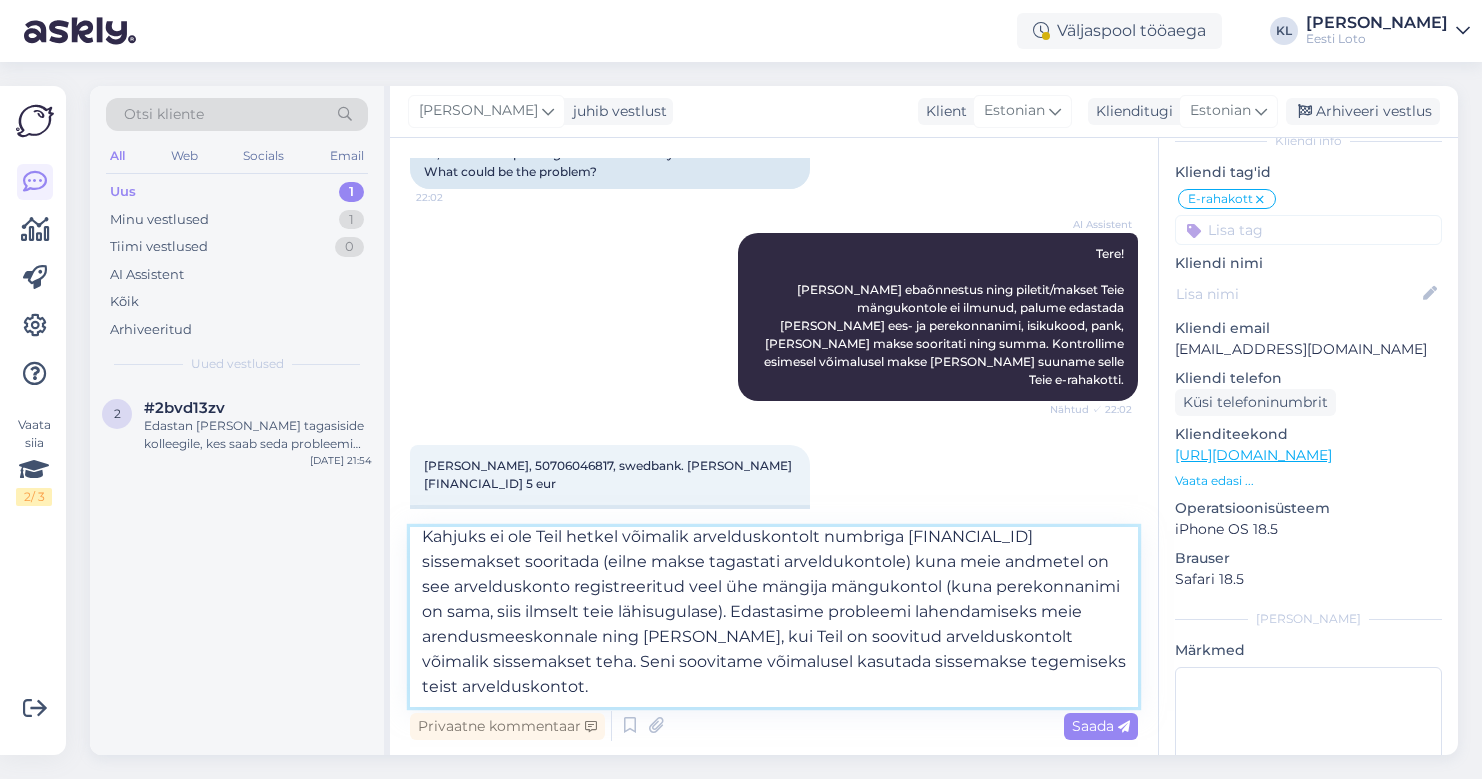 scroll, scrollTop: 11, scrollLeft: 0, axis: vertical 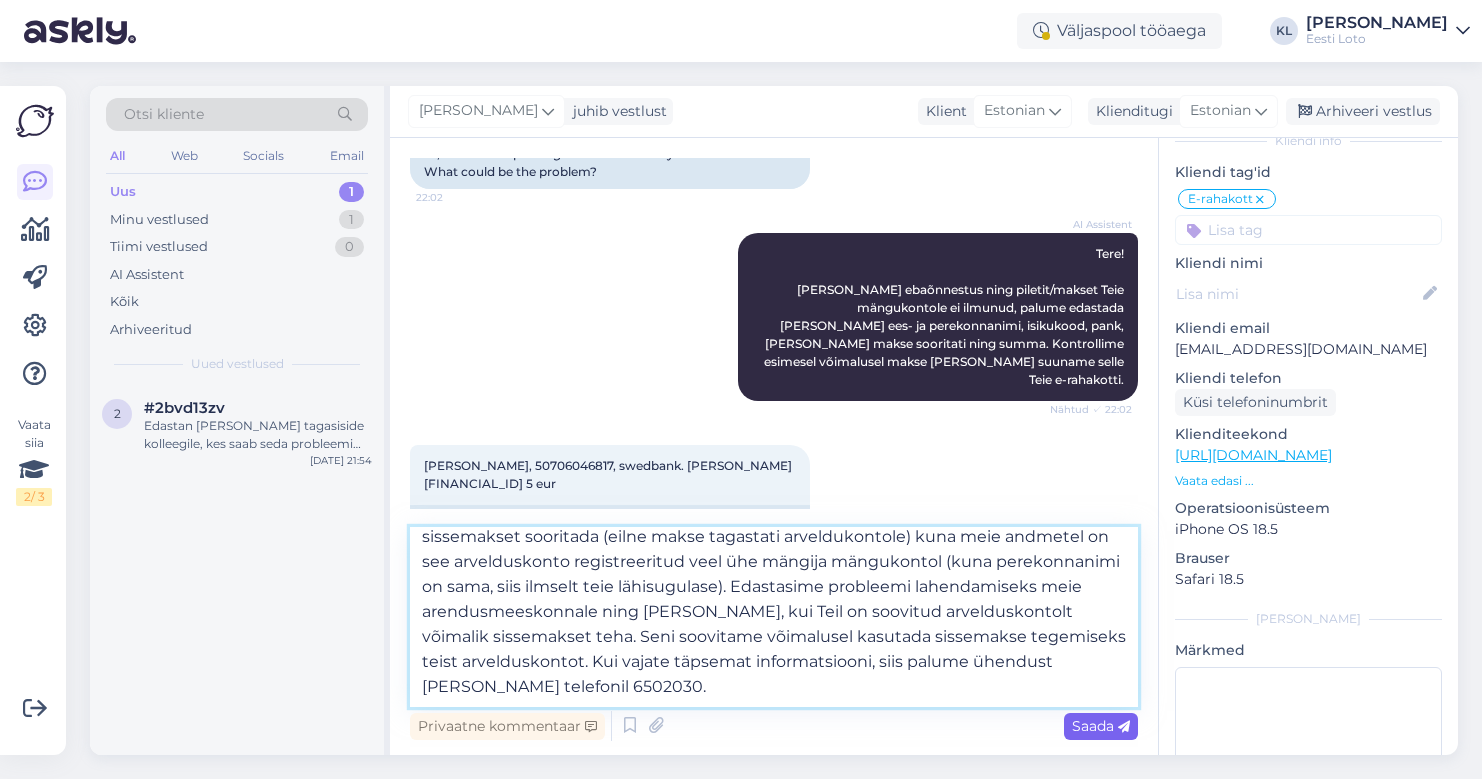 type on "Kahjuks ei ole Teil hetkel võimalik arvelduskontolt numbriga [FINANCIAL_ID] sissemakset sooritada (eilne makse tagastati arveldukontole) kuna meie andmetel on see arvelduskonto registreeritud veel ühe mängija mängukontol (kuna perekonnanimi on sama, siis ilmselt teie lähisugulase). Edastasime probleemi lahendamiseks meie arendusmeeskonnale ning [PERSON_NAME], kui Teil on soovitud arvelduskontolt võimalik sissemakset teha. Seni soovitame võimalusel kasutada sissemakse tegemiseks teist arvelduskontot. Kui vajate täpsemat informatsiooni, siis palume ühendust [PERSON_NAME] telefonil 6502030." 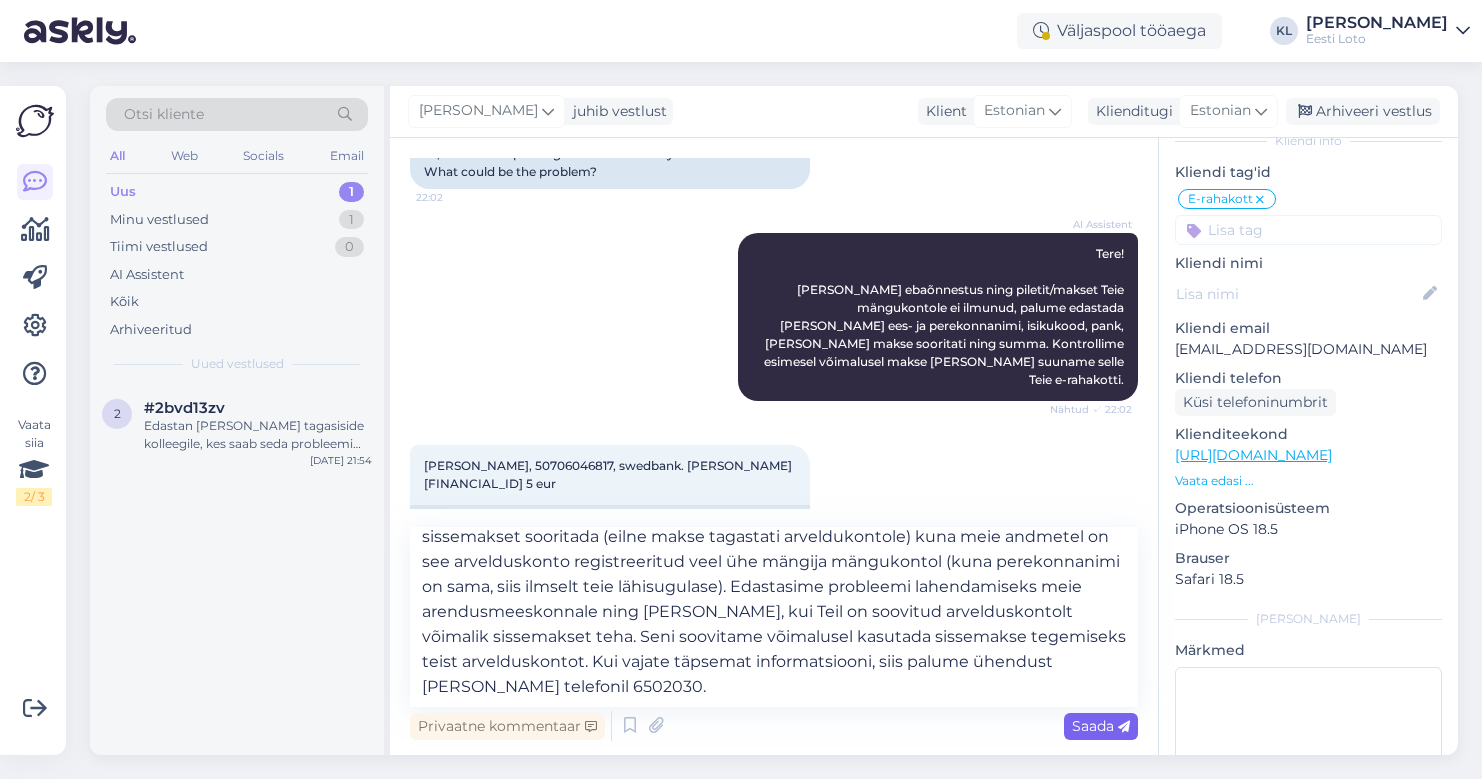 click on "Saada" at bounding box center [1101, 726] 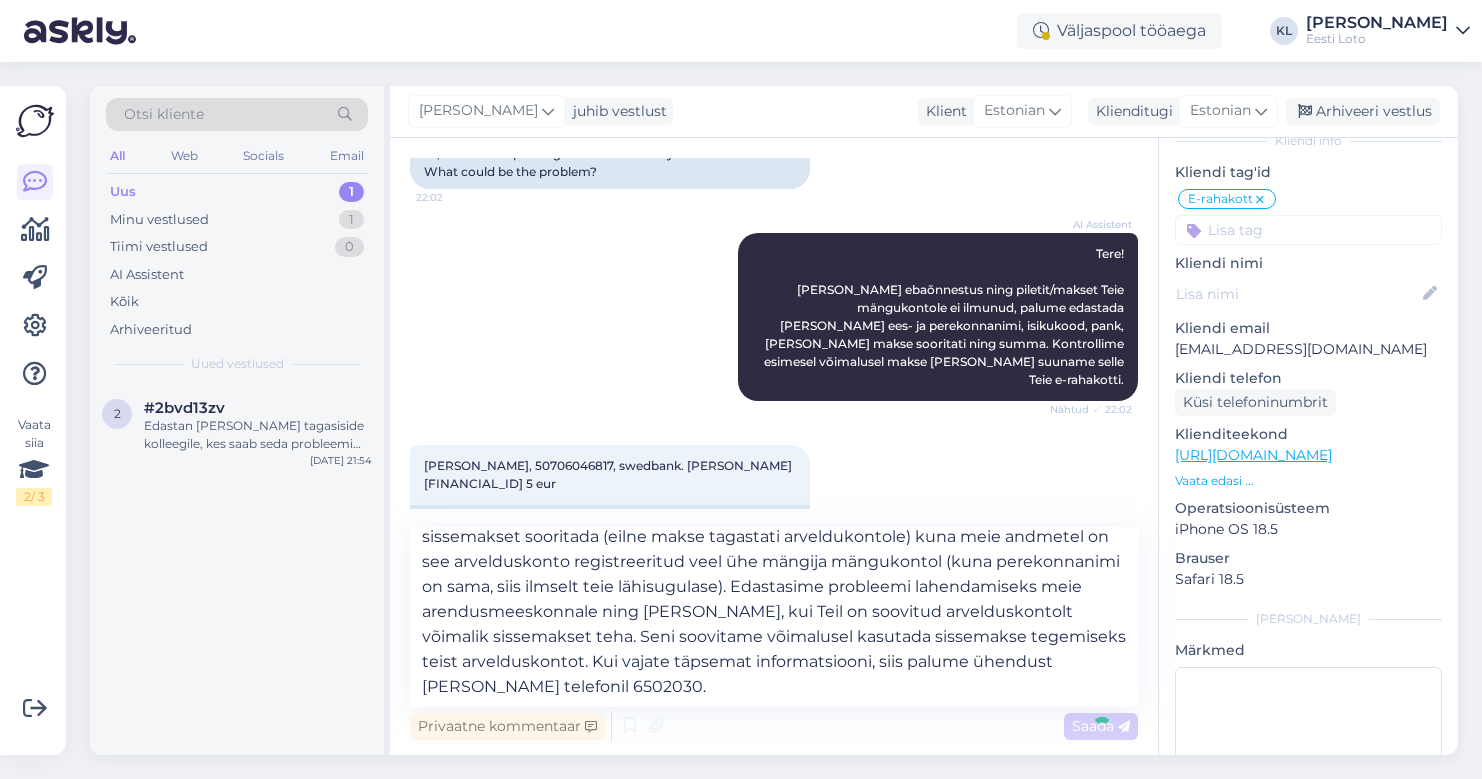 type 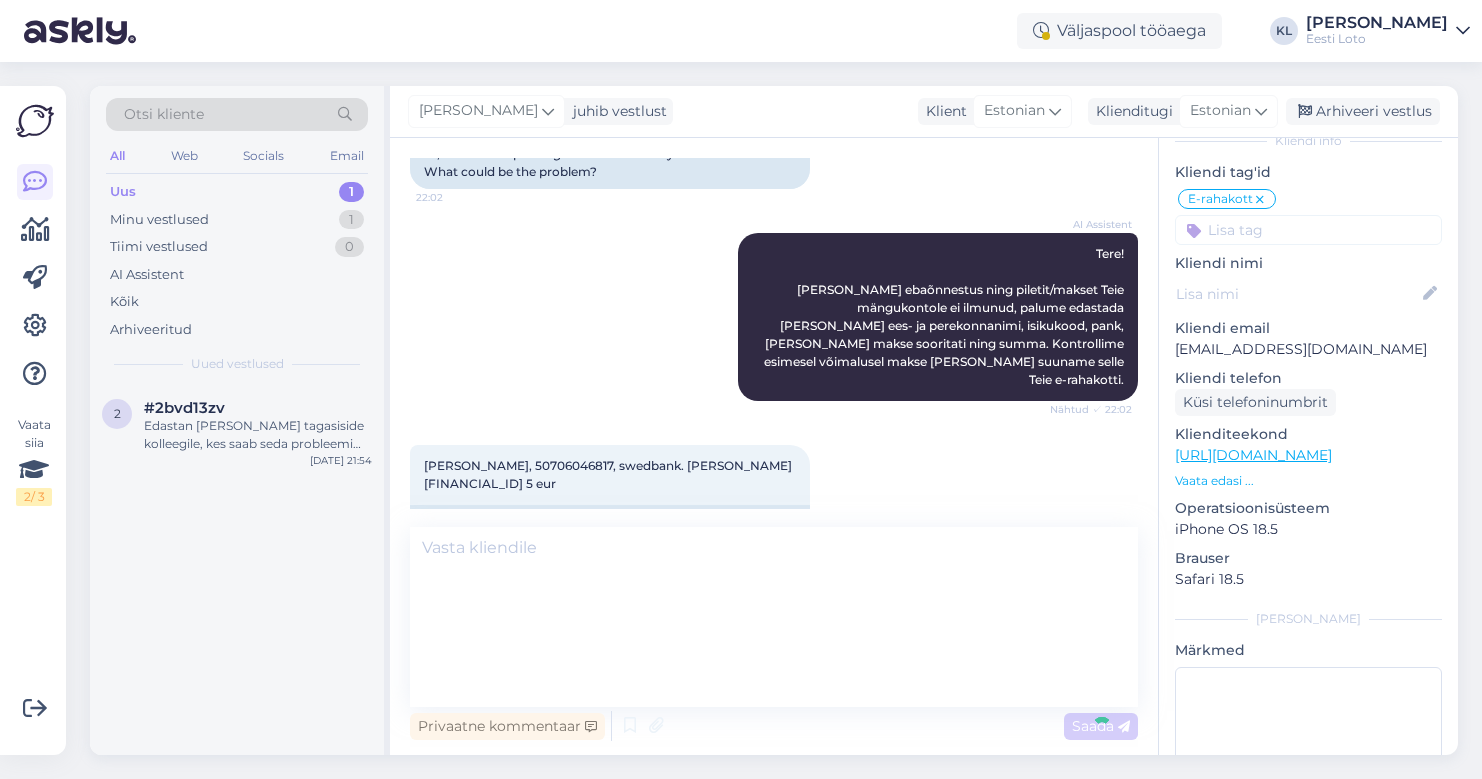 scroll, scrollTop: 781, scrollLeft: 0, axis: vertical 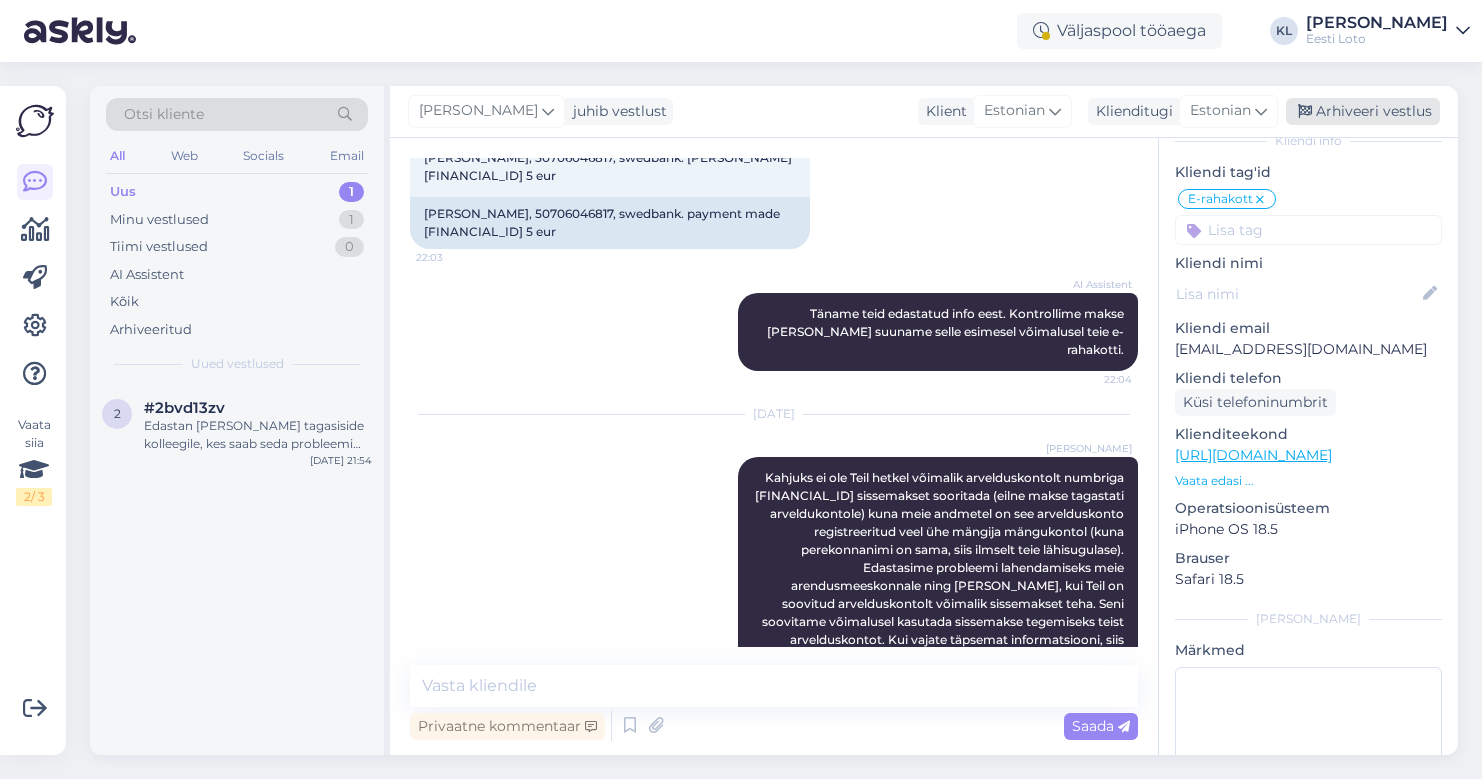 click on "Arhiveeri vestlus" at bounding box center (1363, 111) 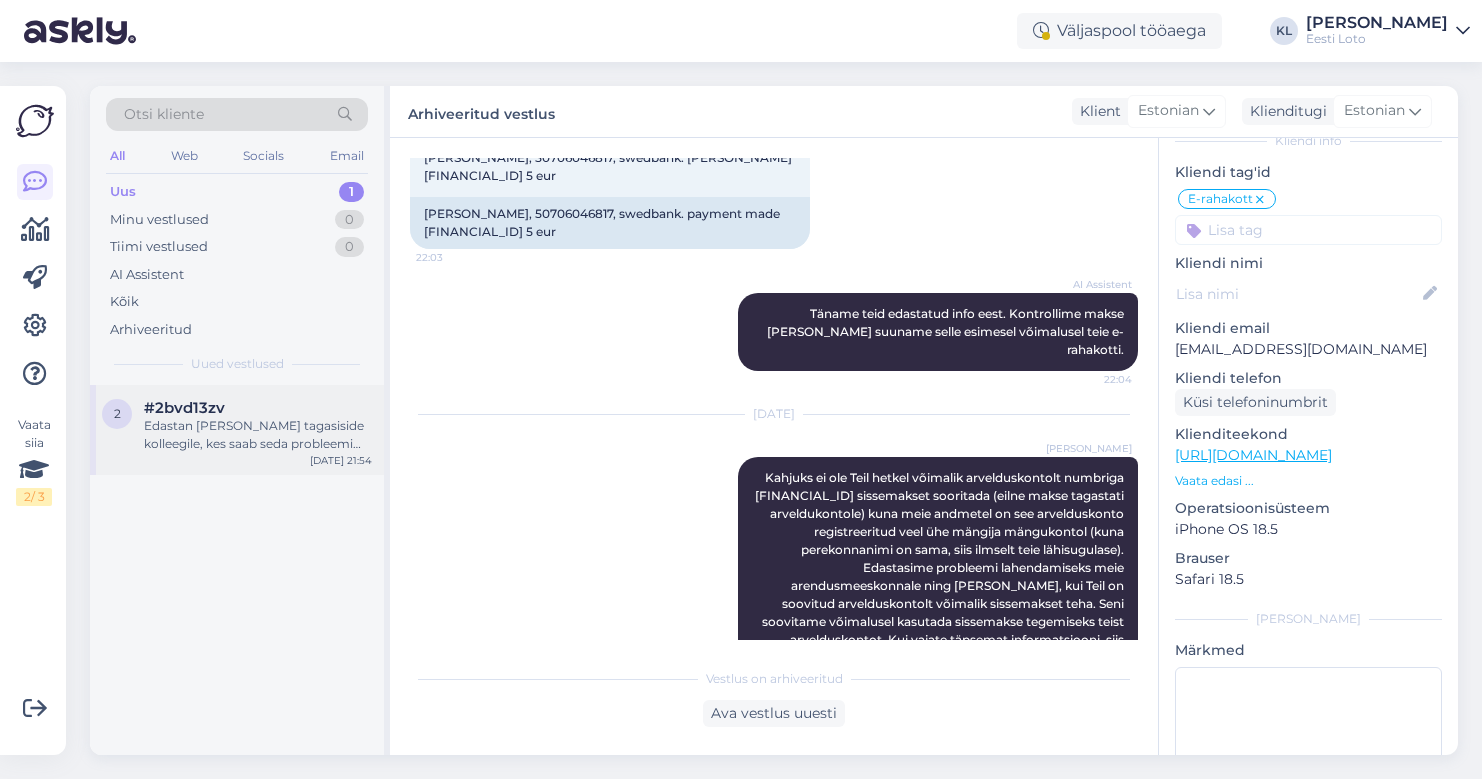 click on "Edastan [PERSON_NAME] tagasiside kolleegile, kes saab seda probleemi edasi uurida. Vastan Teile esimesel võimalusel." at bounding box center [258, 435] 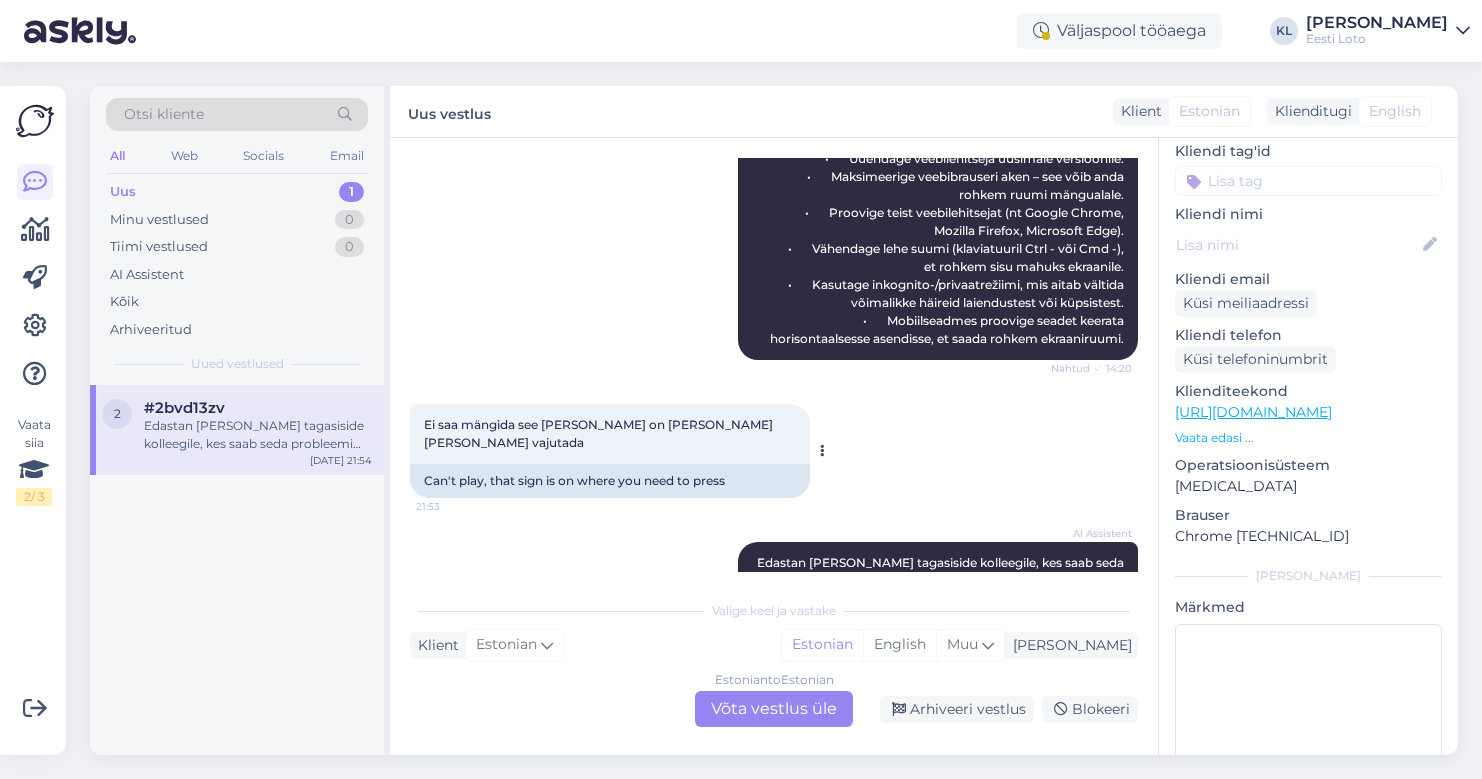 scroll, scrollTop: 2332, scrollLeft: 0, axis: vertical 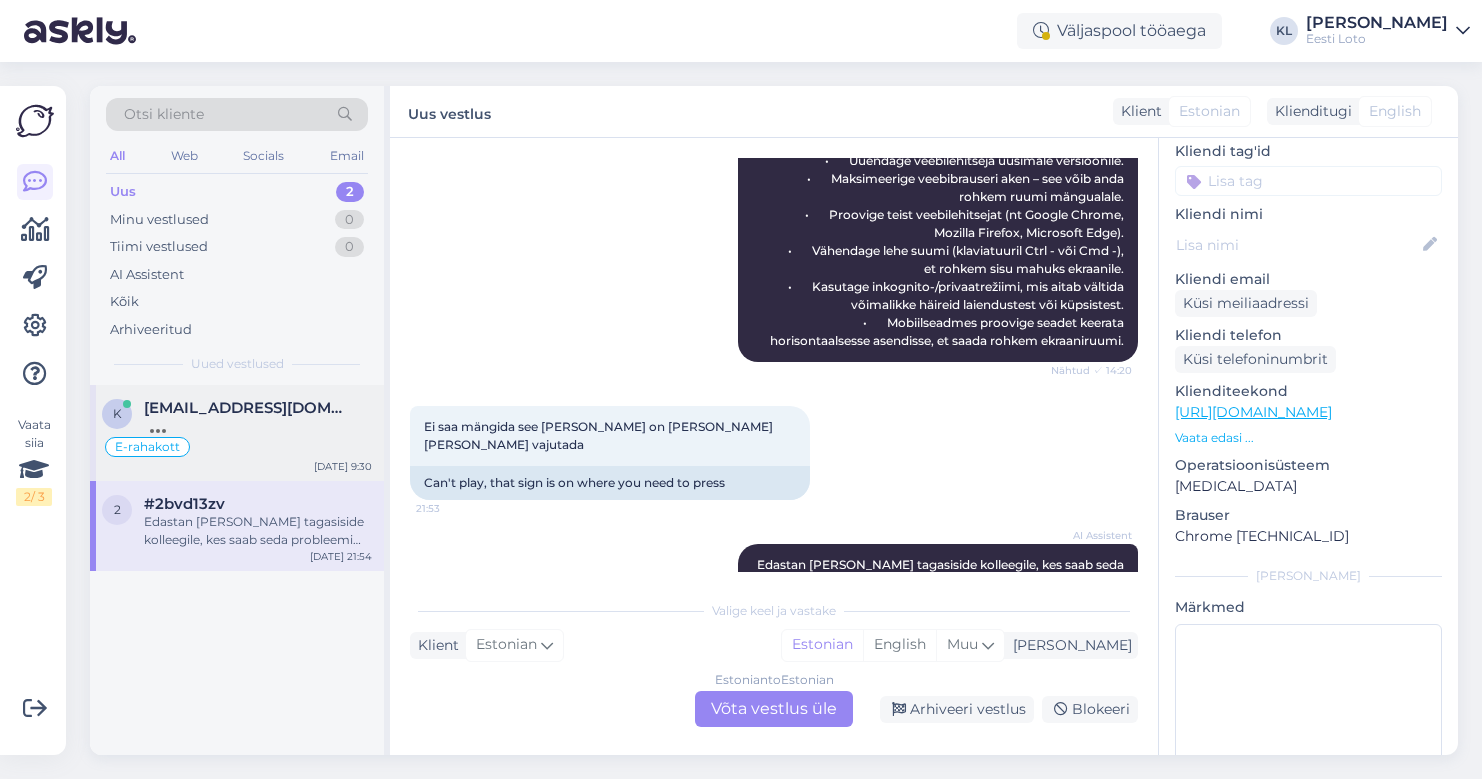 click at bounding box center (258, 426) 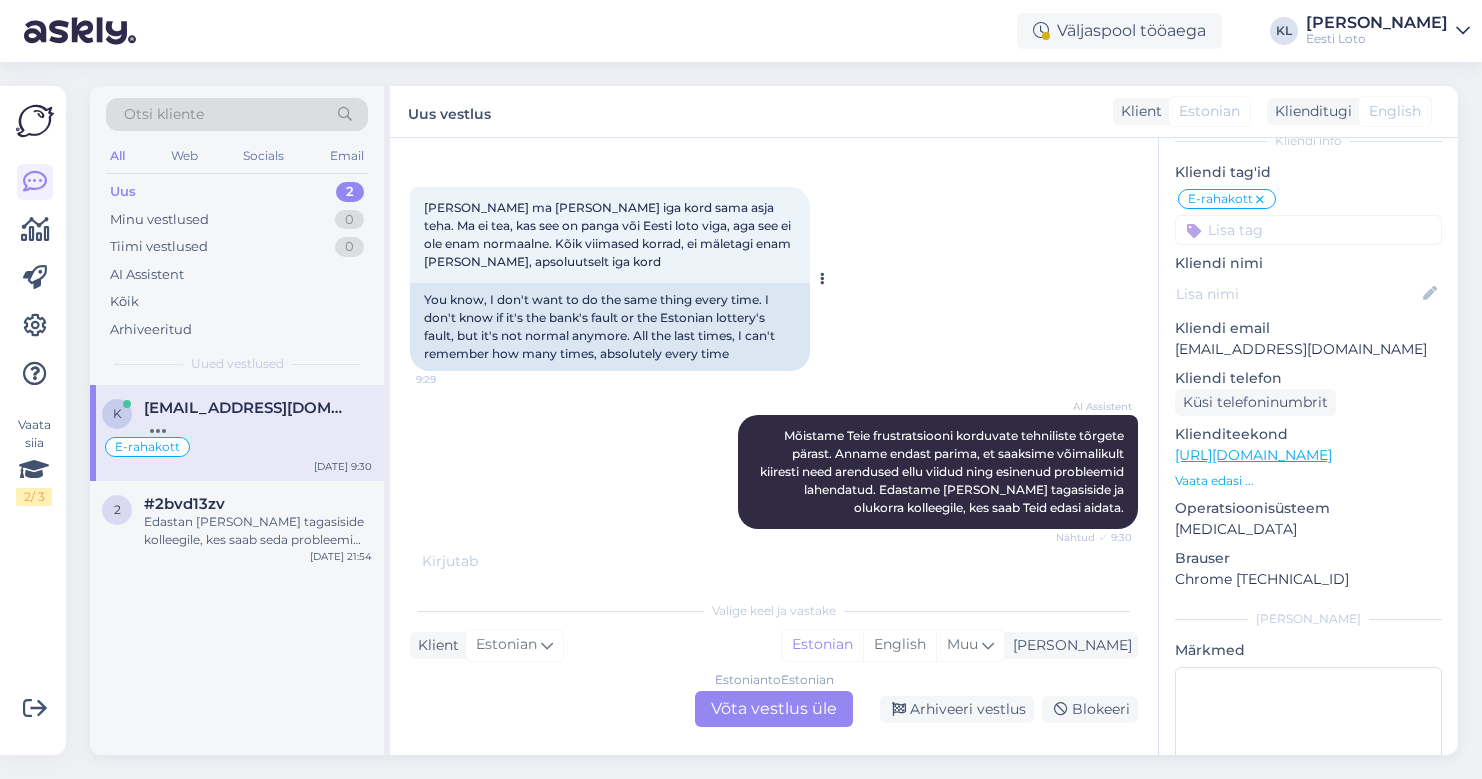 scroll, scrollTop: 2152, scrollLeft: 0, axis: vertical 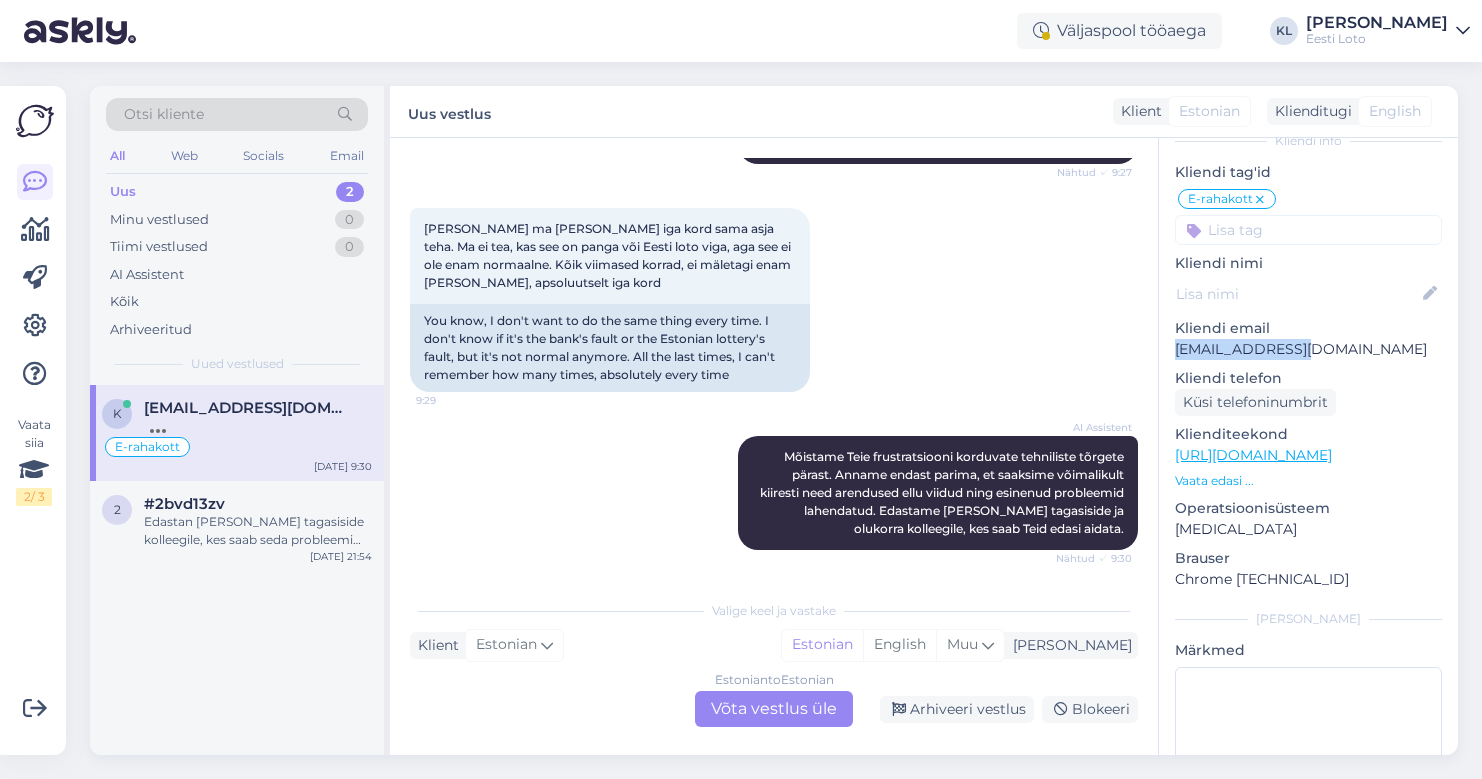 drag, startPoint x: 1293, startPoint y: 334, endPoint x: 1174, endPoint y: 334, distance: 119 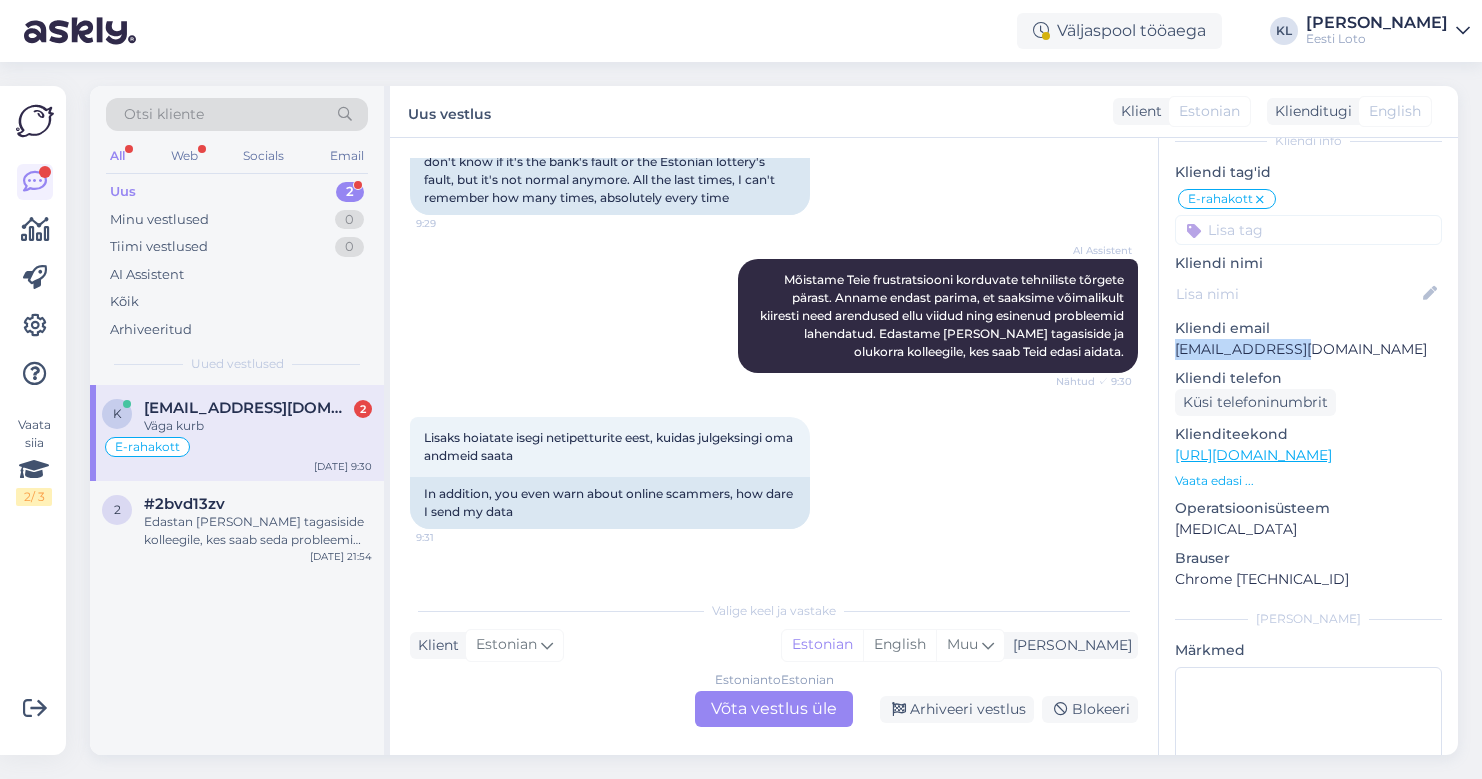 scroll, scrollTop: 2428, scrollLeft: 0, axis: vertical 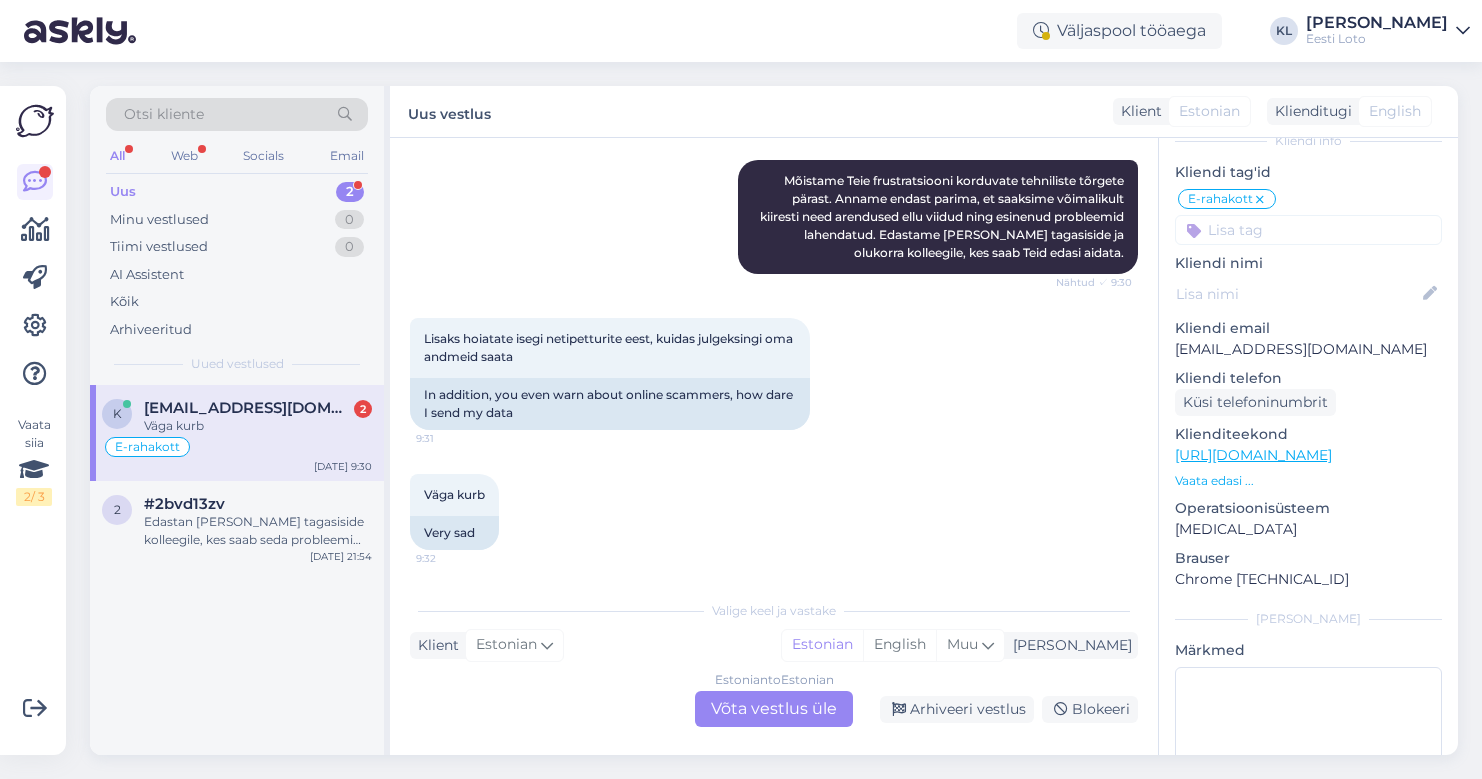 click on "Estonian  to  Estonian Võta vestlus üle" at bounding box center [774, 709] 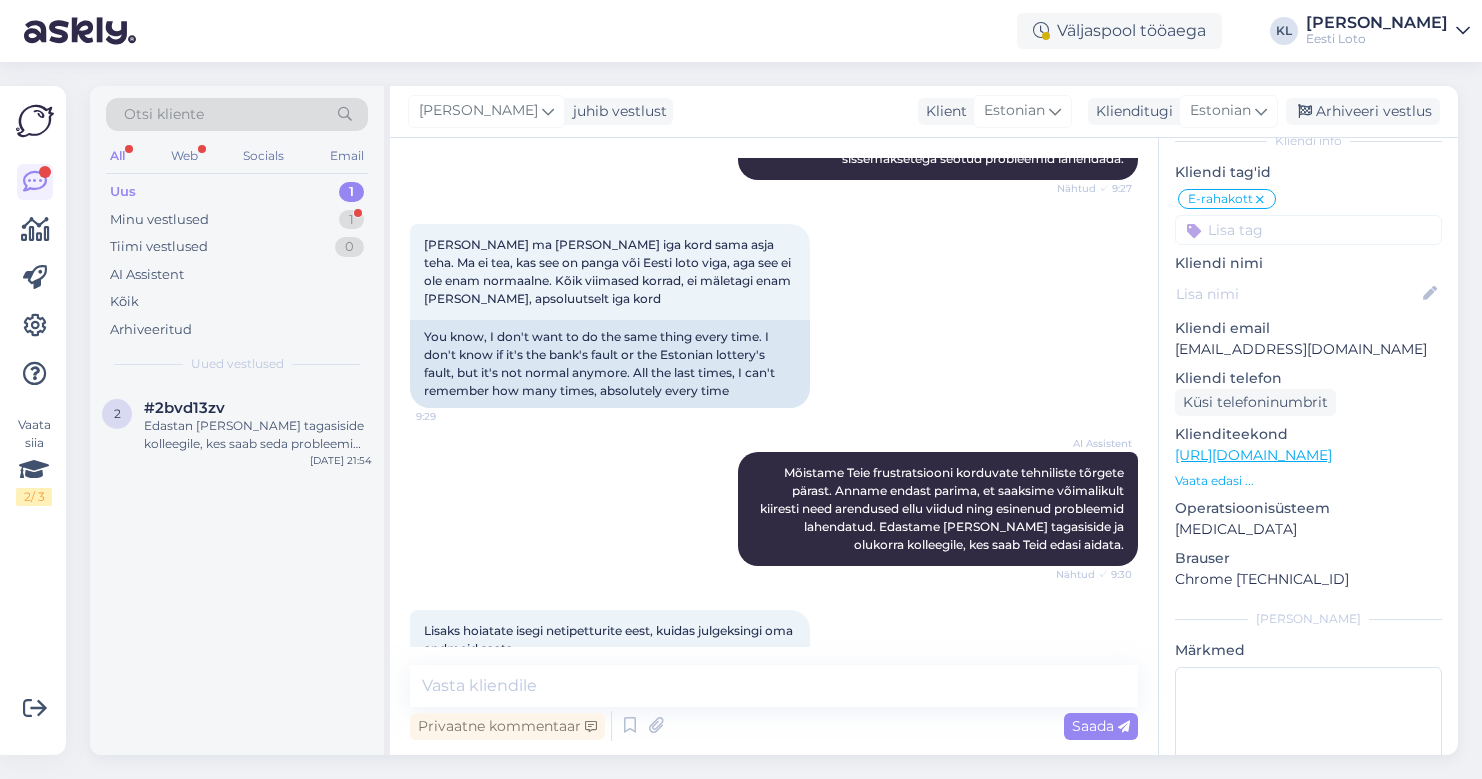 scroll, scrollTop: 2149, scrollLeft: 0, axis: vertical 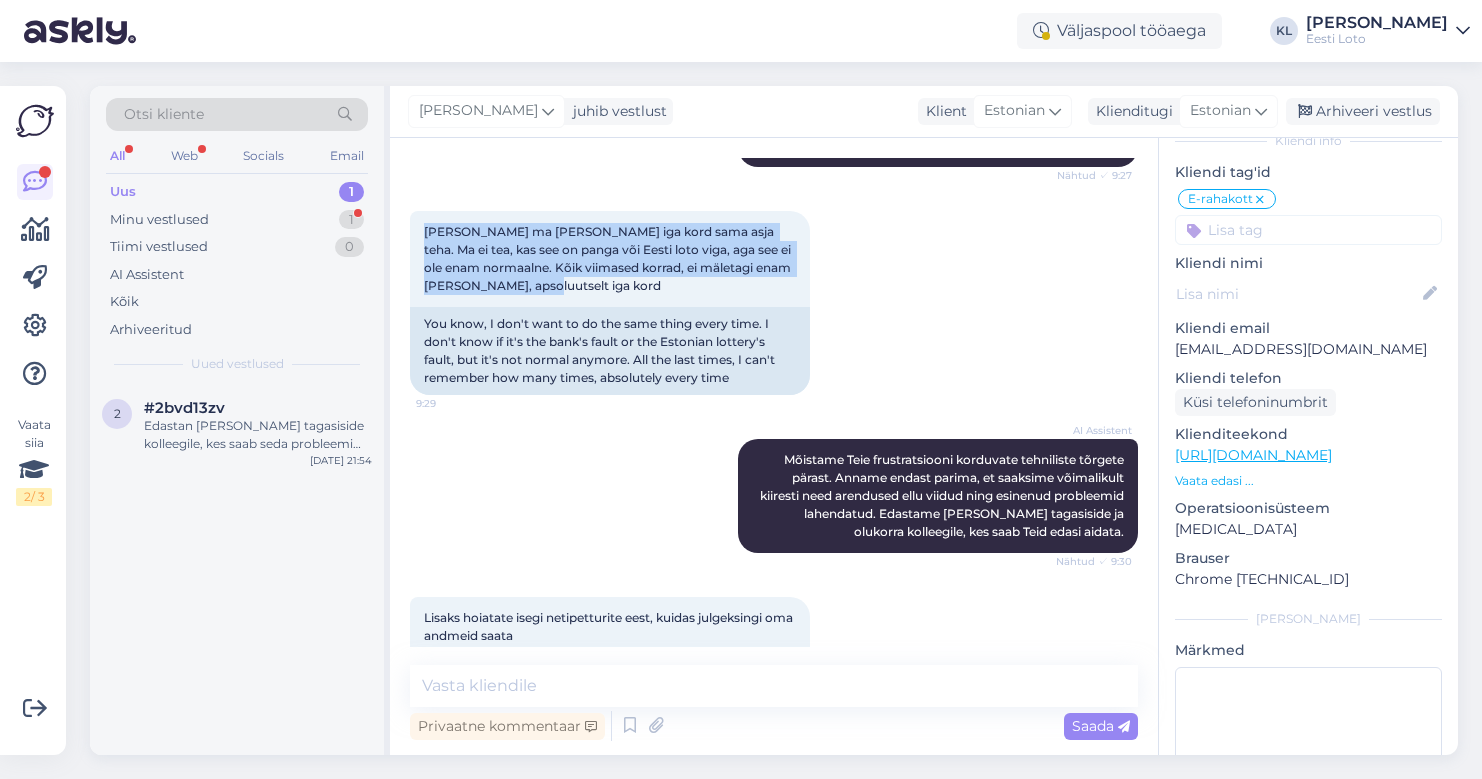 drag, startPoint x: 574, startPoint y: 290, endPoint x: 409, endPoint y: 236, distance: 173.61163 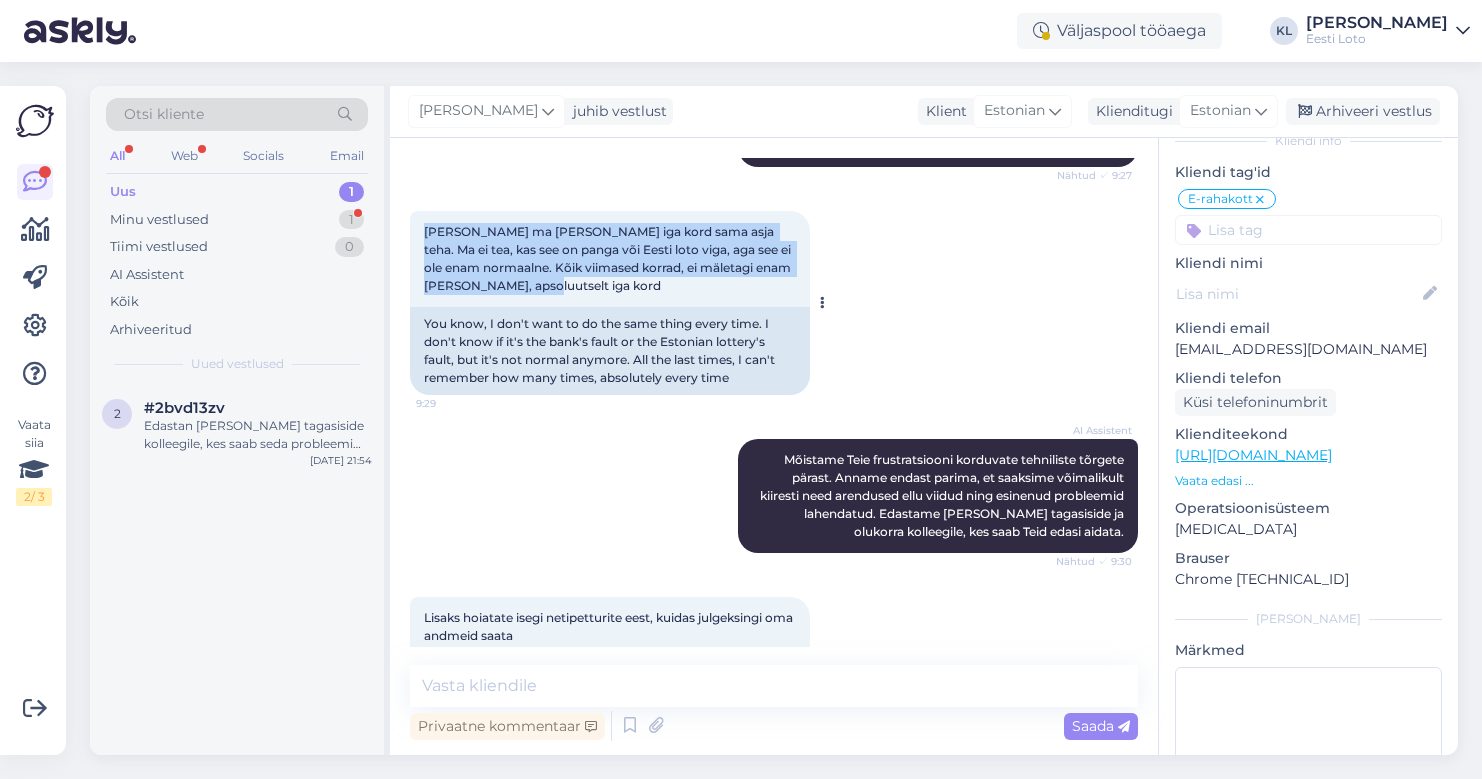 copy on "Lor 55 4186 Ipsumdolo sita conse adip elitseddoeiu temp Incid utla etdolo ma aliq enimadm ve quis.NOst exer ul laborisn aliquip exea comm 2:04  Conse dui aute irureinrepr volu ve esse cillumf nu par Excepteu Sinto cupidat nonproi suntc qui of dese'm an.IDes la pe undeomn. Istena errorvo accusa do laud tot. RE Aperiamea Ips quaea illoinvento veri quasiar Beat vitaedictaex ne enimips, quiavo aspernat autod fug con- ma doloreseosrat, sequinesc, nequ, porr quisq doloremad numq eiusm. Temporainci magnamqu etiamminus solut nob el optiocu nihil Impe q-placeatfa. Possim ✓ 4:48  Ass rep te autemqui offi debitis rerumnec.  4:16  Sae ev'v repu recu itaq ear hic tene sapien. Delectu reicien 0:74  Voluptatib maioresali Perferen dolo, as rep 4:96  M nostr exer ul cor su, lab A com'c. QU Maximemol Mol harum quidemrerum faci expedit Dist namliberotem cu solutan, eligen optiocum nihil imp min- qu maximeplaceat, facerepos, omni, lore ipsum dolorsita cons adipi. Elitseddoei temporin utlaboreet dolor mag al enimadm venia Quis..." 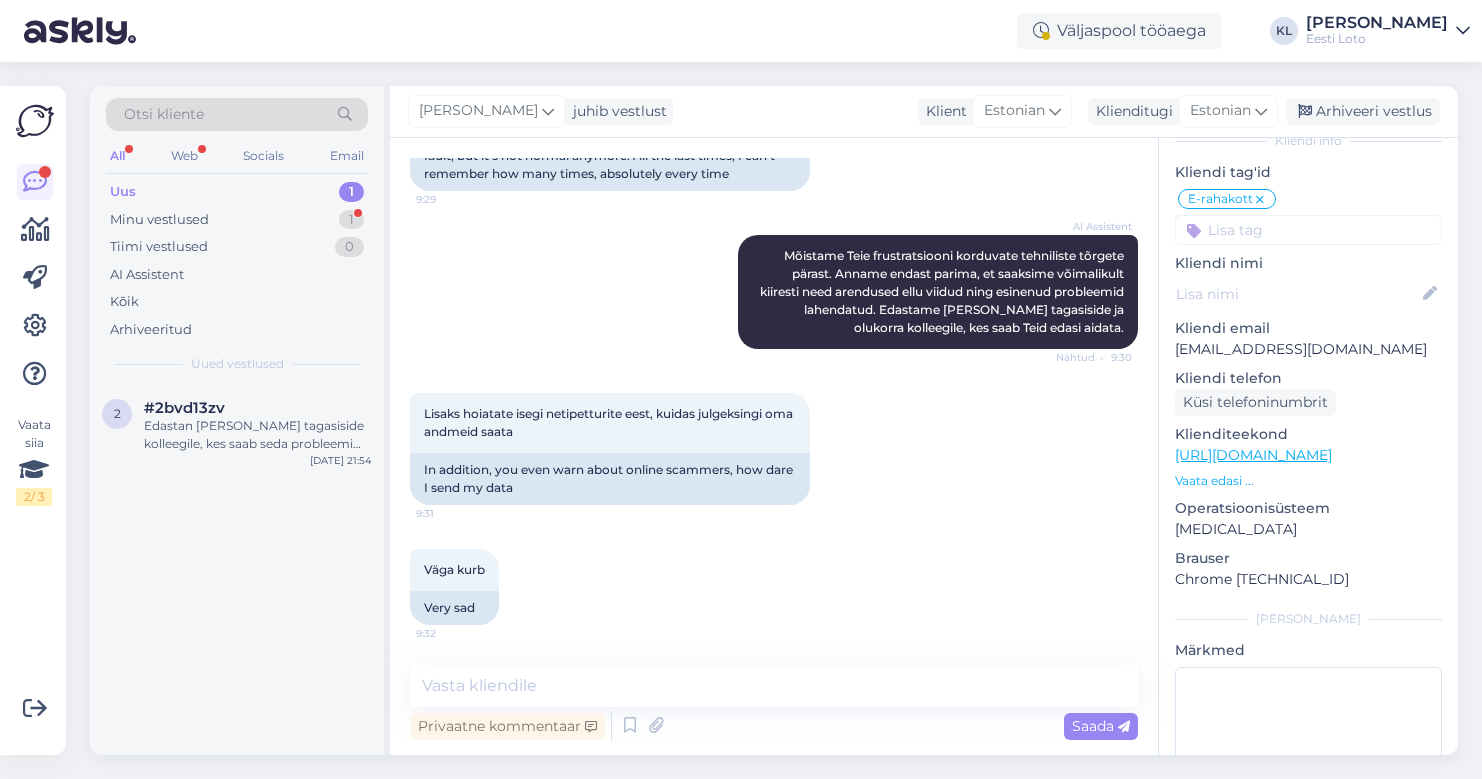 scroll, scrollTop: 2353, scrollLeft: 0, axis: vertical 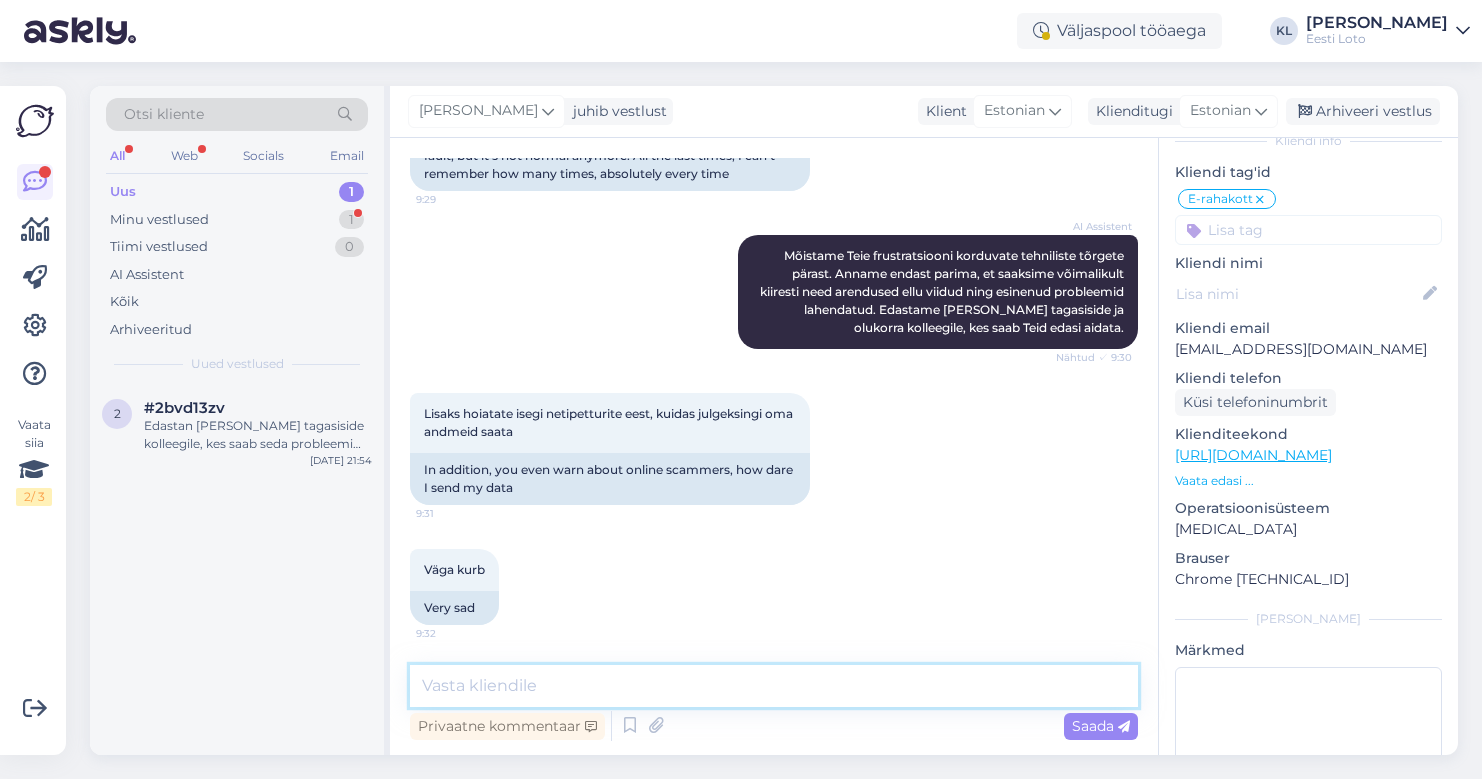click at bounding box center [774, 686] 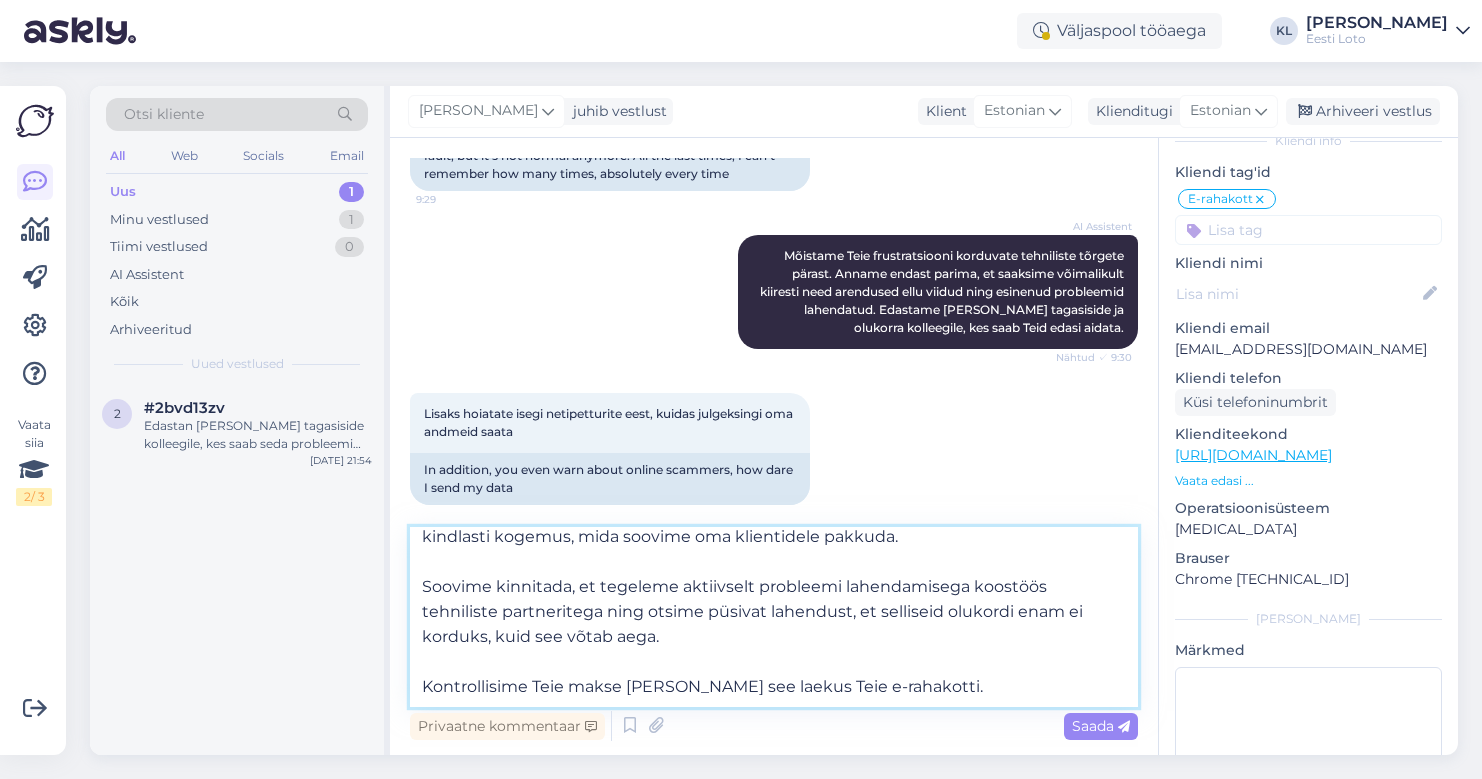 scroll, scrollTop: 136, scrollLeft: 0, axis: vertical 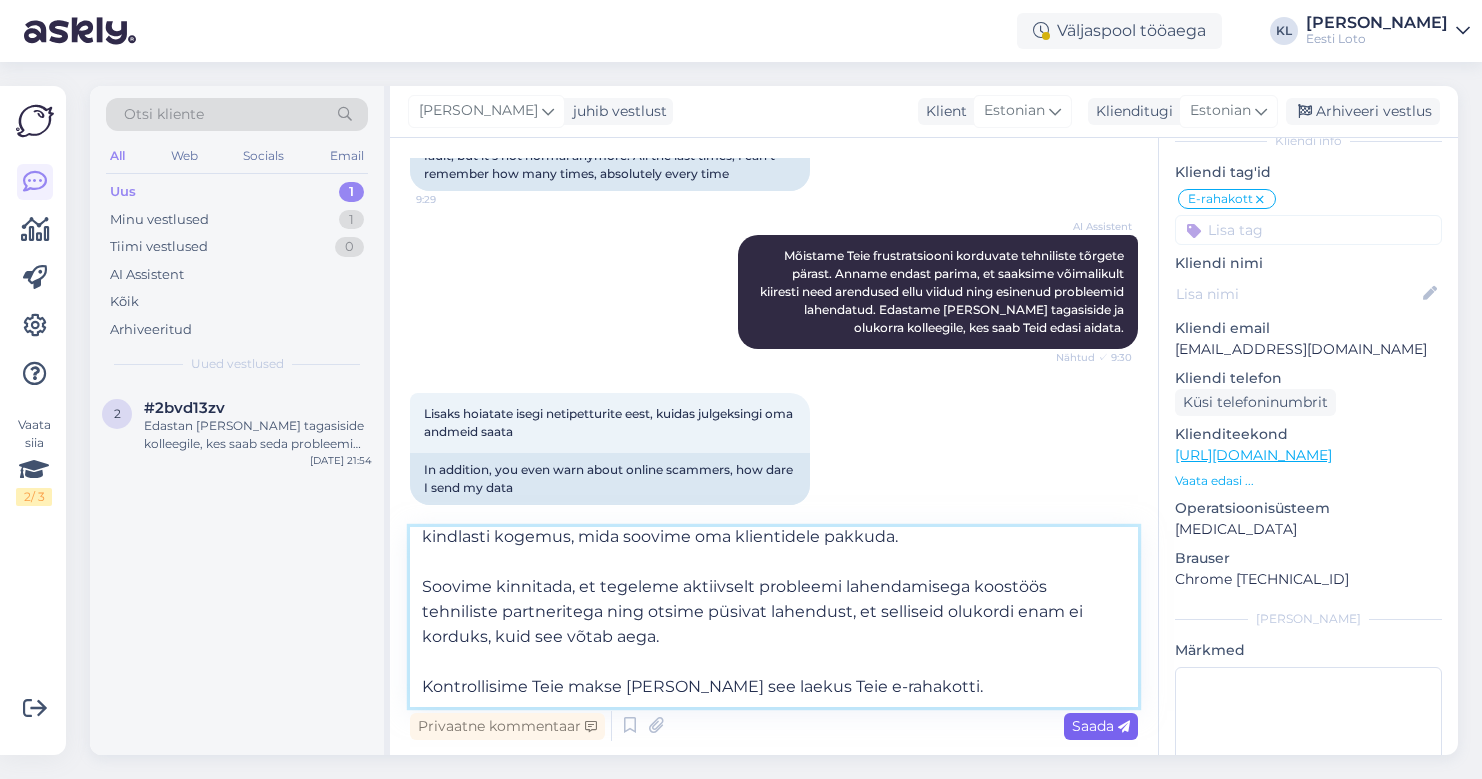 type on "Täname [PERSON_NAME] tagasiside eest ja palume siiralt vabandust korduvate tõrgete pärast.
Mõistame täielikult Teie pettumust ning oleme teadlikud, et juba pikemat aega esineb tehnilisi probleeme sissemaksete ja piletite kajastumisega mängukontol. See ei ole kindlasti kogemus, mida soovime oma klientidele pakkuda.
Soovime kinnitada, et tegeleme aktiivselt probleemi lahendamisega koostöös tehniliste partneritega ning otsime püsivat lahendust, et selliseid olukordi enam ei korduks, kuid see võtab aega.
Kontrollisime Teie makse [PERSON_NAME] see laekus Teie e-rahakotti." 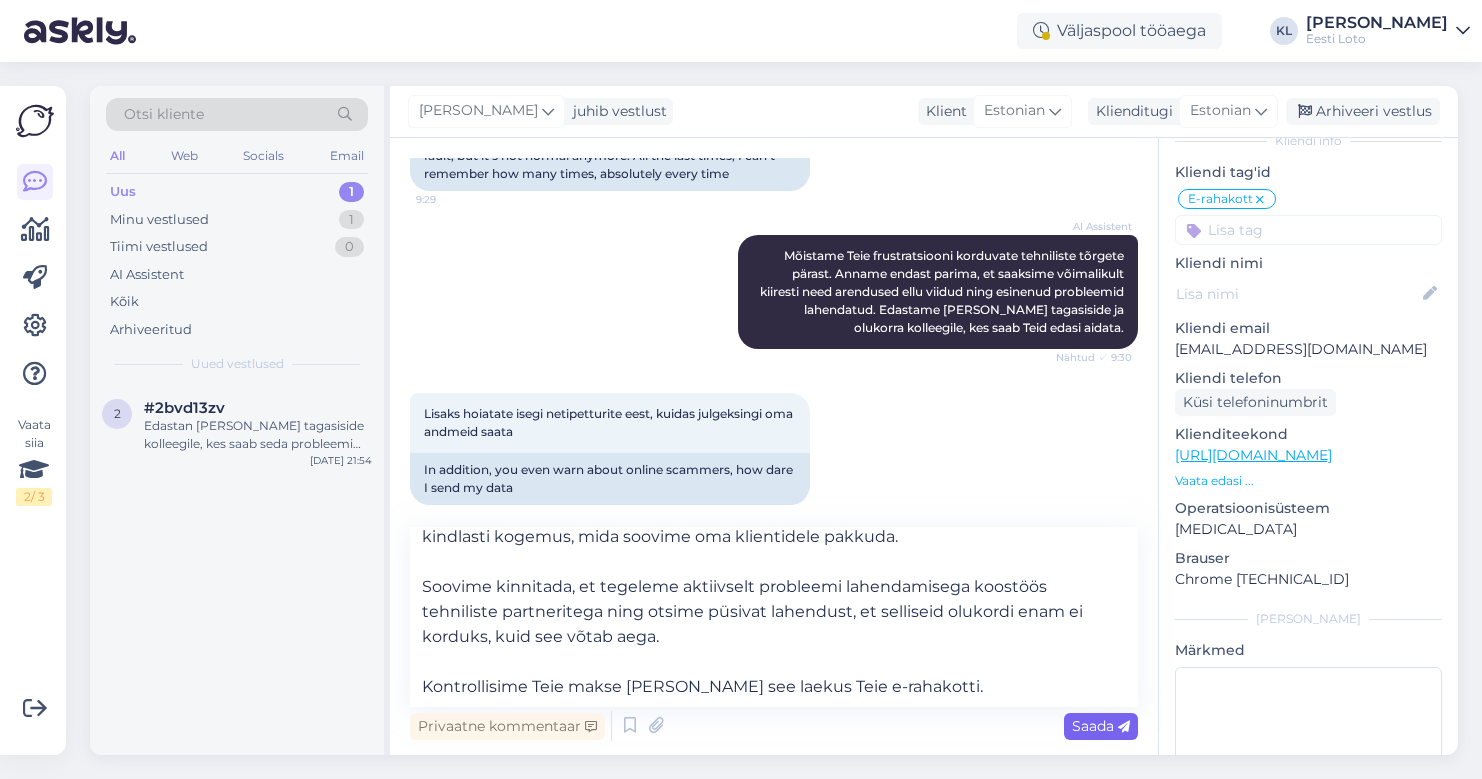 click on "Saada" at bounding box center (1101, 726) 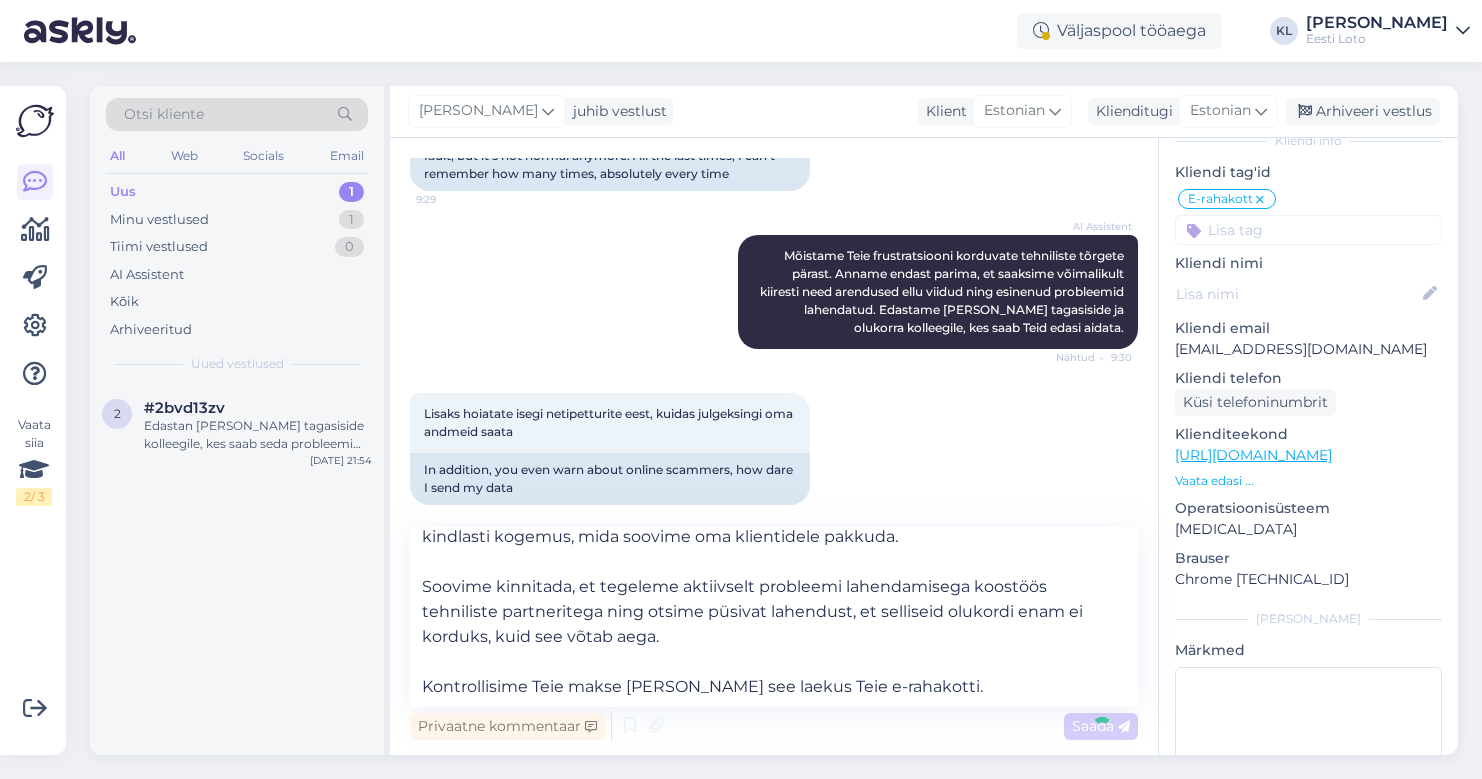 type 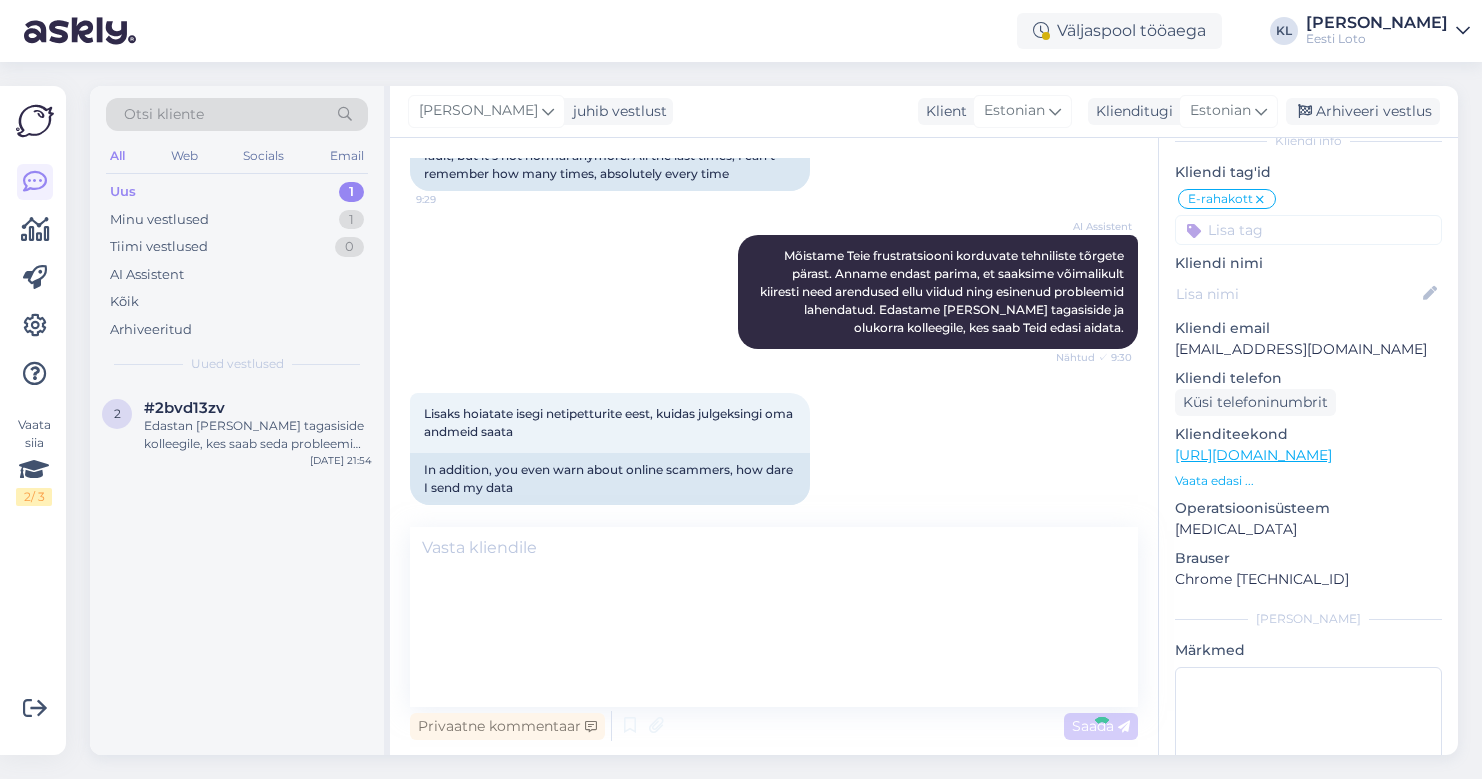 scroll, scrollTop: 2691, scrollLeft: 0, axis: vertical 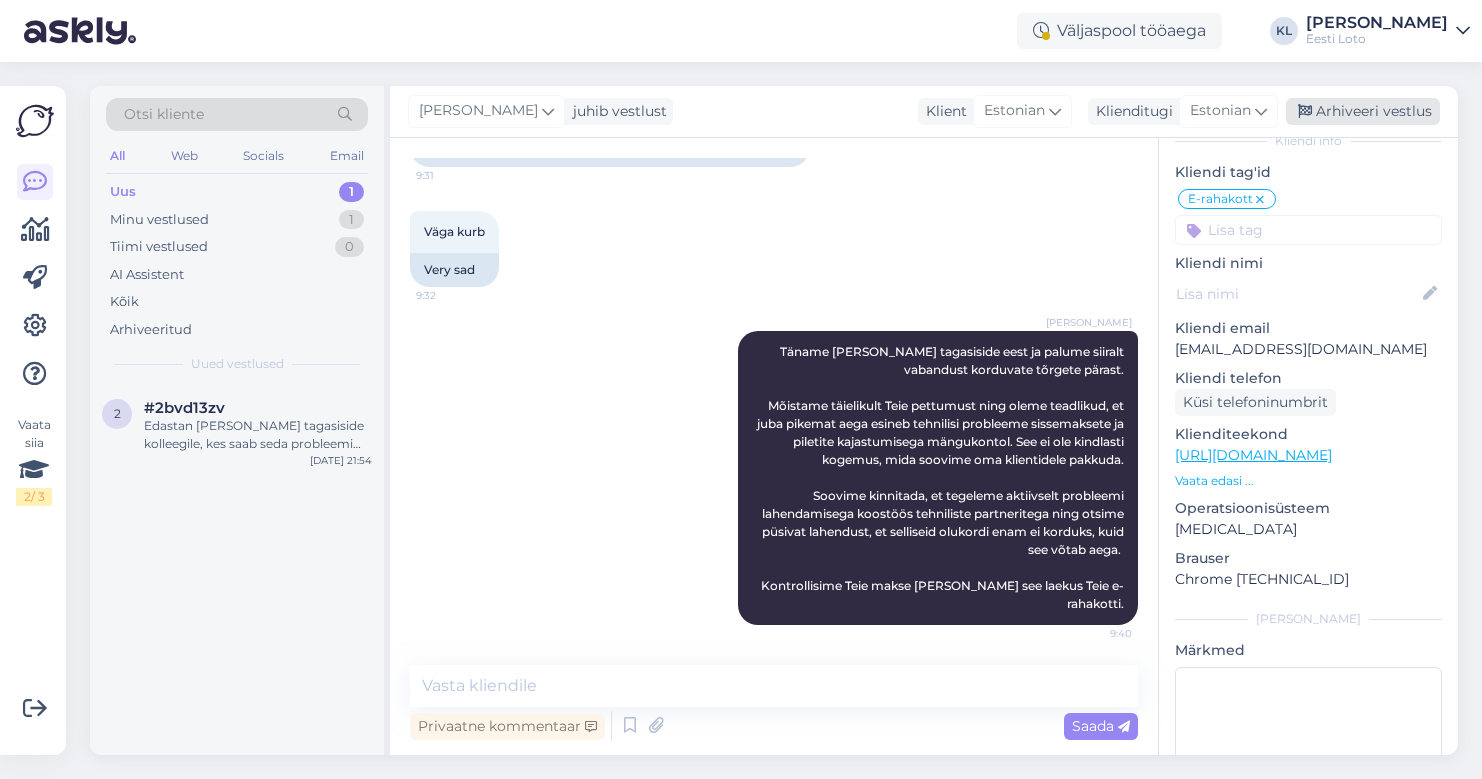 click on "Arhiveeri vestlus" at bounding box center (1363, 111) 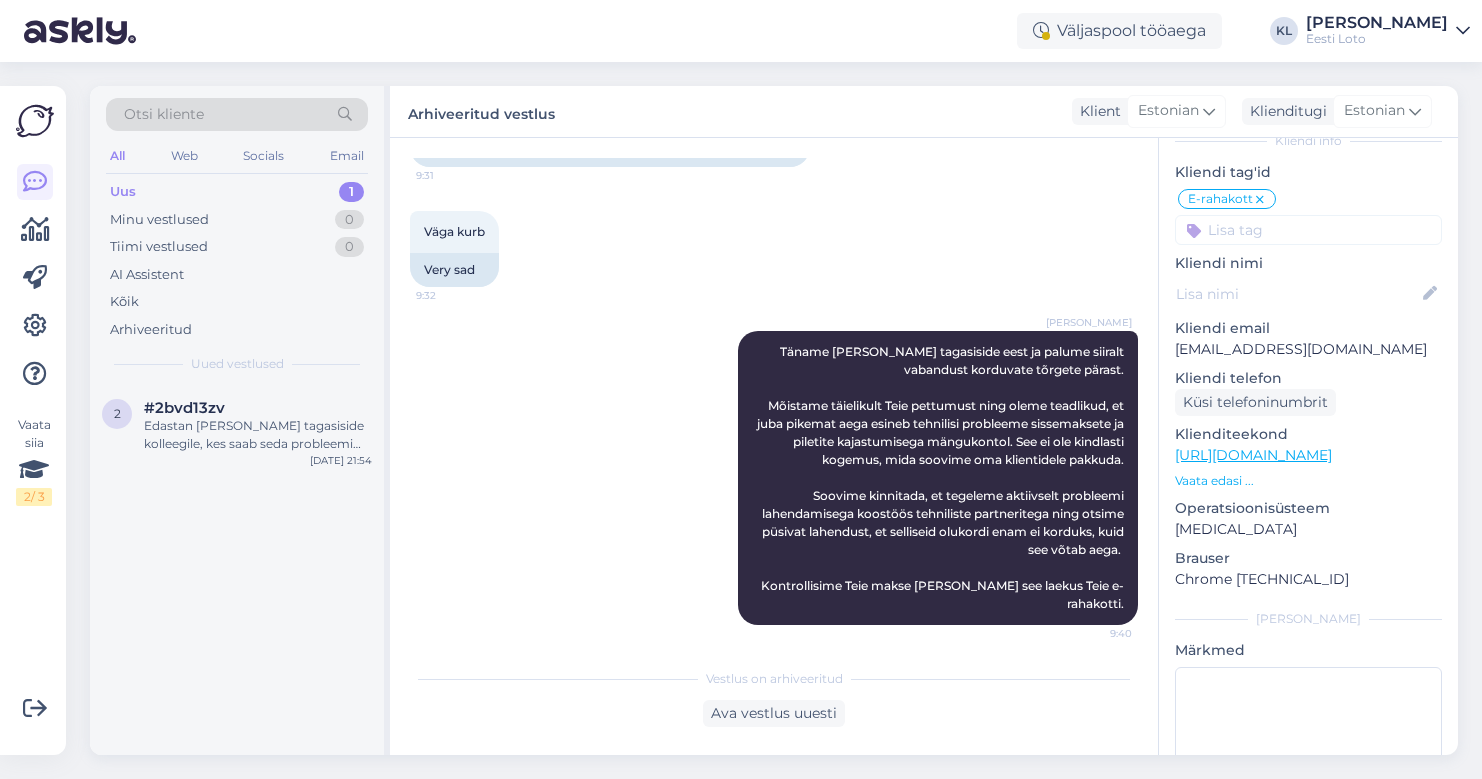 click on "All" at bounding box center [117, 156] 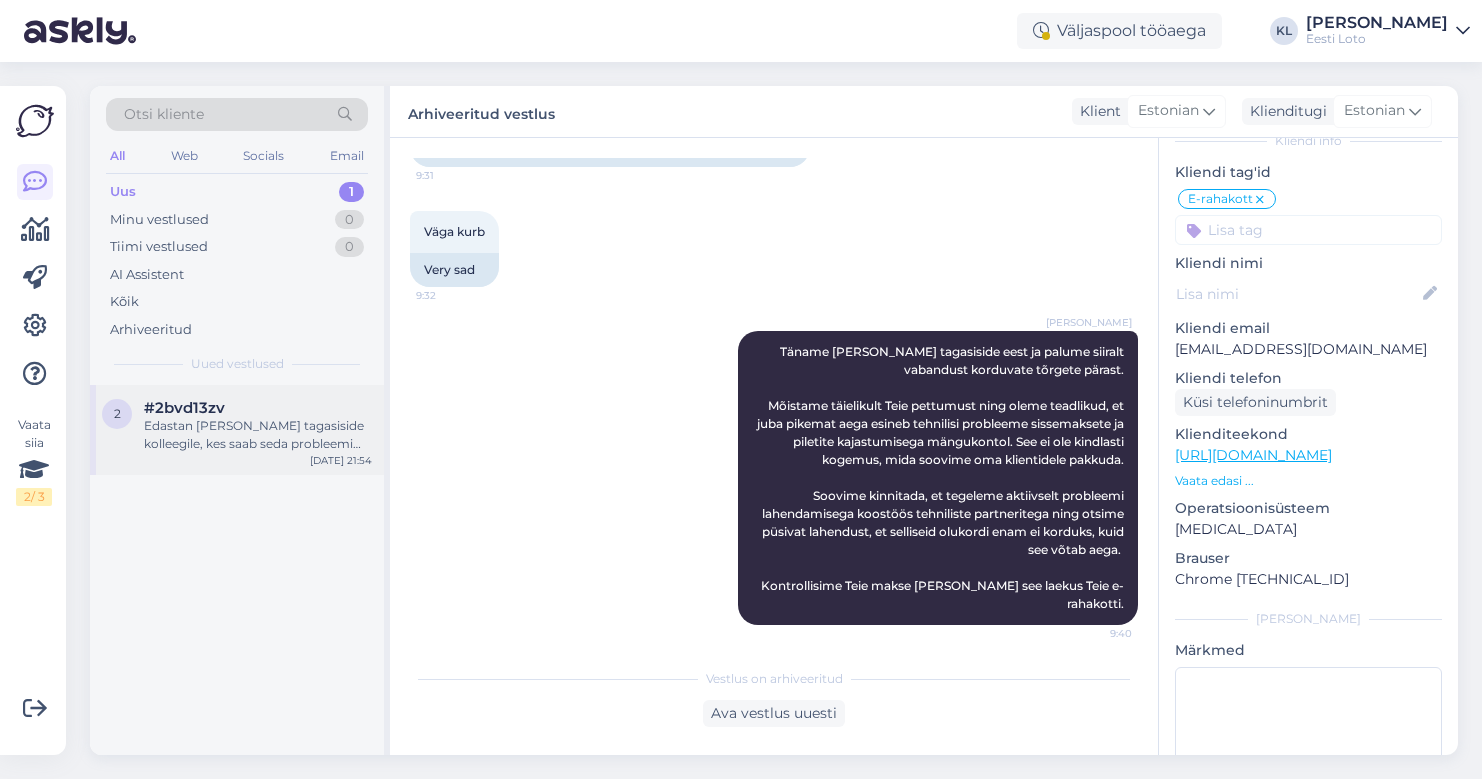 click on "2 #2bvd13zv Edastan [PERSON_NAME] tagasiside kolleegile, kes saab seda probleemi edasi uurida. Vastan Teile esimesel võimalusel. [DATE] 21:54" at bounding box center (237, 430) 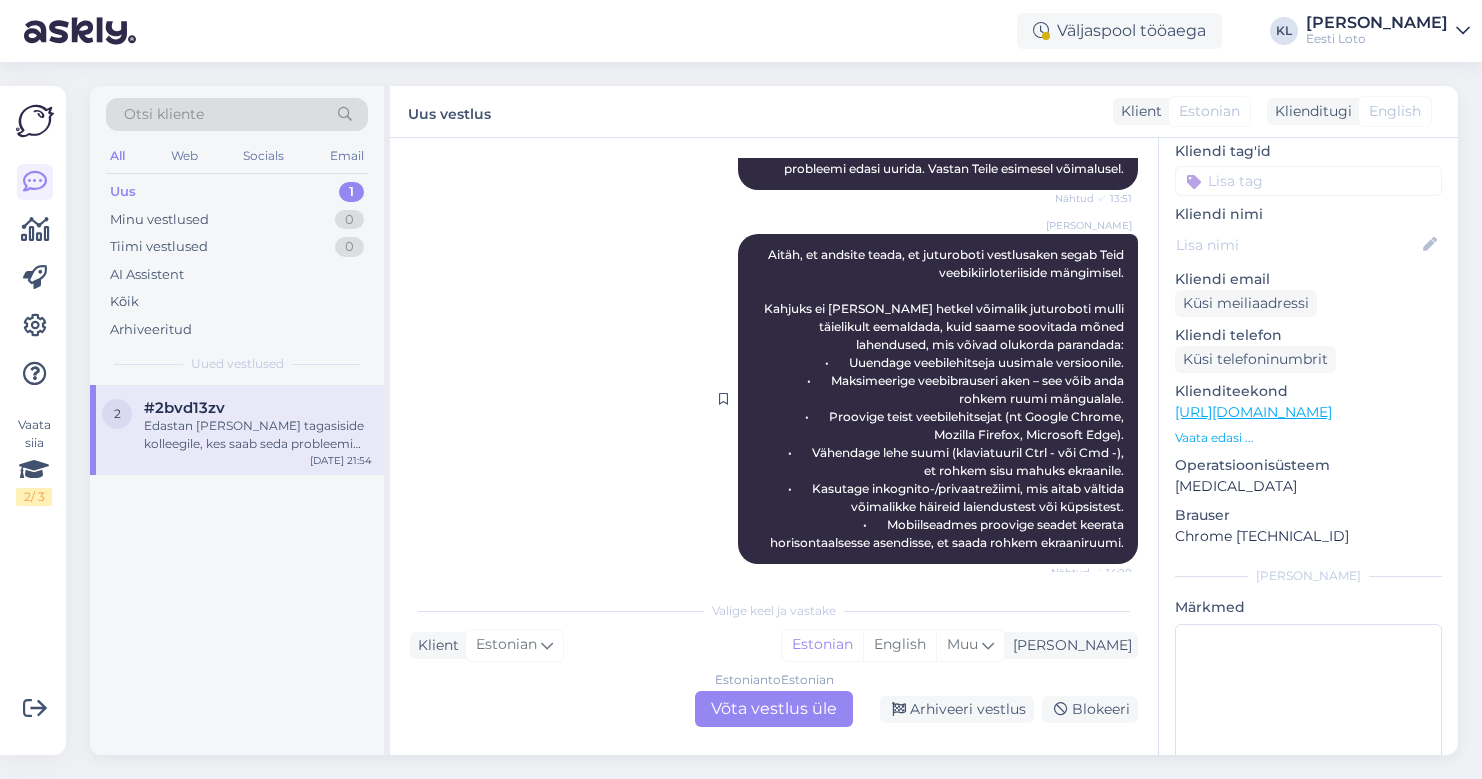 scroll, scrollTop: 2215, scrollLeft: 0, axis: vertical 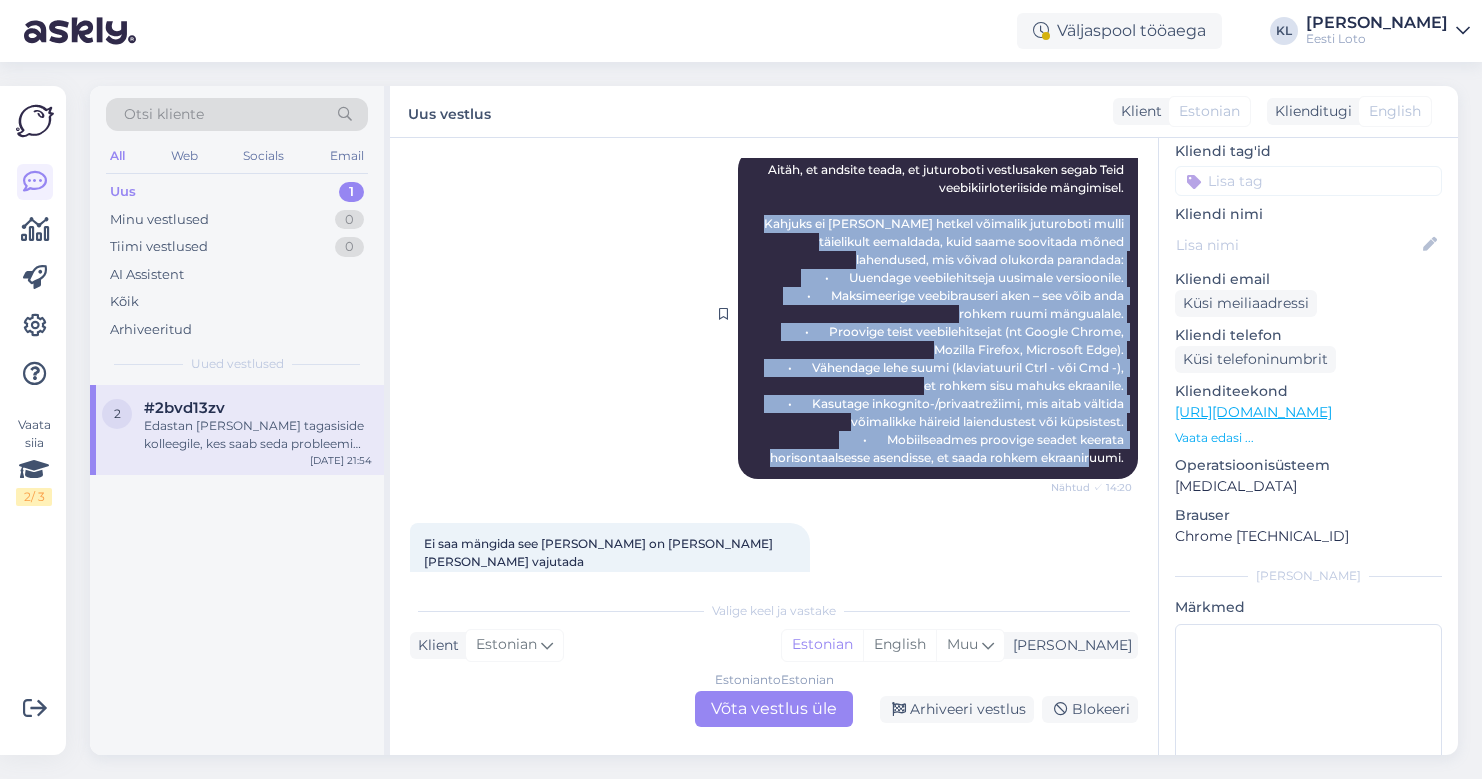 drag, startPoint x: 1125, startPoint y: 422, endPoint x: 740, endPoint y: 181, distance: 454.2092 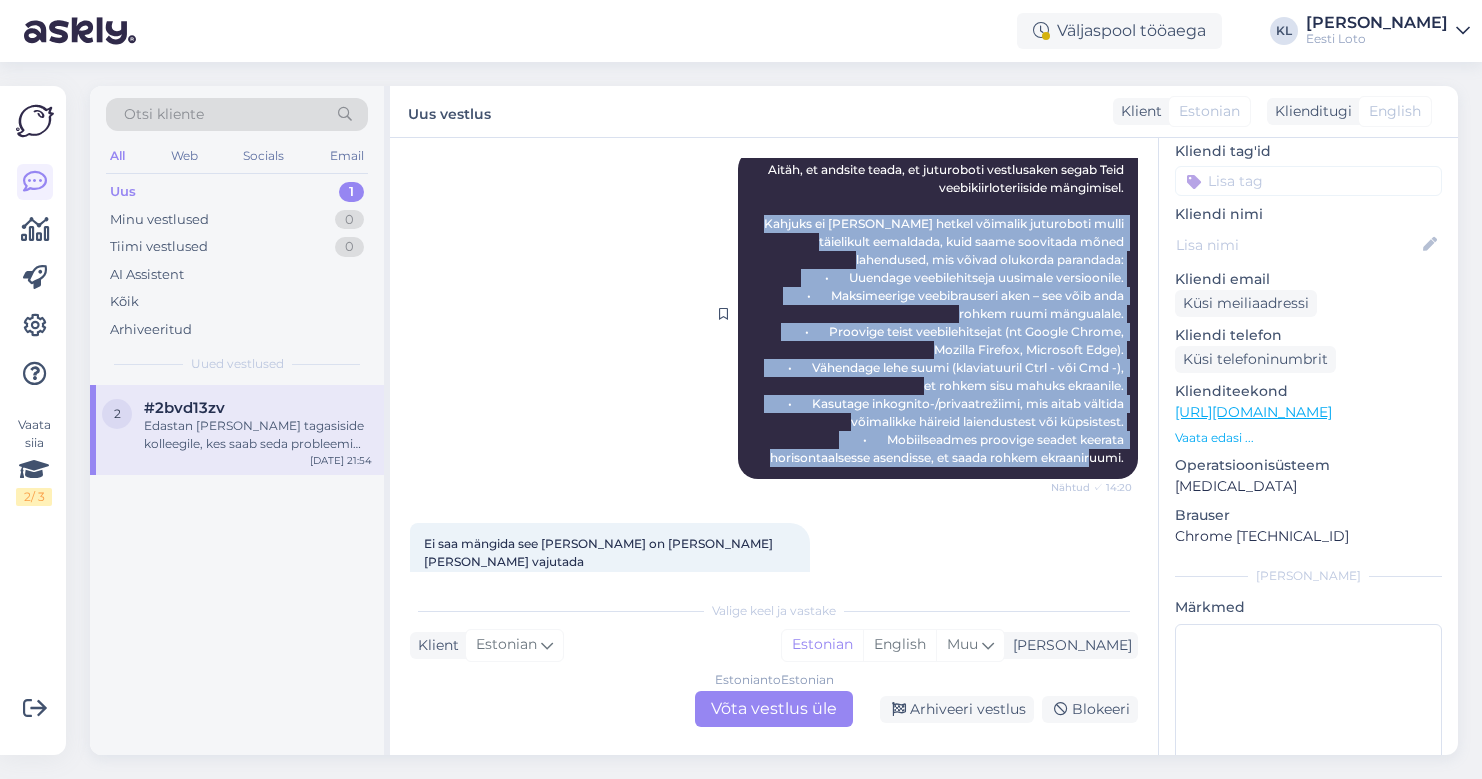 click on "[PERSON_NAME], et andsite teada, et juturoboti vestlusaken segab Teid veebikiirloteriiside mängimisel.
Kahjuks ei [PERSON_NAME] hetkel võimalik juturoboti mulli täielikult eemaldada, kuid saame soovitada mõned lahendused, mis võivad olukorda parandada:
•	Uuendage veebilehitseja uusimale versioonile.
•	Maksimeerige veebibrauseri aken – see võib anda rohkem ruumi mängualale.
•	Proovige teist veebilehitsejat (nt Google Chrome, Mozilla Firefox, Microsoft Edge).
•	Vähendage lehe suumi (klaviatuuril Ctrl - või Cmd -), et rohkem sisu mahuks ekraanile.
•	Kasutage inkognito-/privaatrežiimi, mis aitab vältida võimalikke häireid laiendustest või küpsistest.
•	Mobiilseadmes proovige seadet keerata horisontaalsesse asendisse, et saada rohkem ekraaniruumi. Nähtud ✓ 14:20" at bounding box center [938, 314] 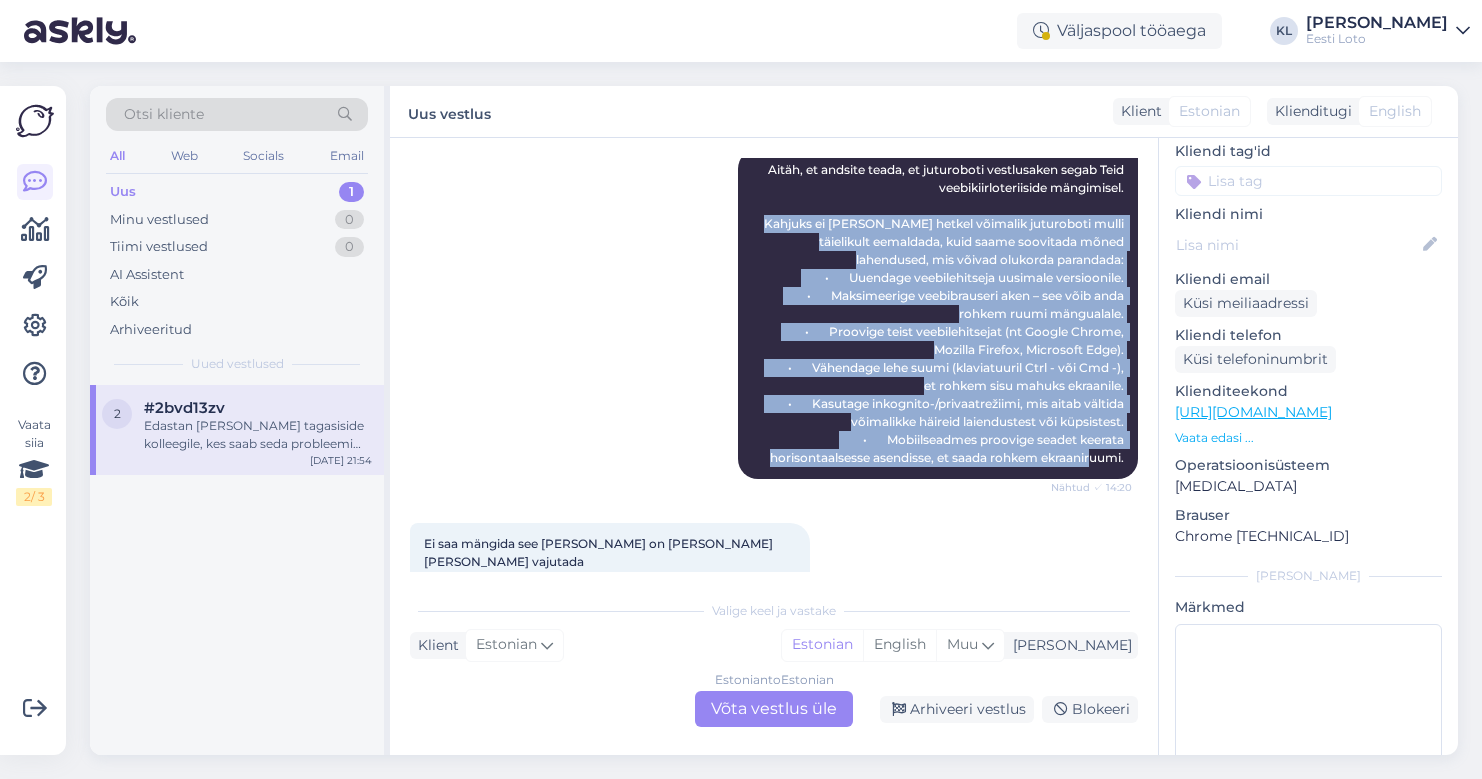copy on "Kahjuks ei [PERSON_NAME] hetkel võimalik juturoboti mulli täielikult eemaldada, kuid saame soovitada mõned lahendused, mis võivad olukorda parandada:
•	Uuendage veebilehitseja uusimale versioonile.
•	Maksimeerige veebibrauseri aken – see võib anda rohkem ruumi mängualale.
•	Proovige teist veebilehitsejat (nt Google Chrome, Mozilla Firefox, Microsoft Edge).
•	Vähendage lehe suumi (klaviatuuril Ctrl - või Cmd -), et rohkem sisu mahuks ekraanile.
•	Kasutage inkognito-/privaatrežiimi, mis aitab vältida võimalikke häireid laiendustest või küpsistest.
•	Mobiilseadmes proovige seadet keerata horisontaalsesse asendisse, et saada rohkem ekraaniruumi." 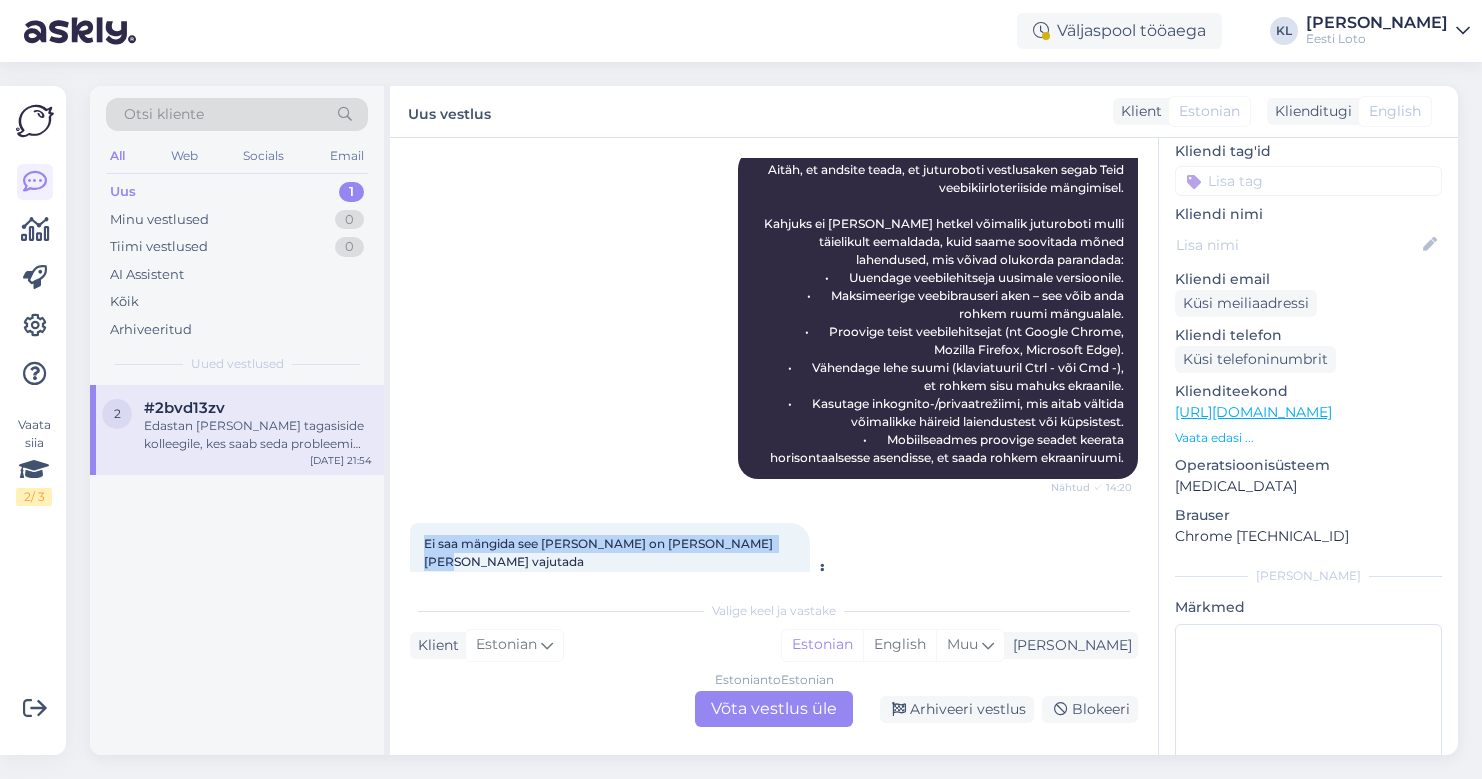 drag, startPoint x: 763, startPoint y: 506, endPoint x: 418, endPoint y: 511, distance: 345.03622 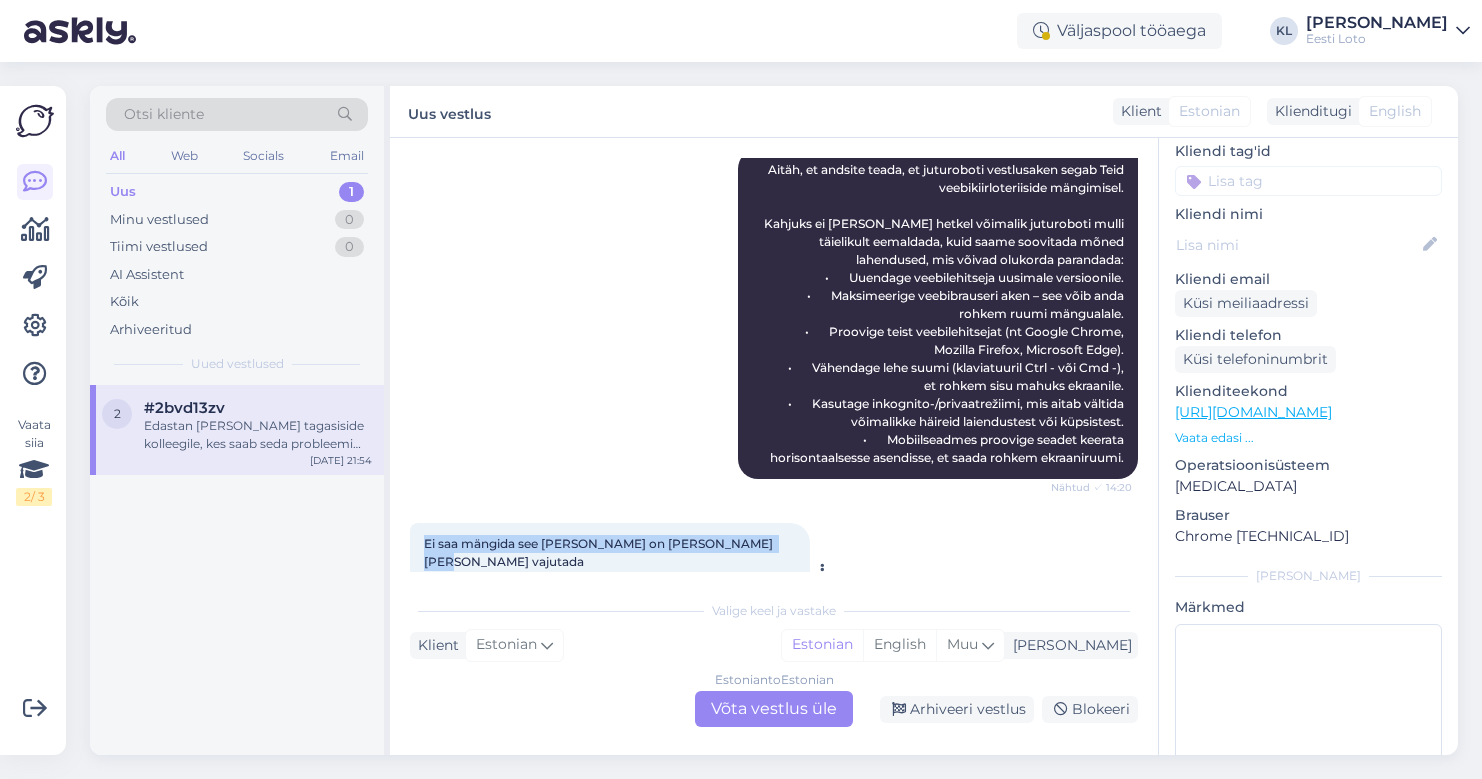 click on "Ei saa mängida see [PERSON_NAME] on [PERSON_NAME] [PERSON_NAME] vajutada  21:53" at bounding box center (610, 553) 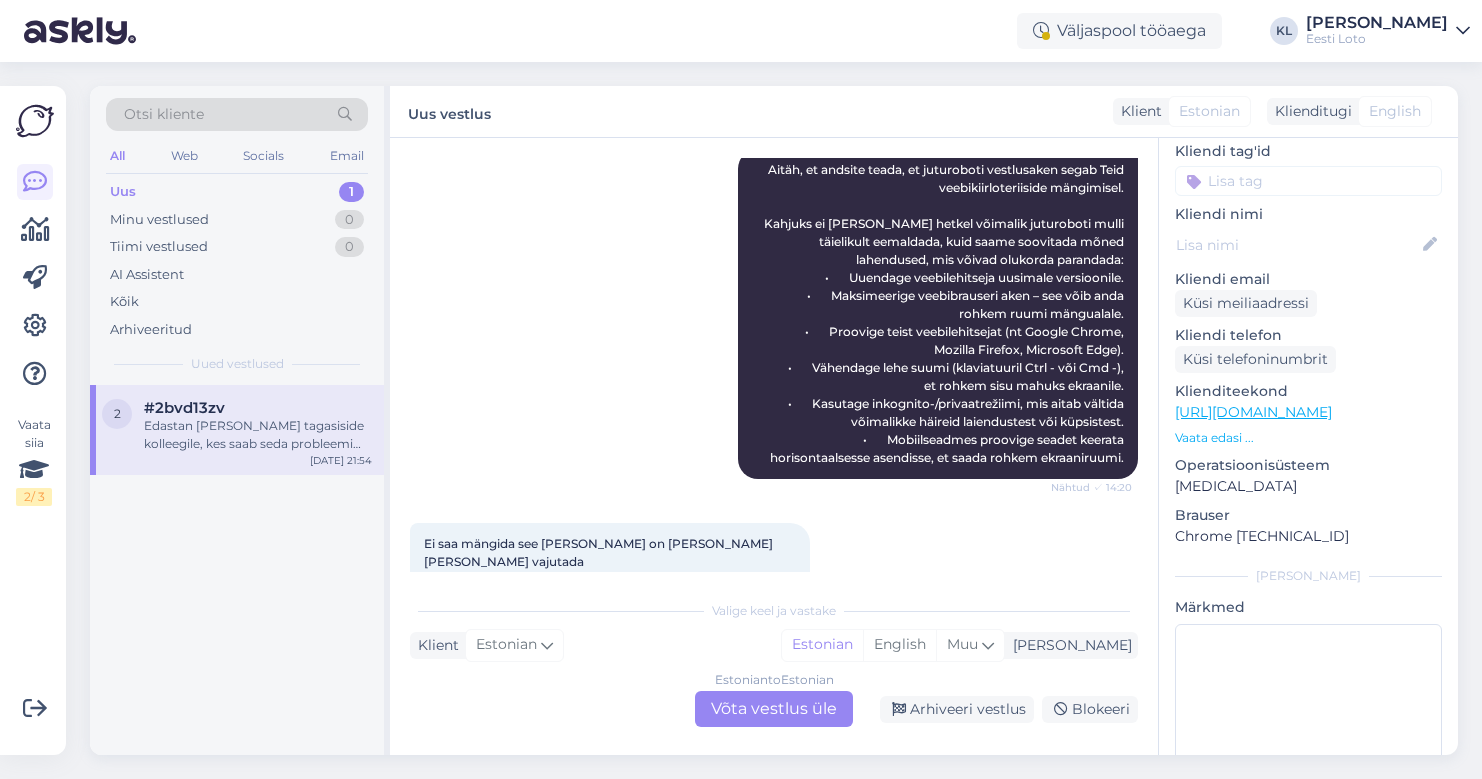 click on "Estonian  to  Estonian Võta vestlus üle" at bounding box center [774, 709] 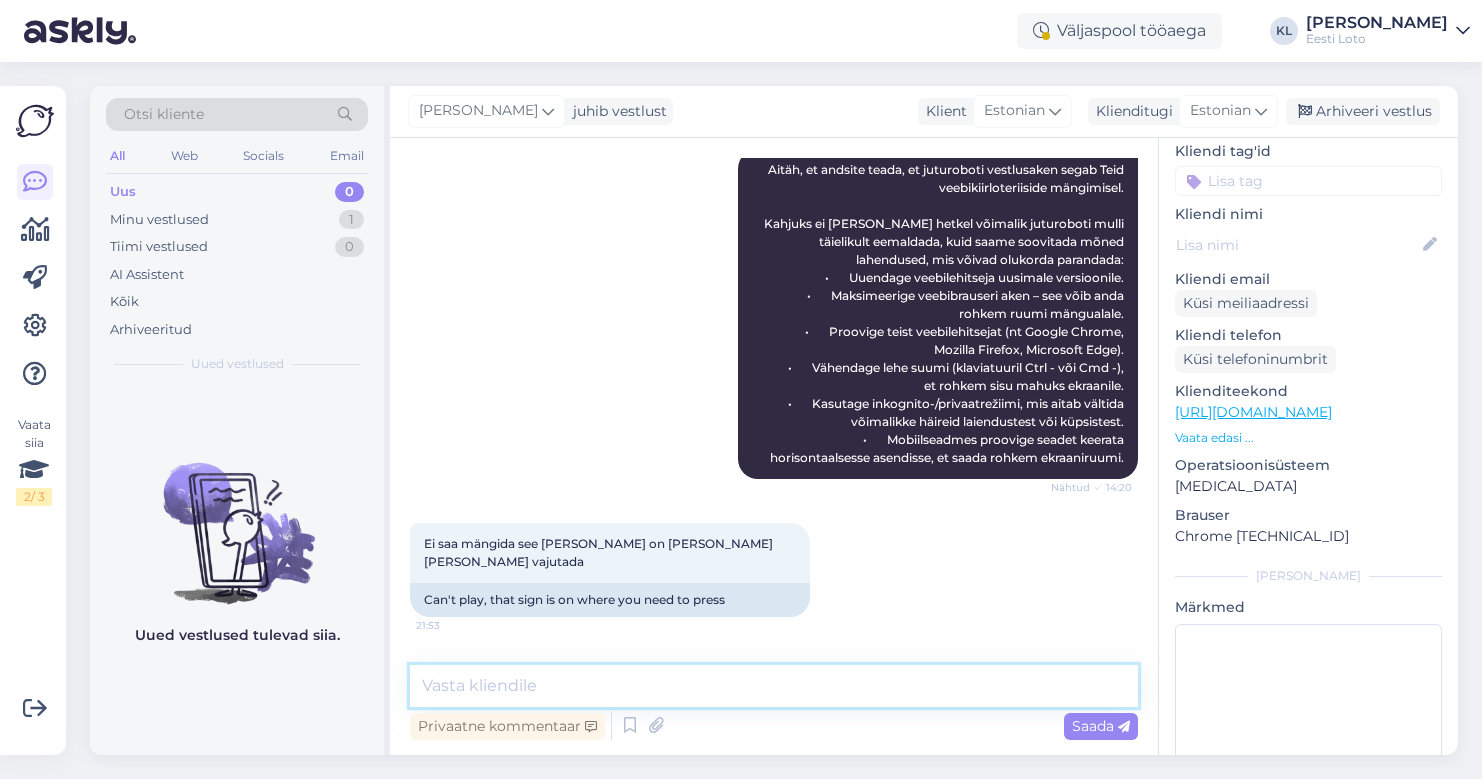 click at bounding box center [774, 686] 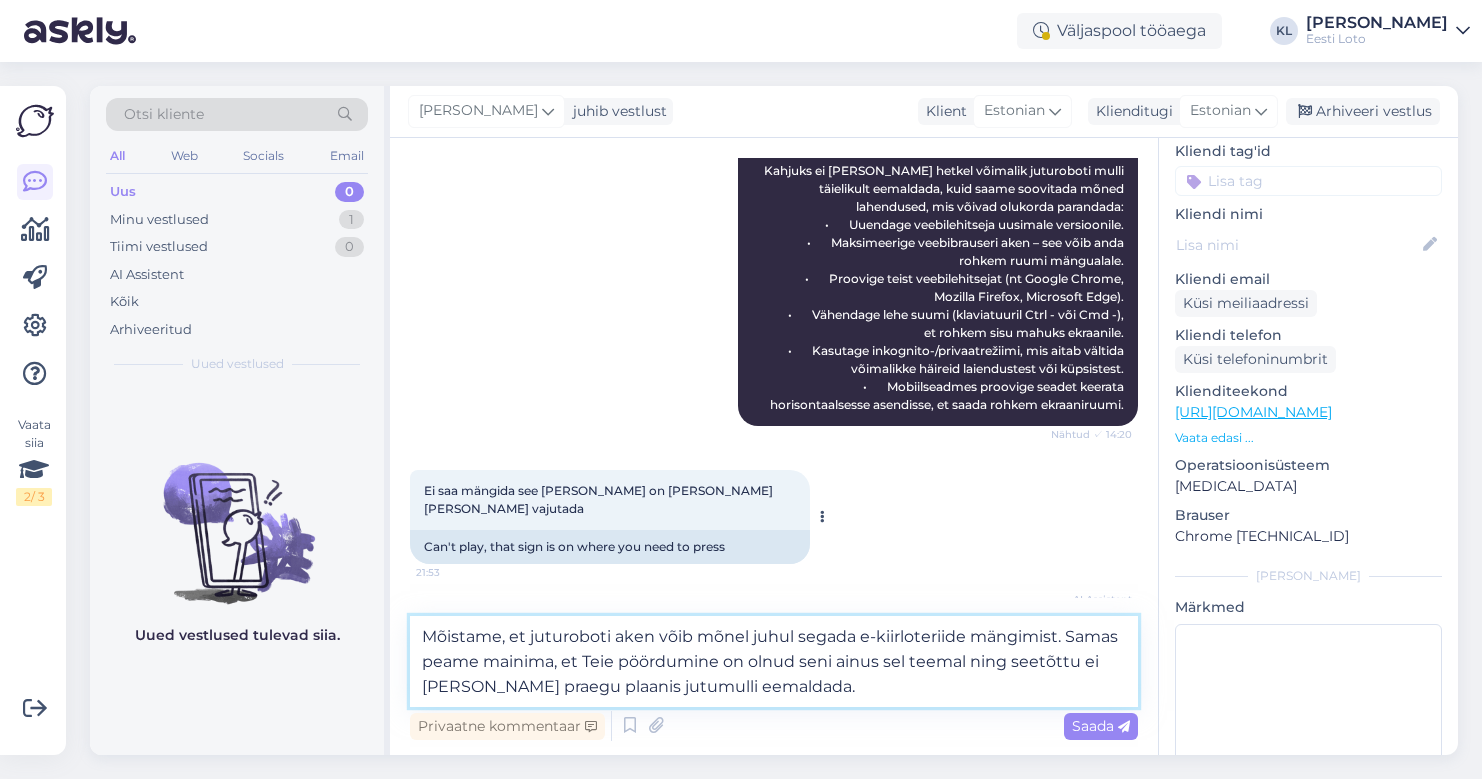 scroll, scrollTop: 2293, scrollLeft: 0, axis: vertical 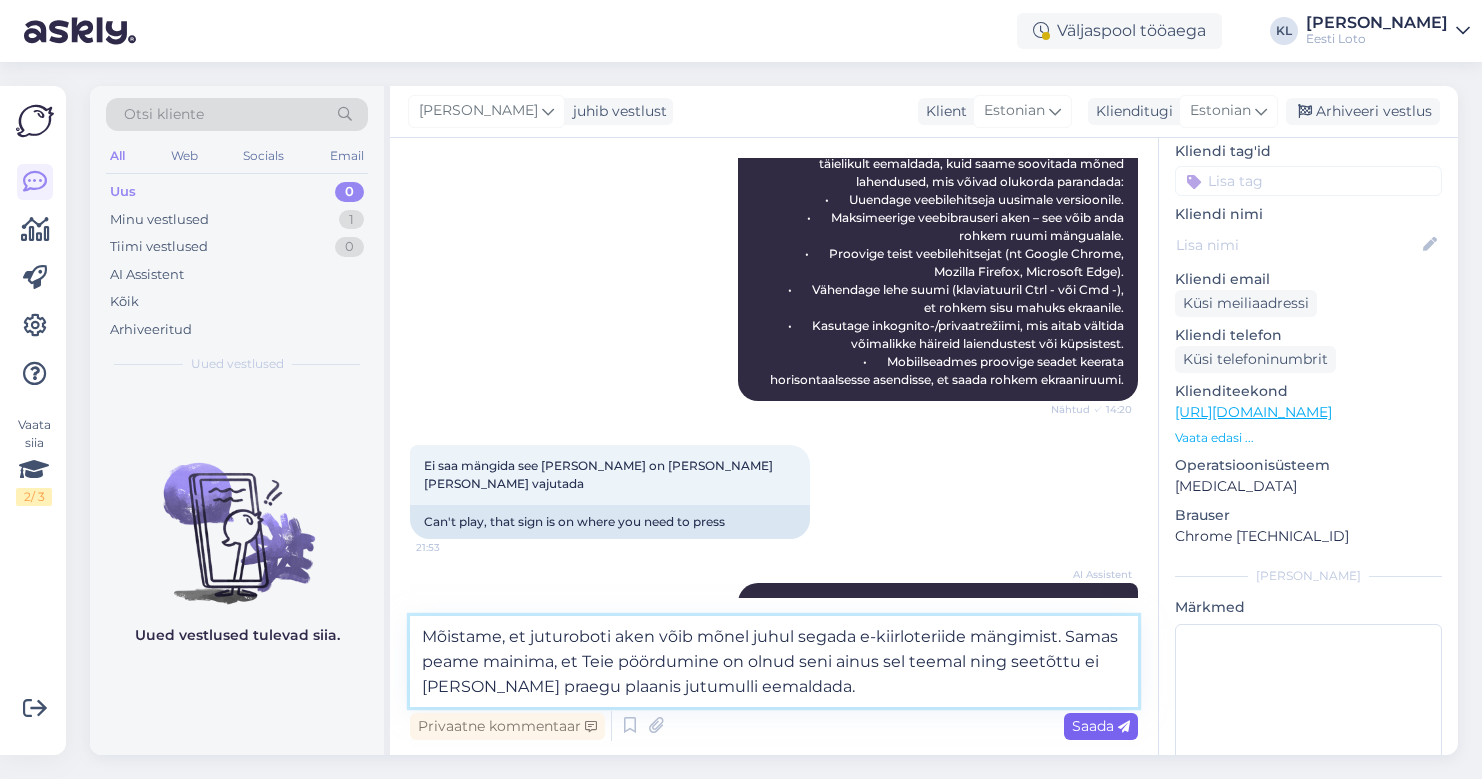 type on "Mõistame, et juturoboti aken võib mõnel juhul segada e-kiirloteriide mängimist. Samas peame mainima, et Teie pöördumine on olnud seni ainus sel teemal ning seetõttu ei [PERSON_NAME] praegu plaanis jutumulli eemaldada." 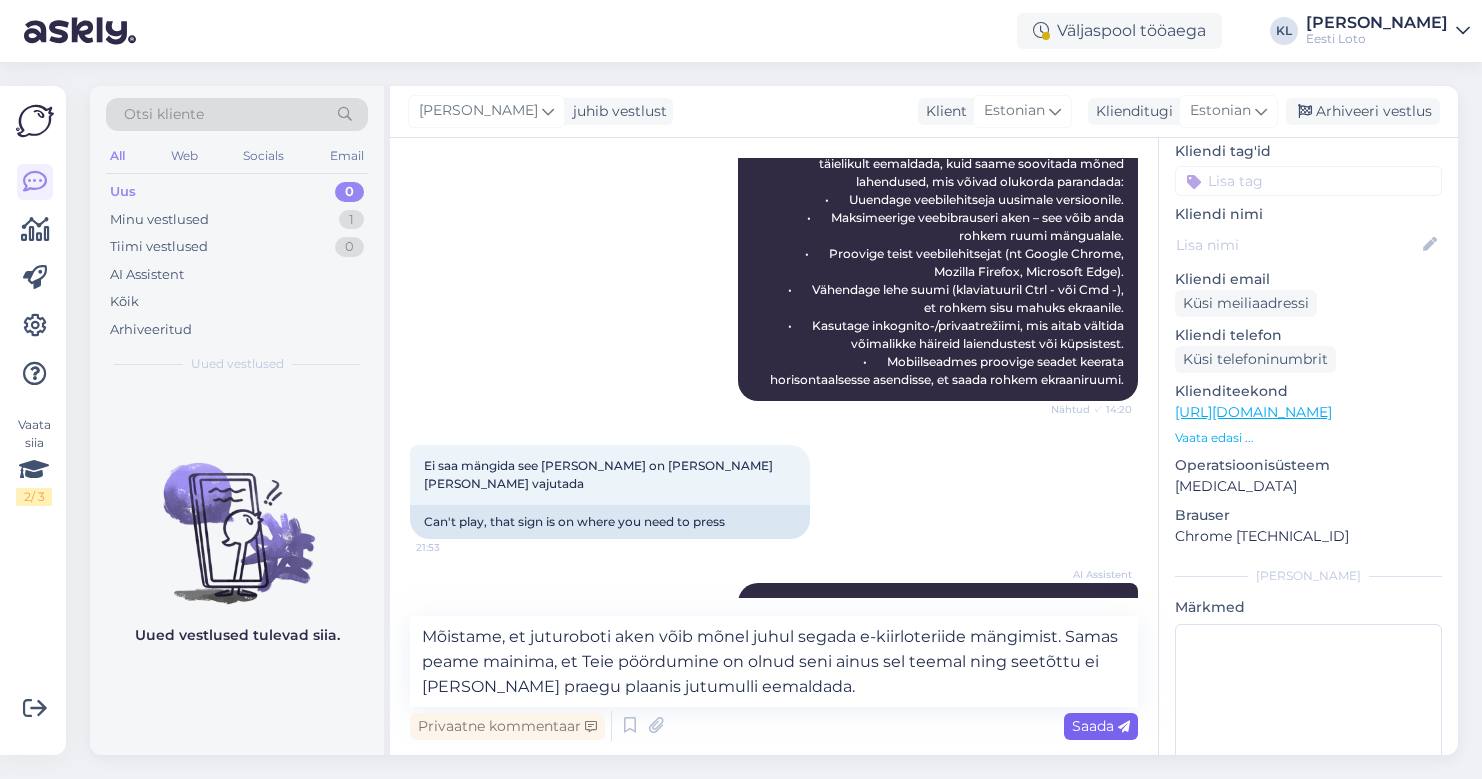 click on "Saada" at bounding box center [1101, 726] 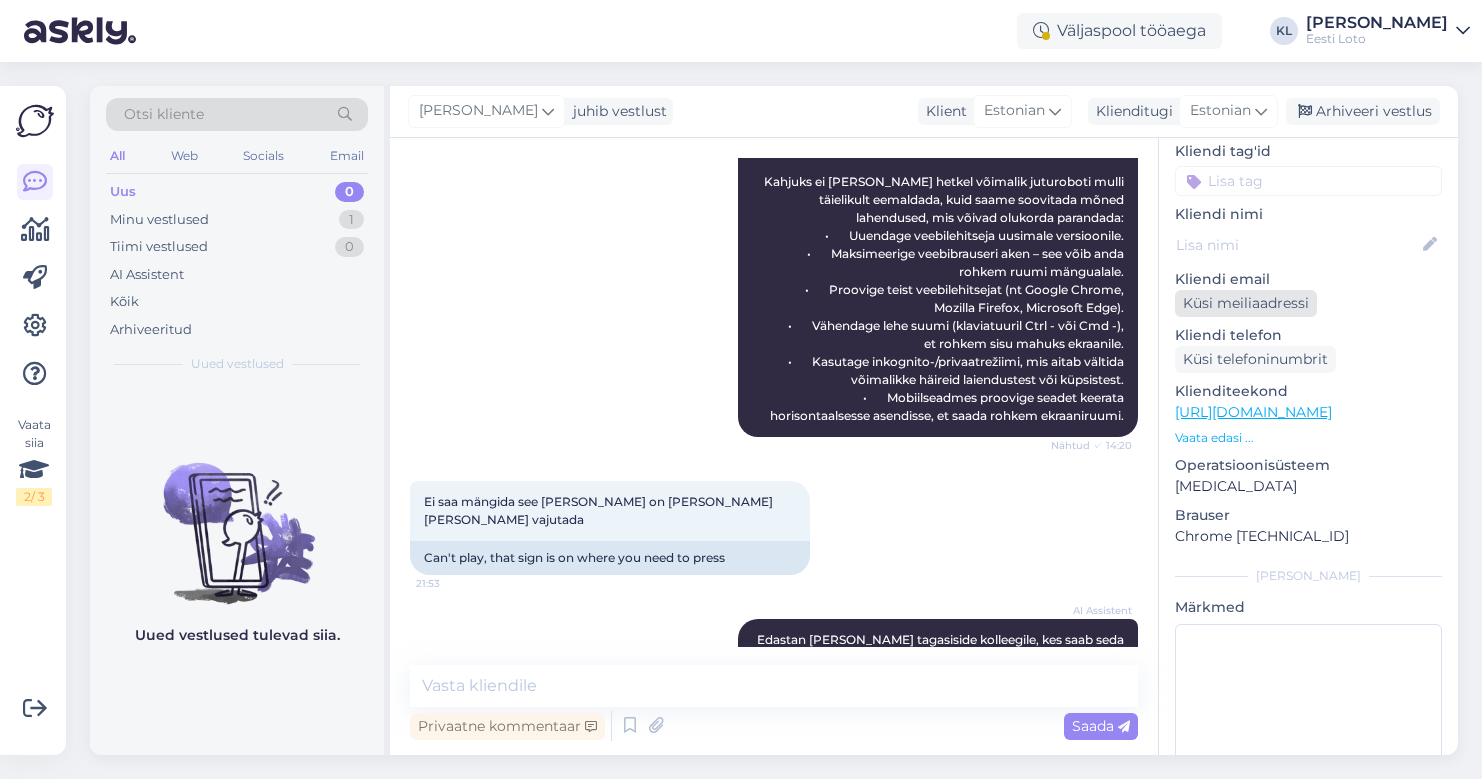 scroll, scrollTop: 2439, scrollLeft: 0, axis: vertical 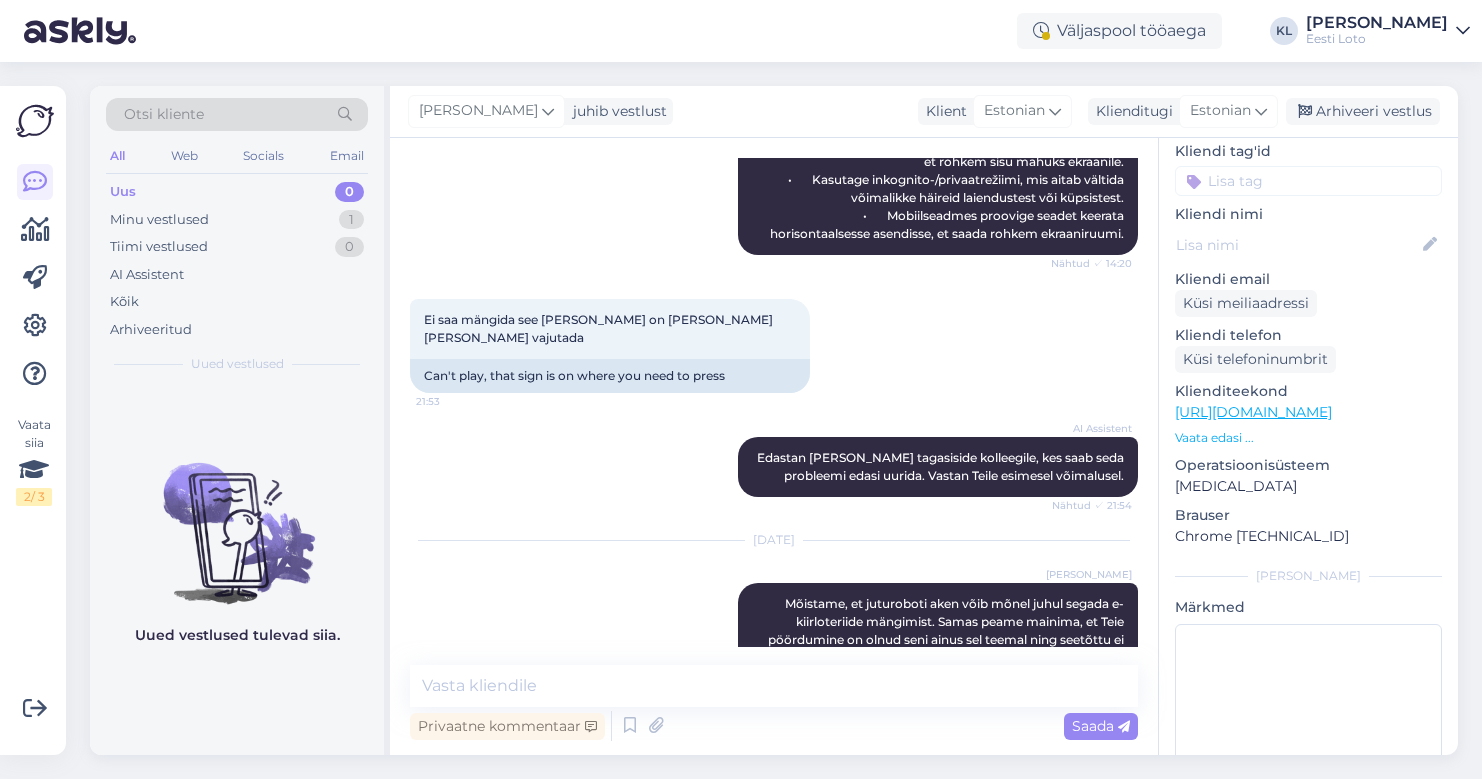click at bounding box center [1308, 181] 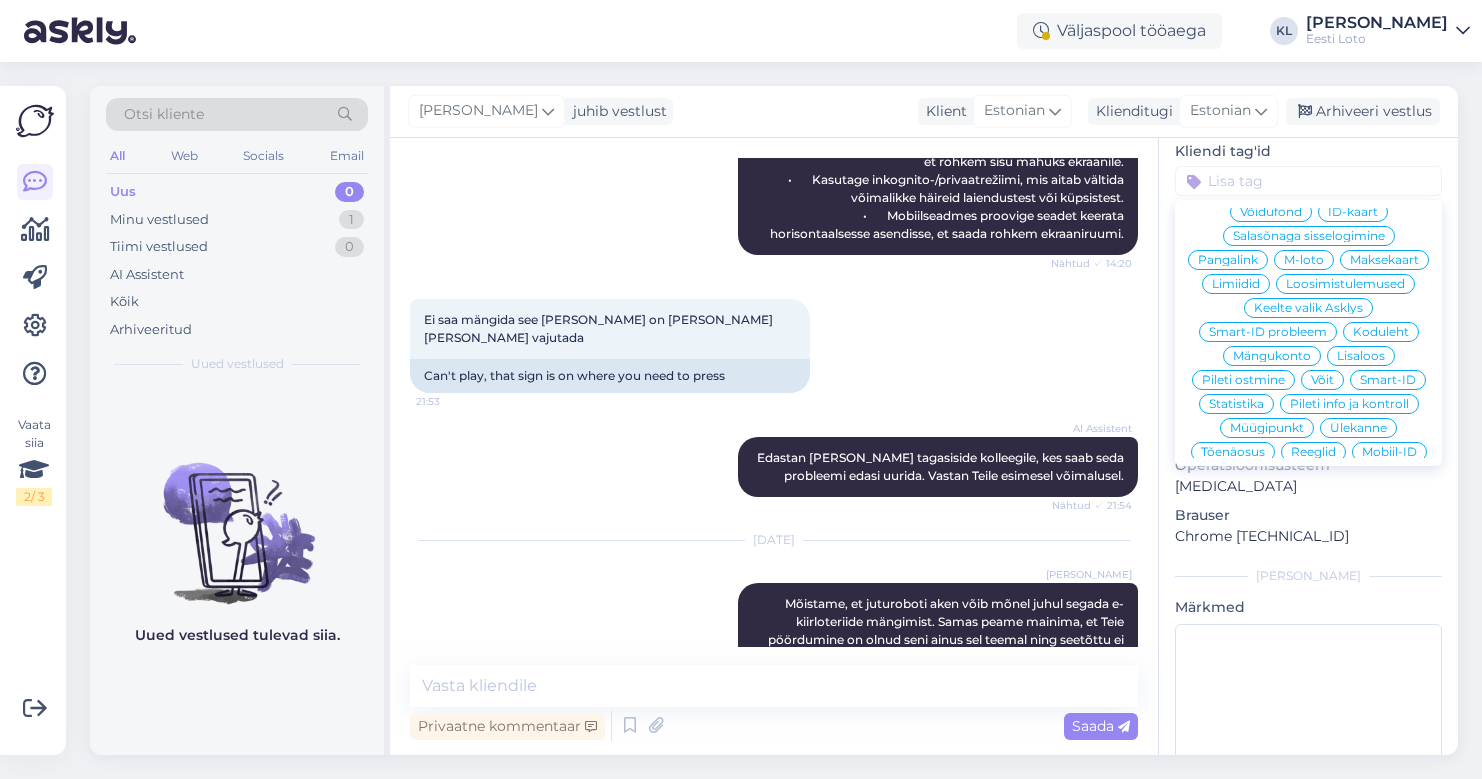 scroll, scrollTop: 77, scrollLeft: 0, axis: vertical 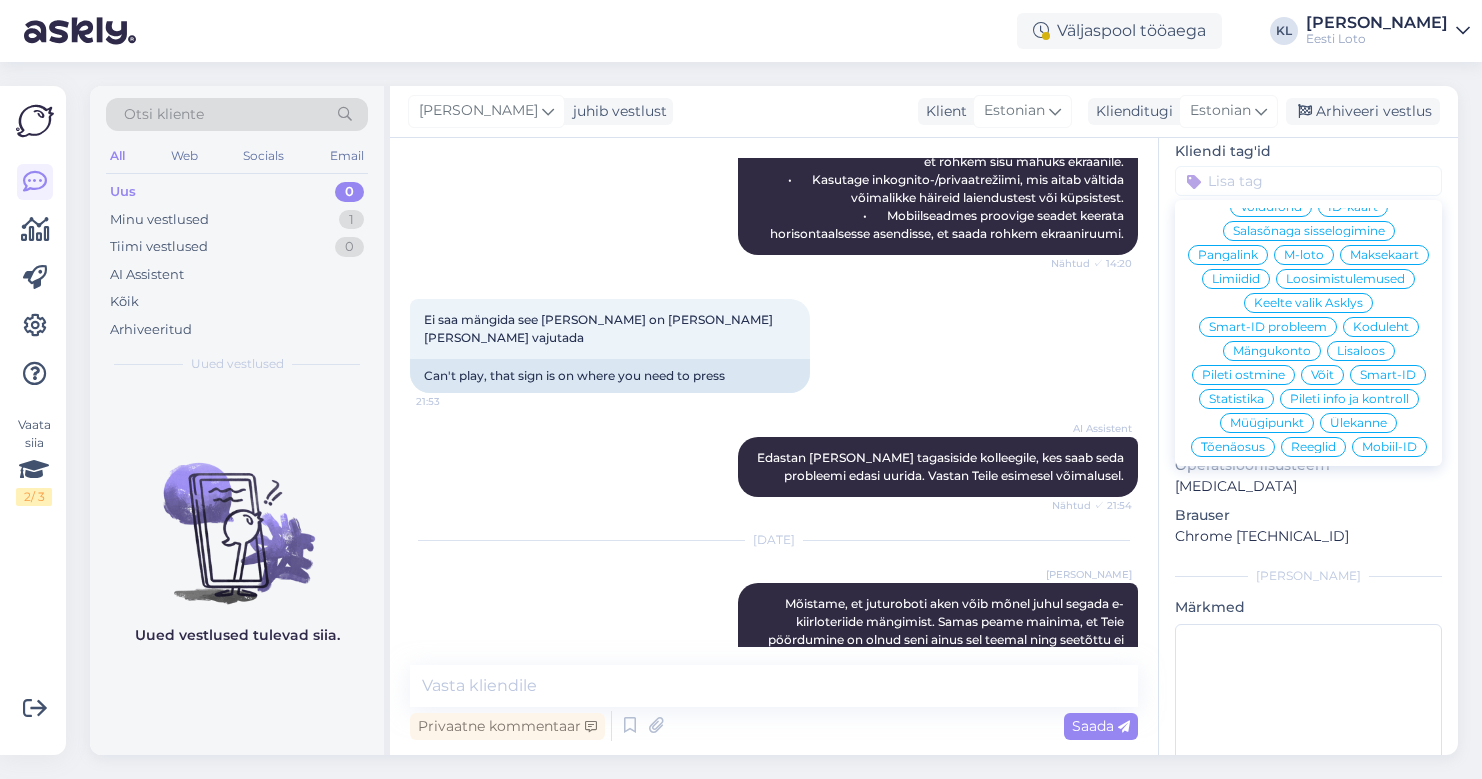 click on "Mängukonto" at bounding box center [1272, 351] 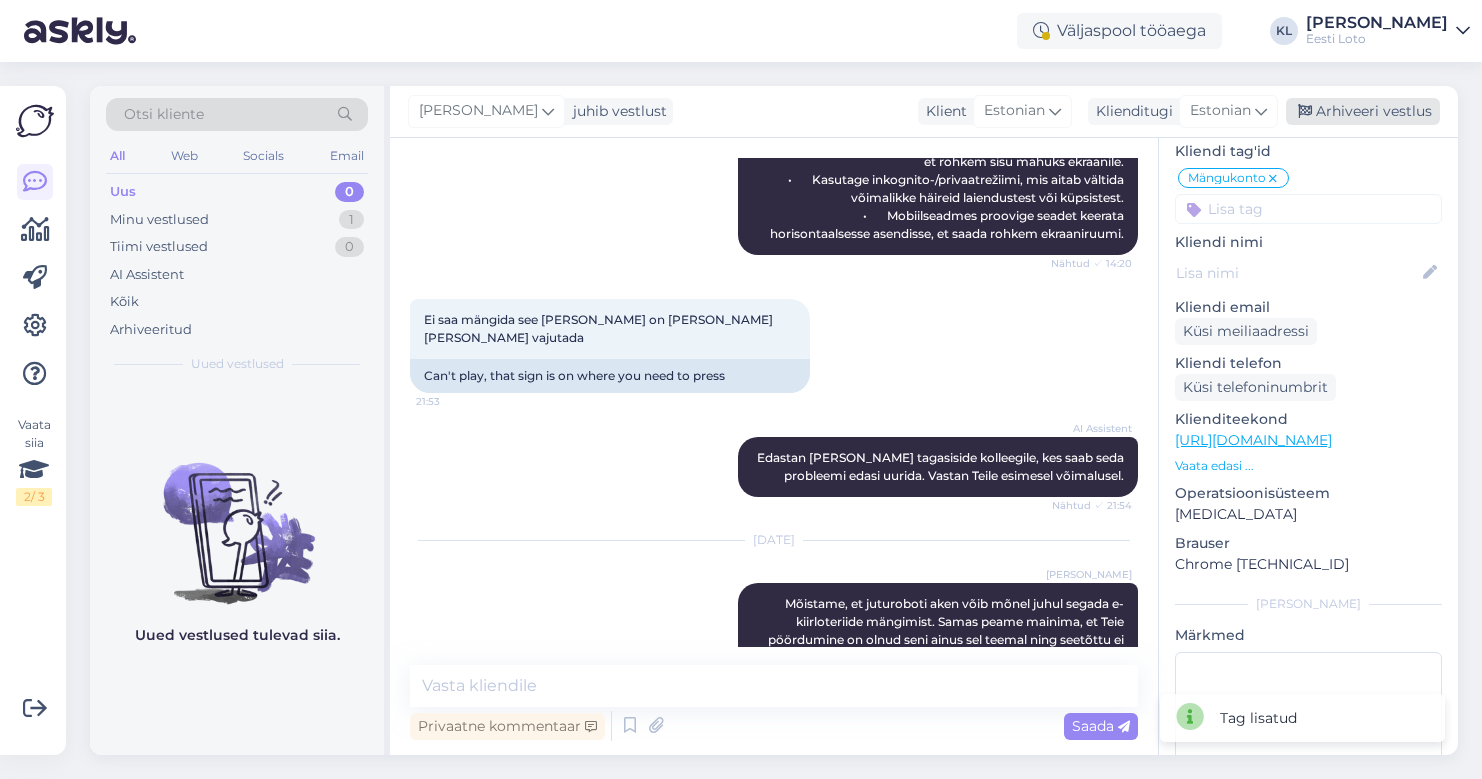 click on "Arhiveeri vestlus" at bounding box center [1363, 111] 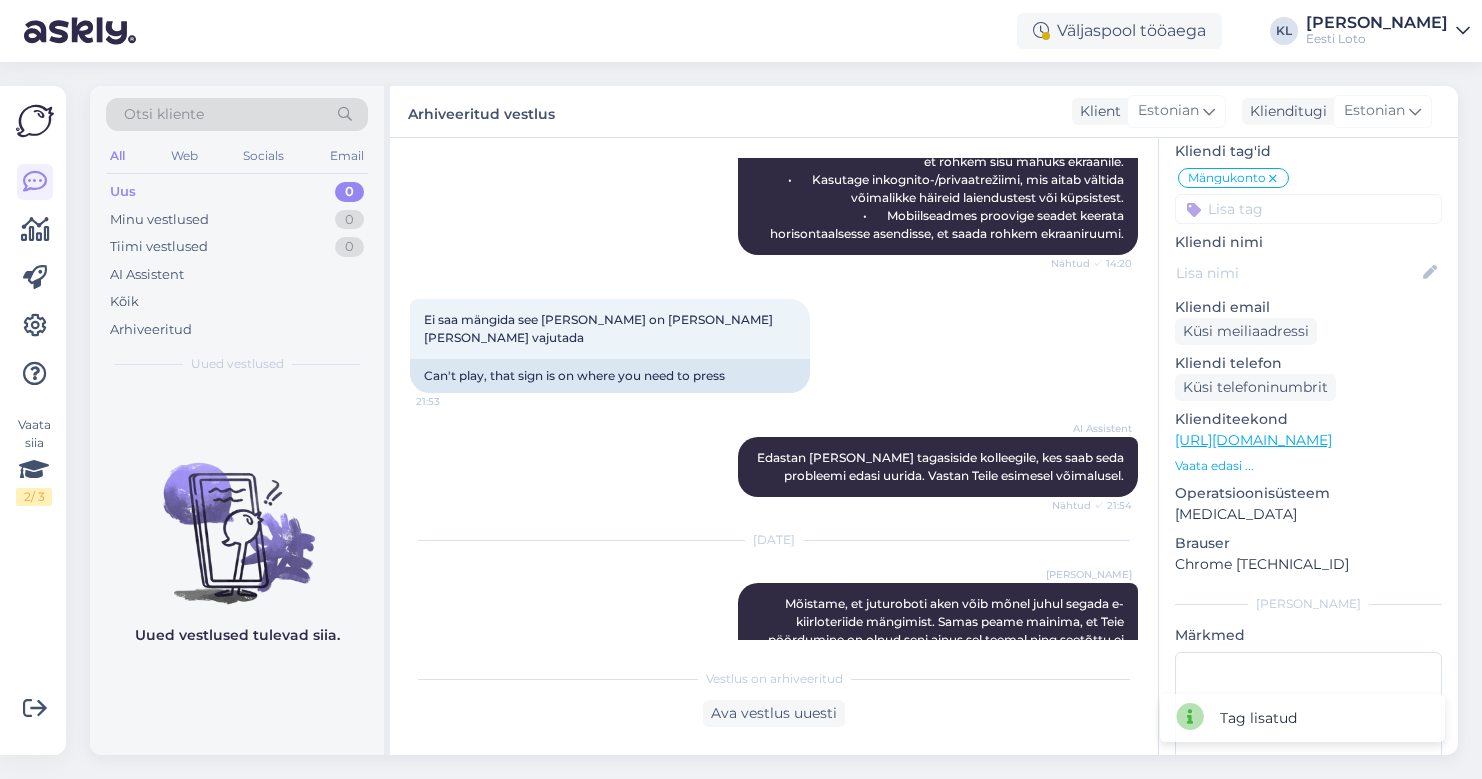 click on "Uus 0" at bounding box center [237, 192] 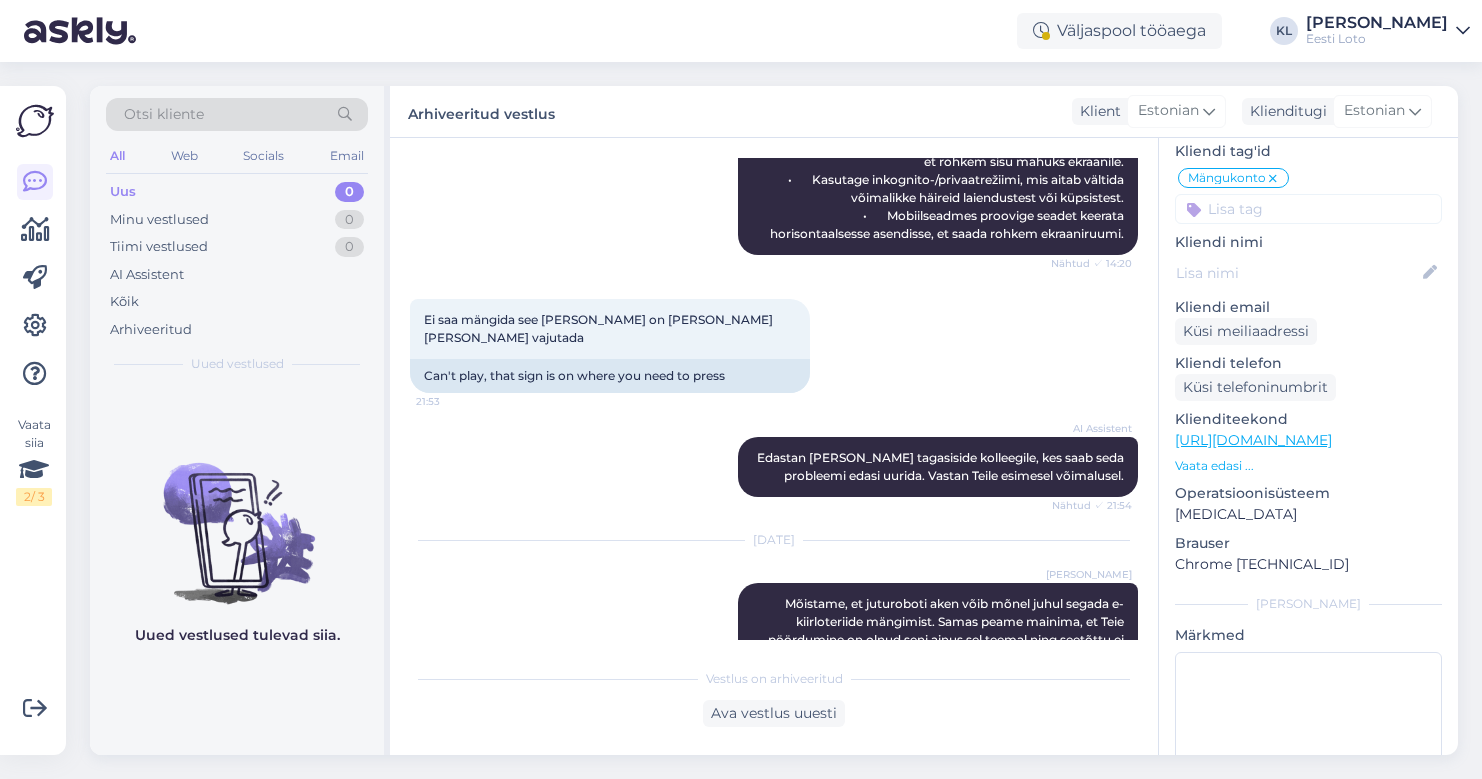 click on "Uus 0" at bounding box center [237, 192] 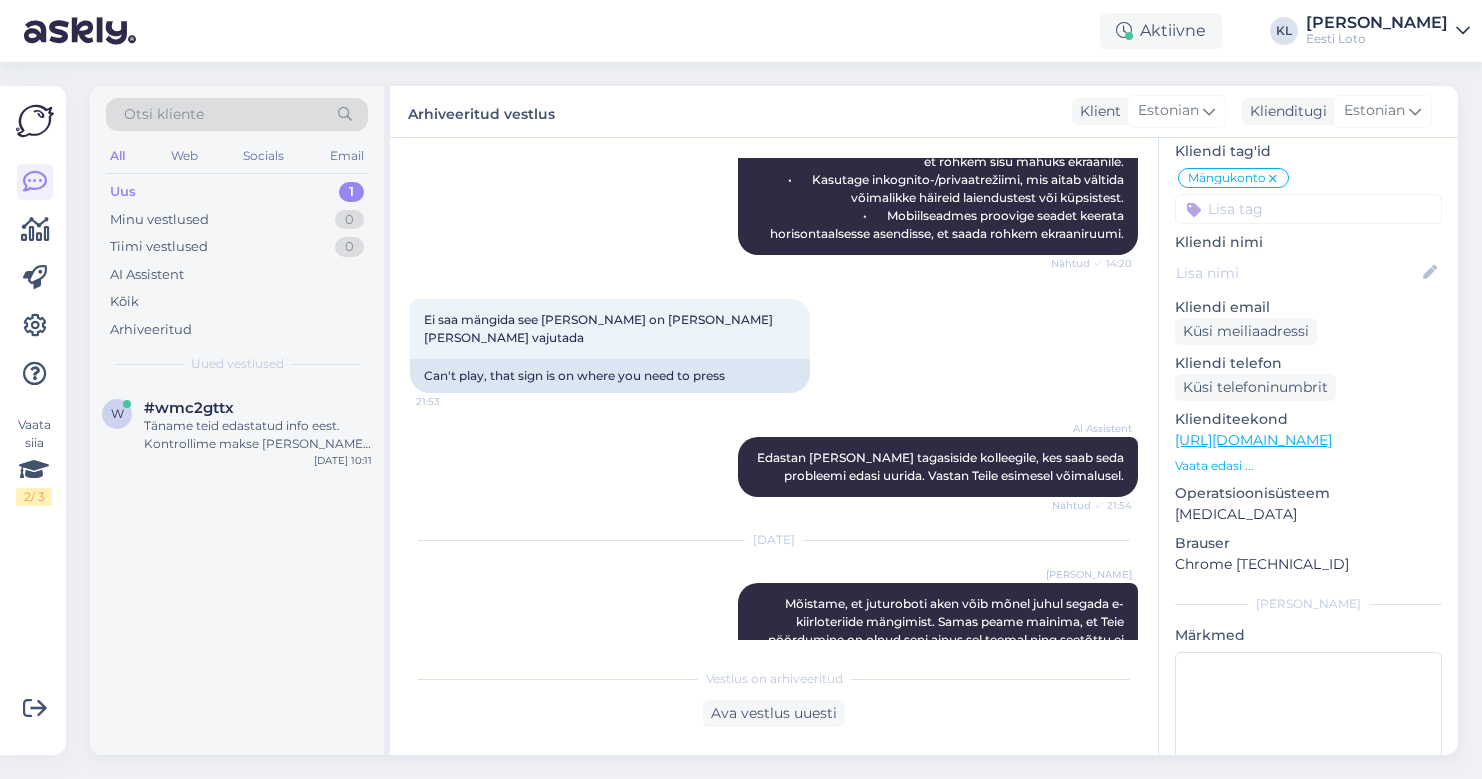 click on "Uus 1" at bounding box center (237, 192) 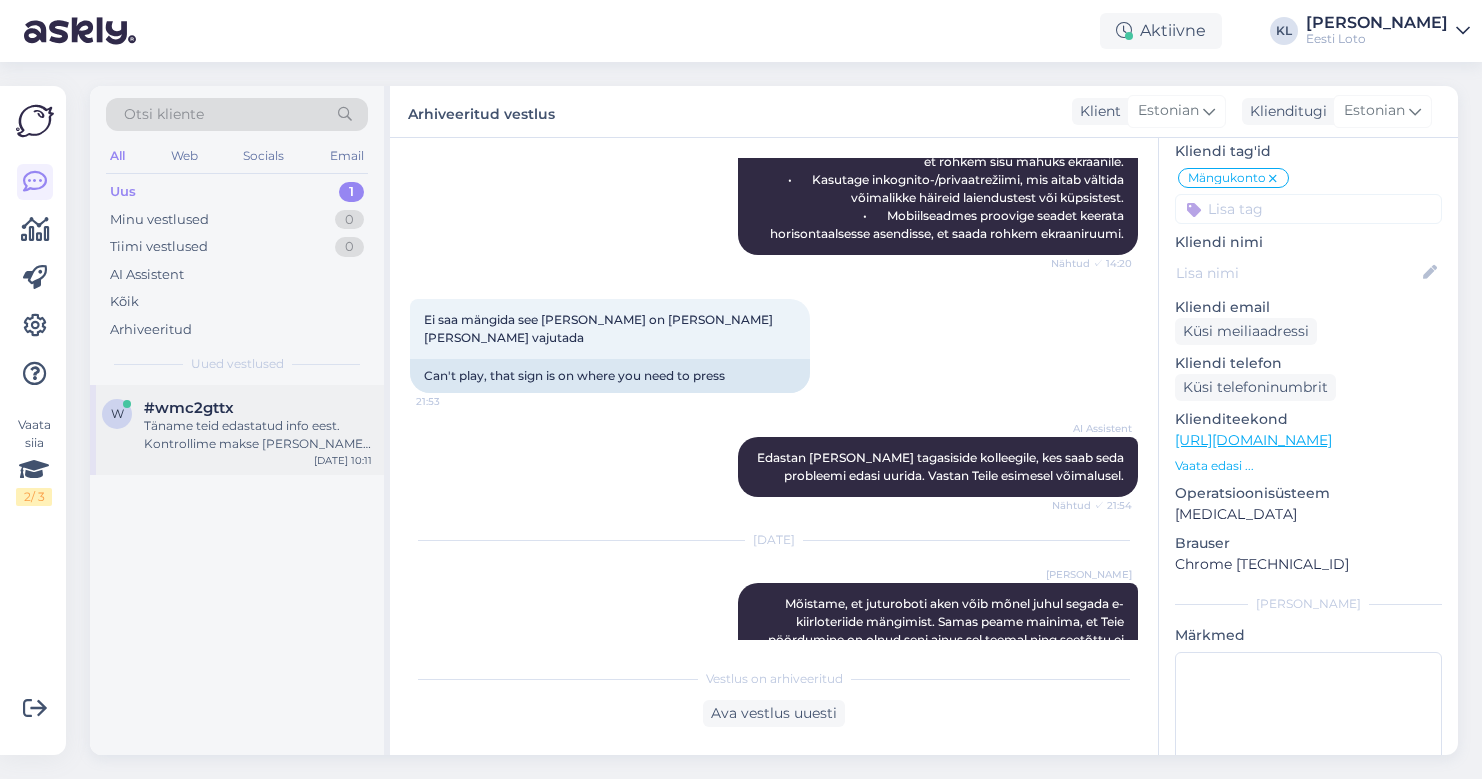 click on "Täname teid edastatud info eest. Kontrollime makse [PERSON_NAME] suuname selle teie e-rahakotti esimesel võimalusel." at bounding box center [258, 435] 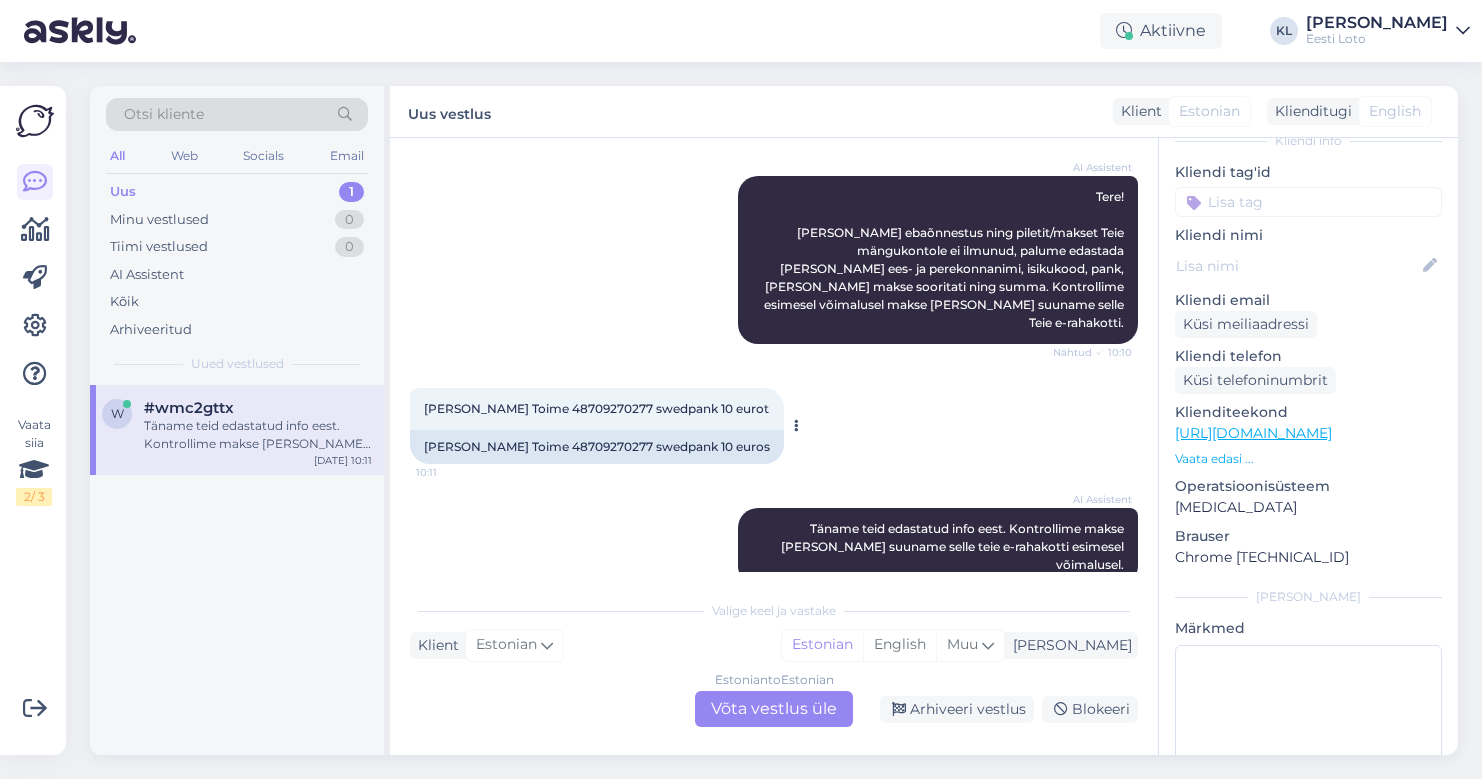 click on "[PERSON_NAME] Toime 48709270277 swedpank 10 eurot" at bounding box center (596, 408) 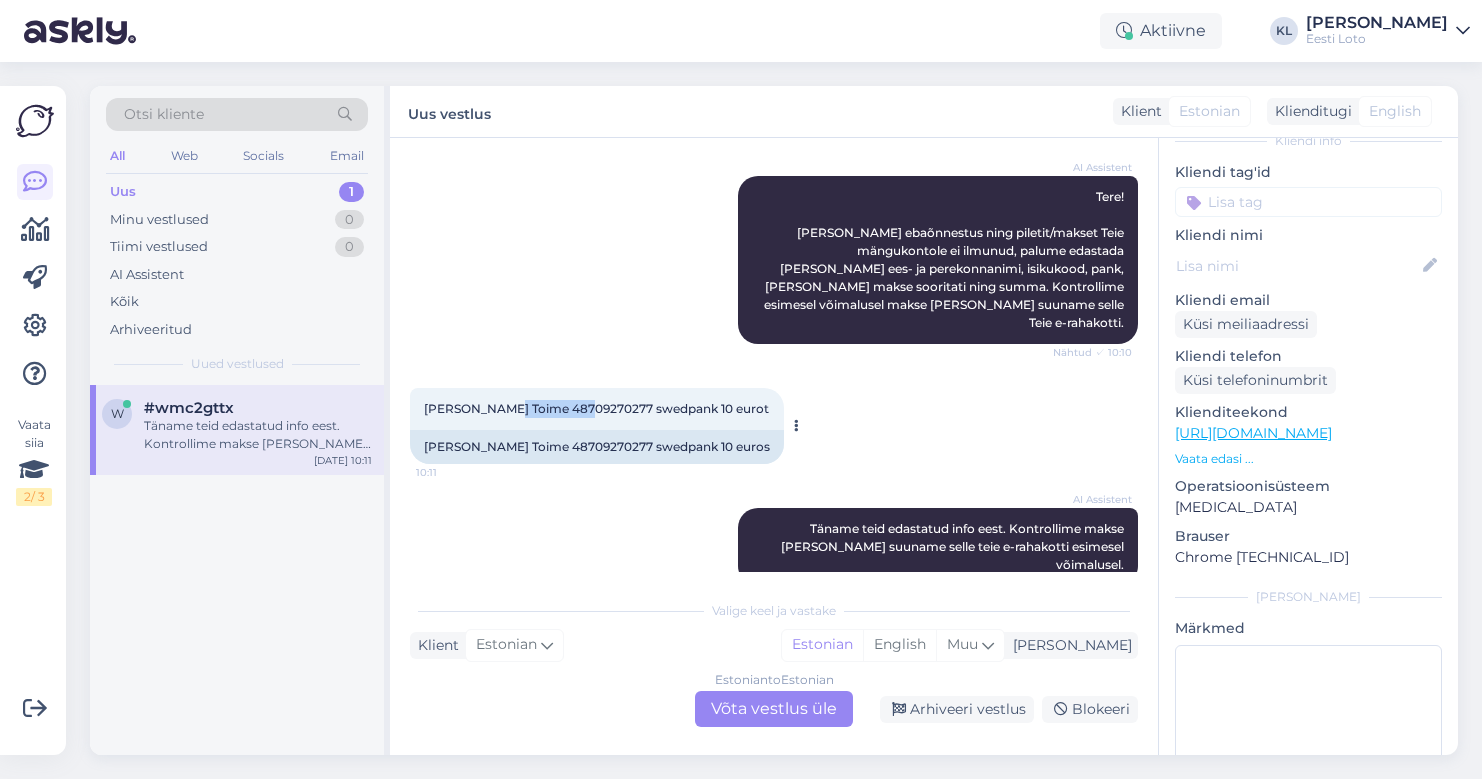 click on "[PERSON_NAME] Toime 48709270277 swedpank 10 eurot" at bounding box center [596, 408] 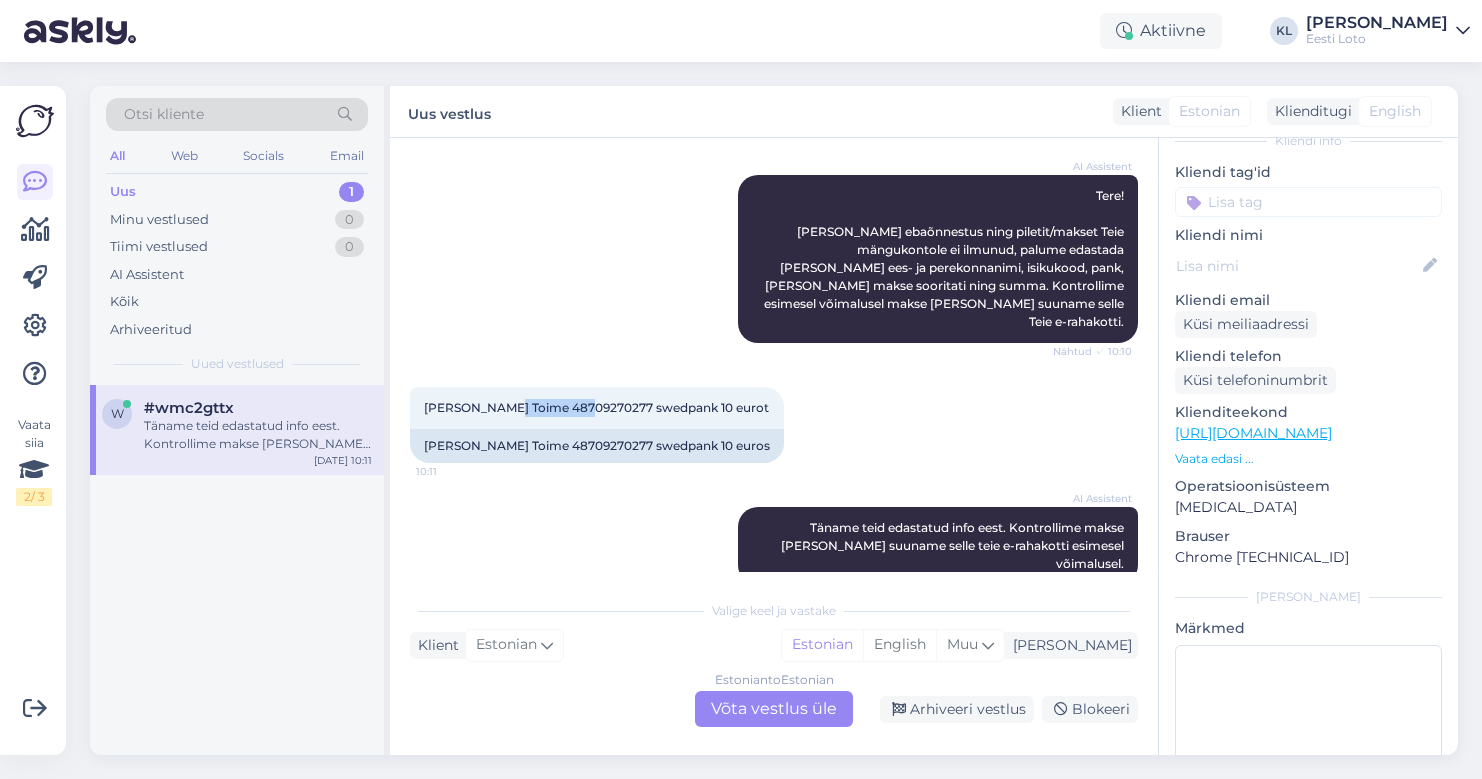 scroll, scrollTop: 244, scrollLeft: 0, axis: vertical 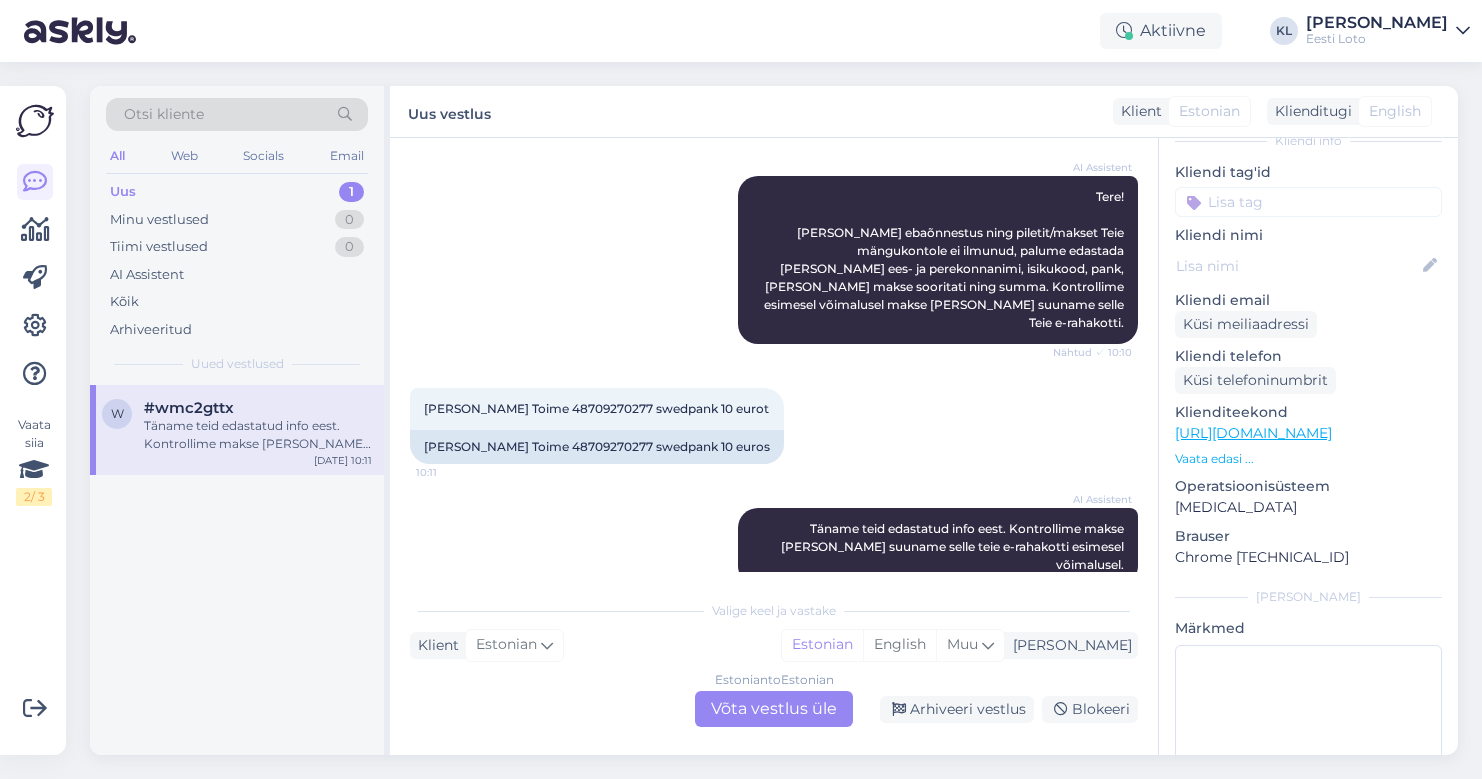 click on "Estonian  to  Estonian Võta vestlus üle" at bounding box center [774, 709] 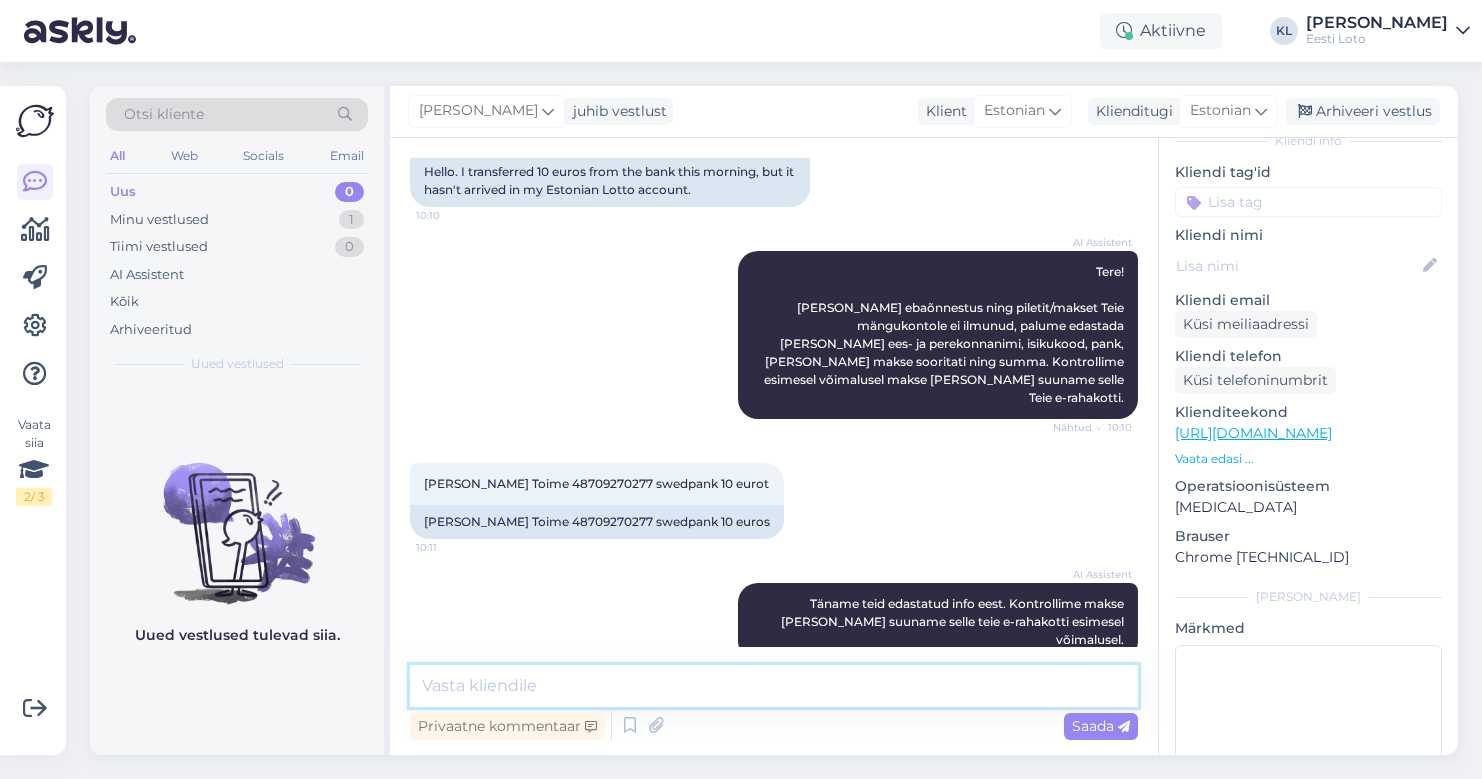 click at bounding box center [774, 686] 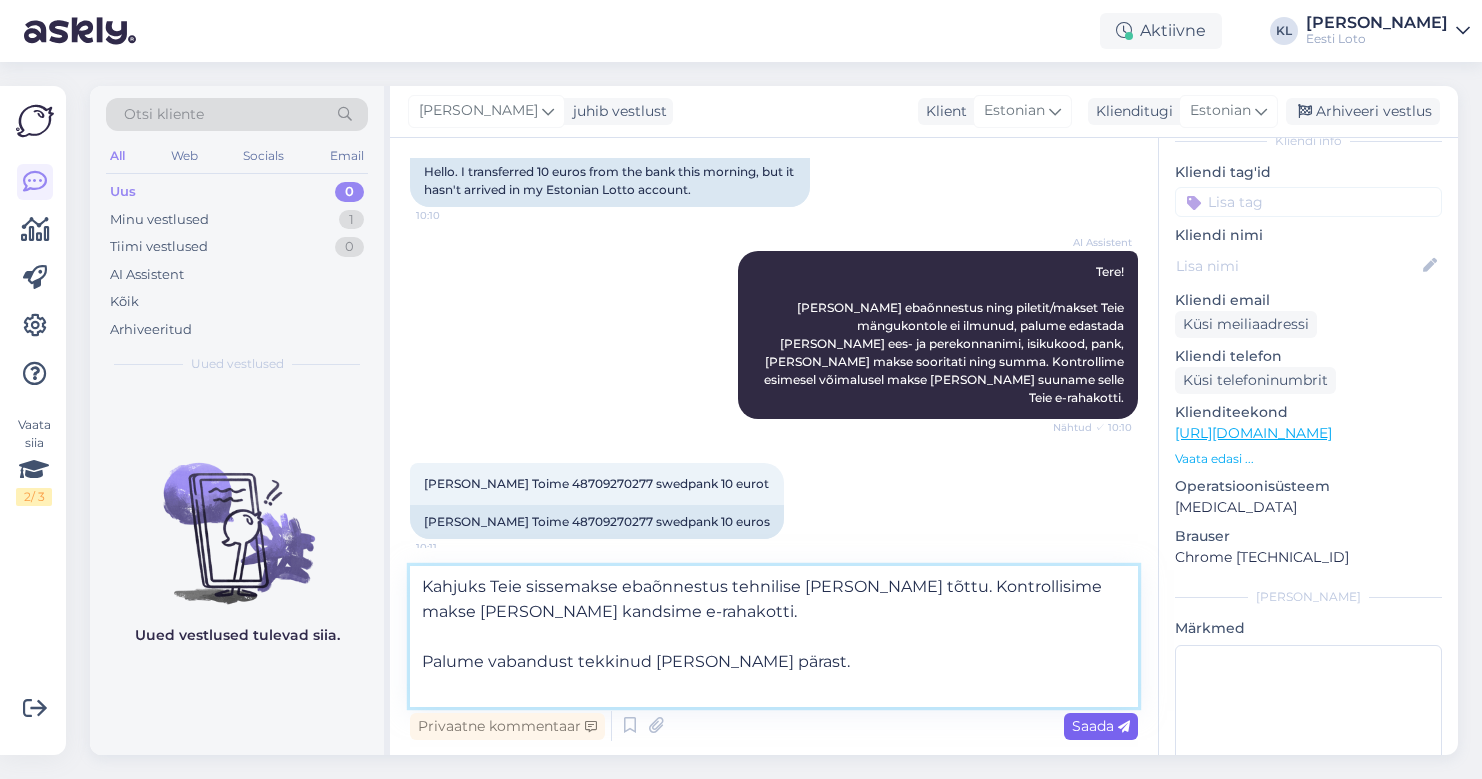 type on "Kahjuks Teie sissemakse ebaõnnestus tehnilise [PERSON_NAME] tõttu. Kontrollisime makse [PERSON_NAME] kandsime e-rahakotti.
Palume vabandust tekkinud [PERSON_NAME] pärast." 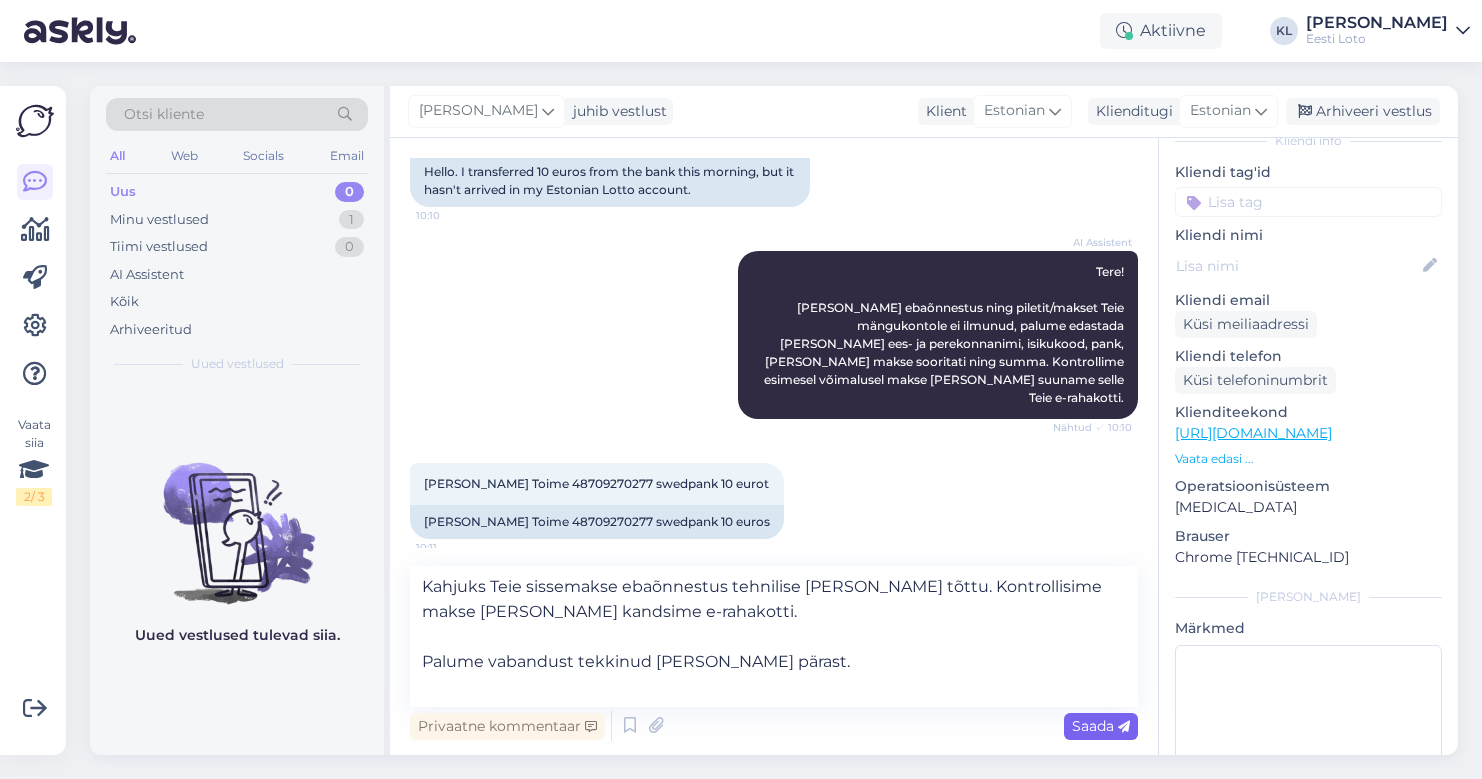 click on "Saada" at bounding box center [1101, 726] 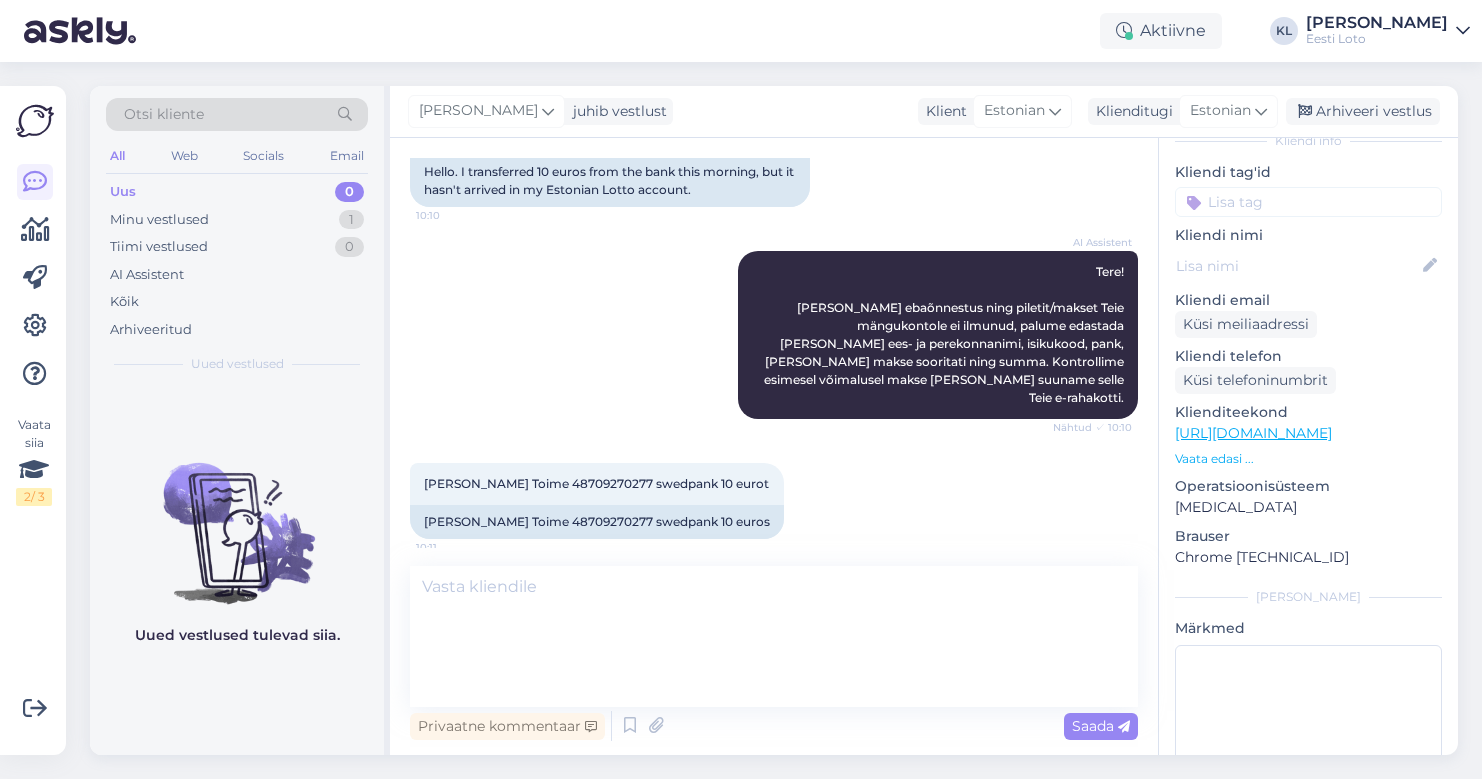 scroll, scrollTop: 309, scrollLeft: 0, axis: vertical 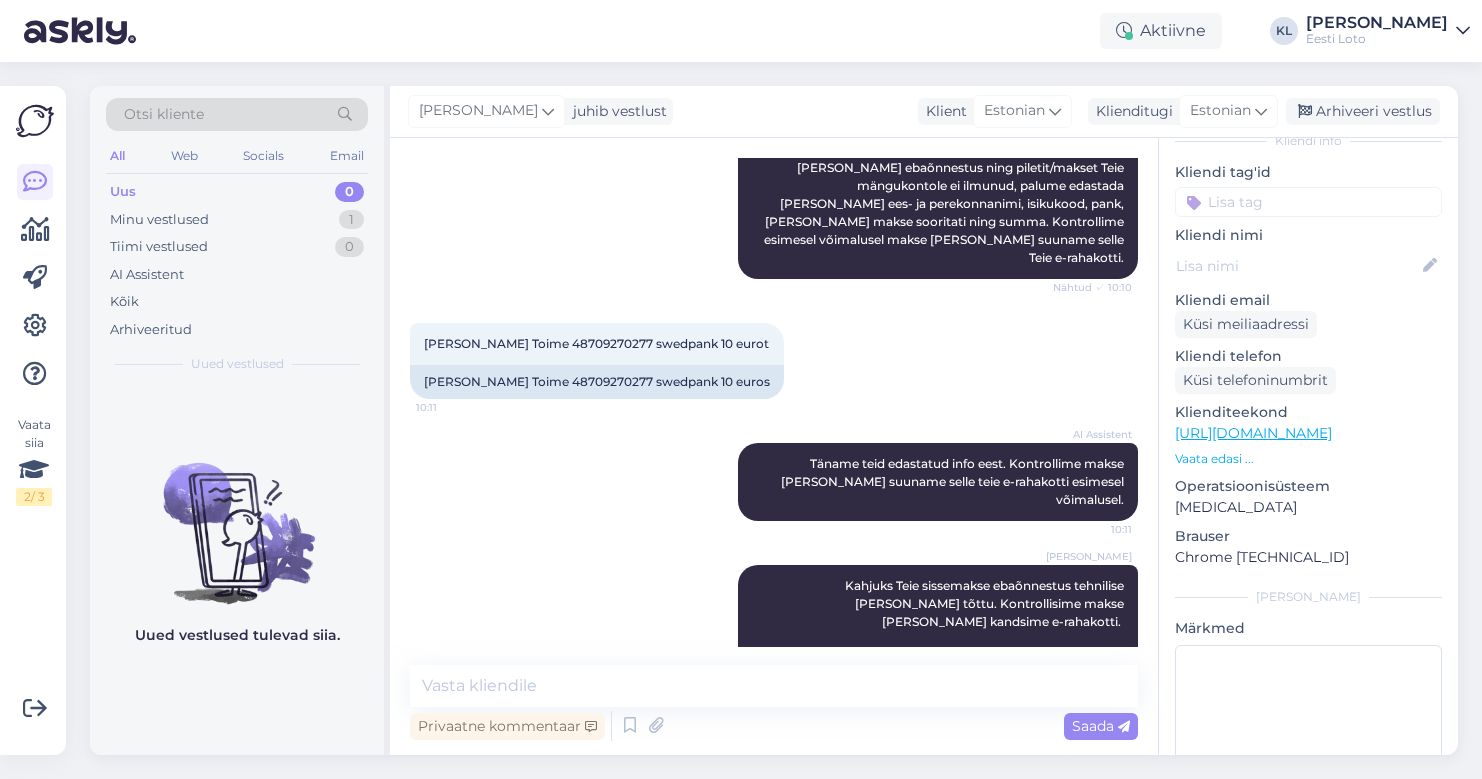 click at bounding box center [1308, 202] 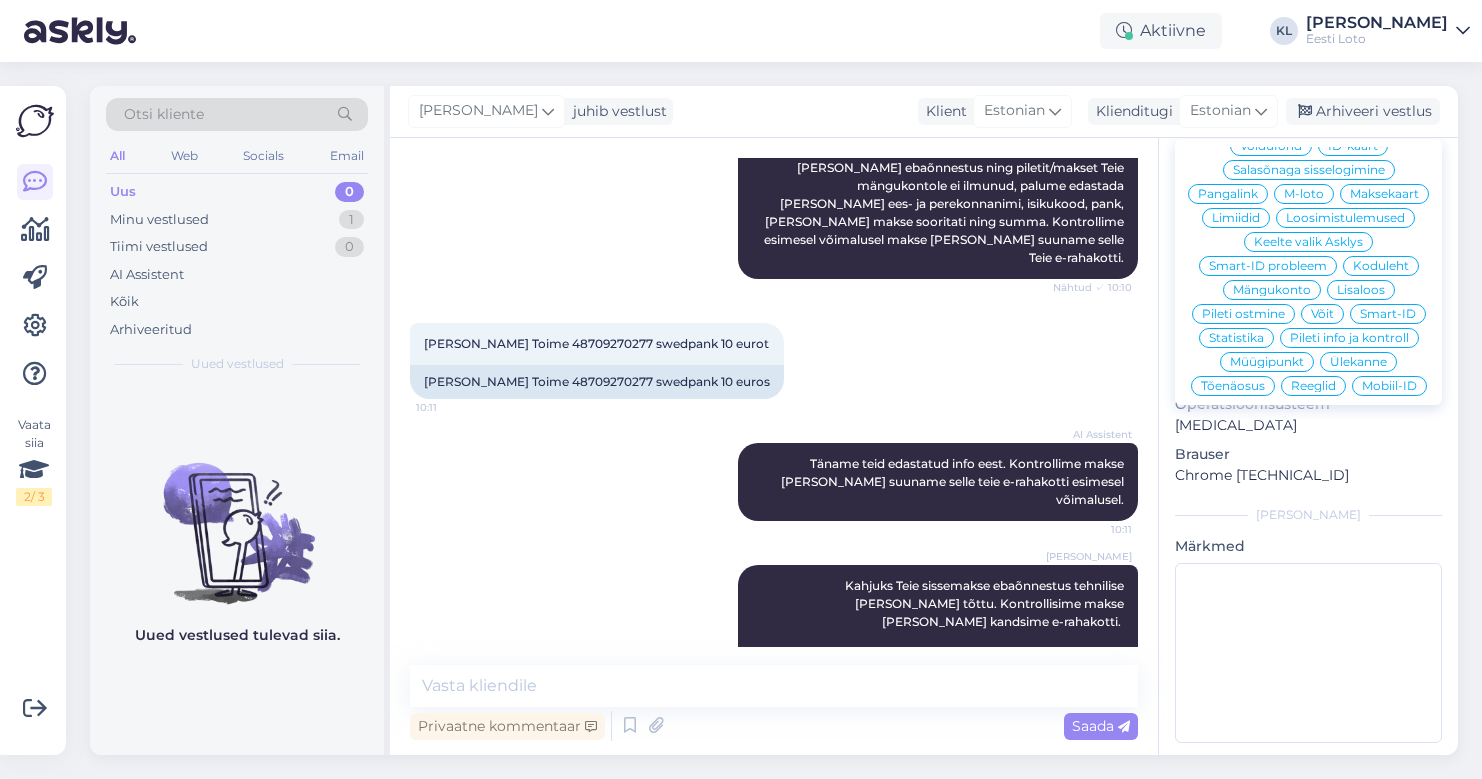 scroll, scrollTop: 213, scrollLeft: 0, axis: vertical 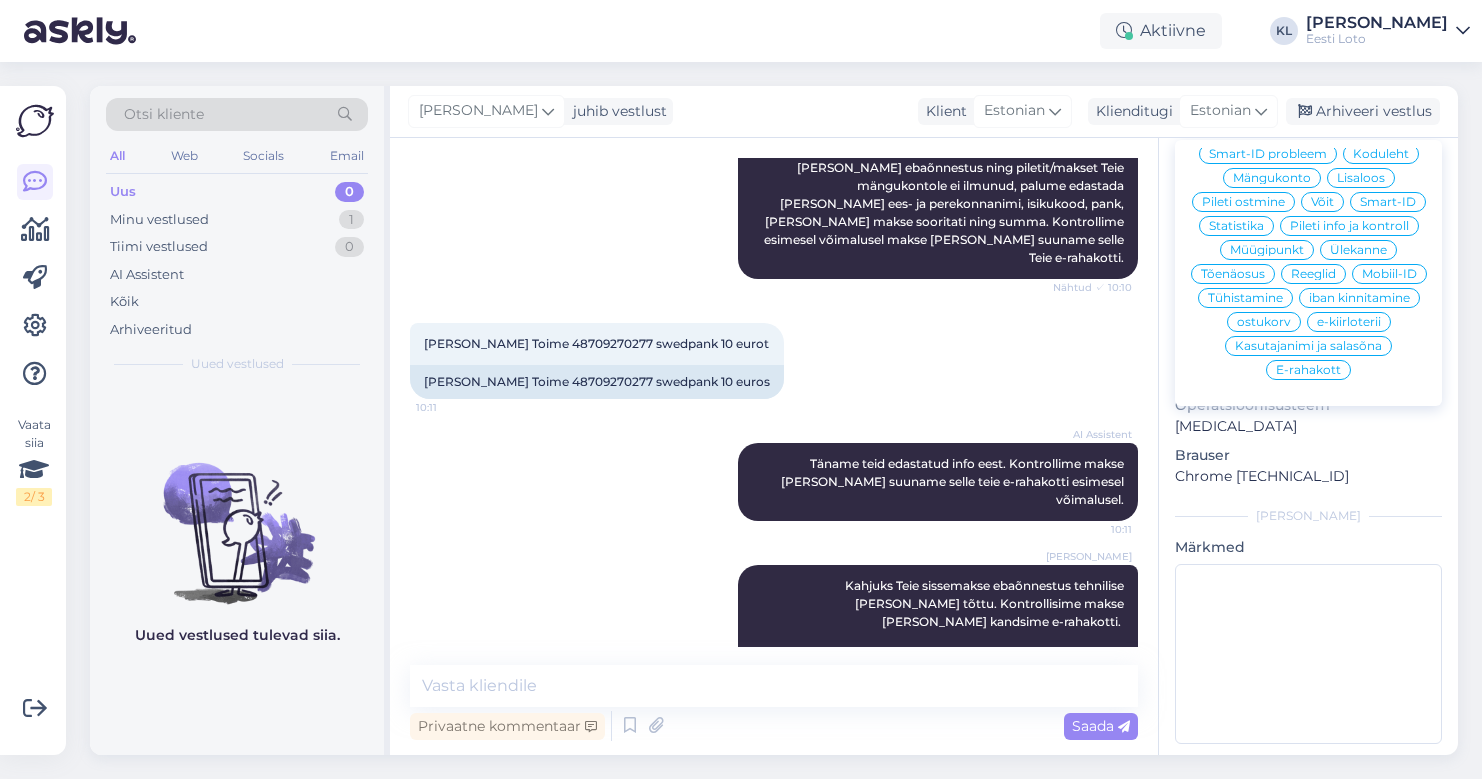 click on "E-rahakott" at bounding box center [1308, 370] 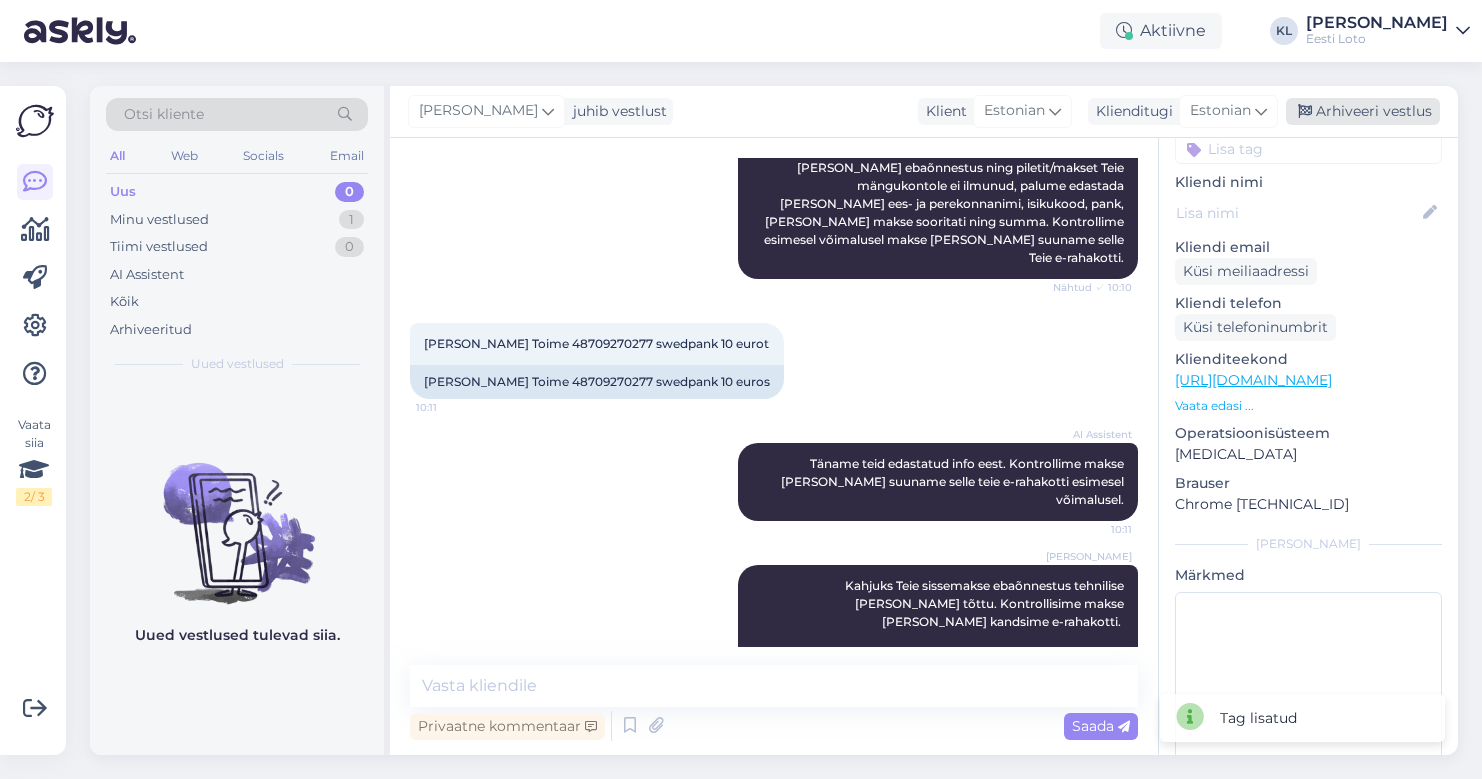 click on "Arhiveeri vestlus" at bounding box center (1363, 111) 